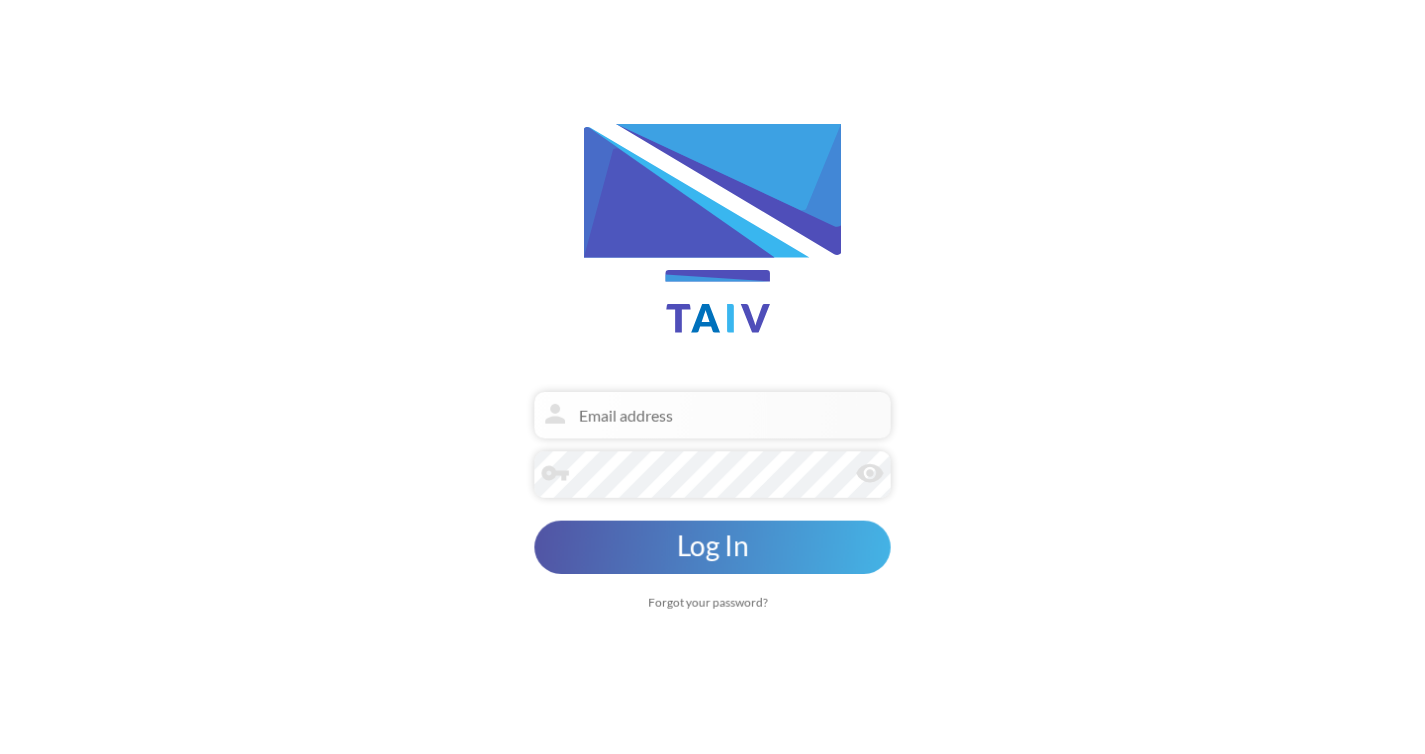 scroll, scrollTop: 0, scrollLeft: 0, axis: both 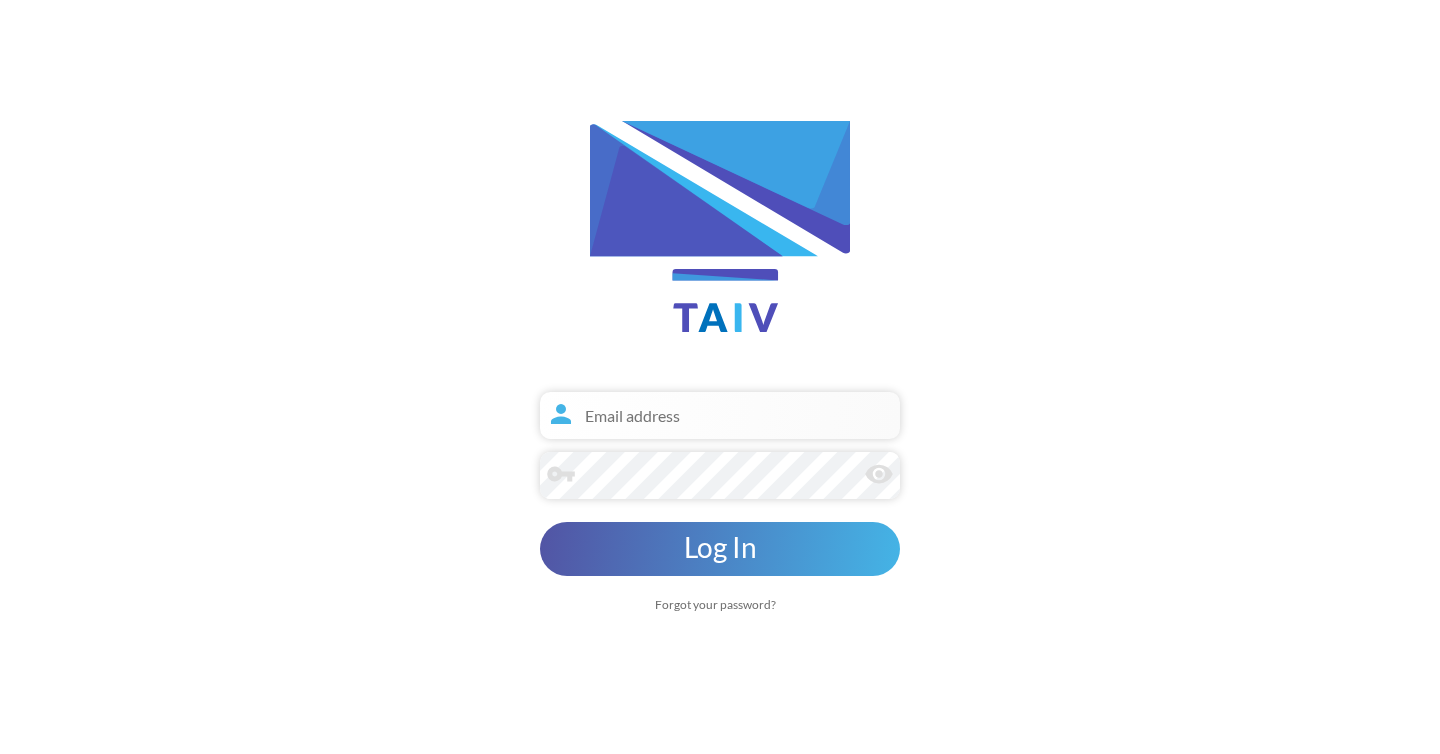 type on "[EMAIL]" 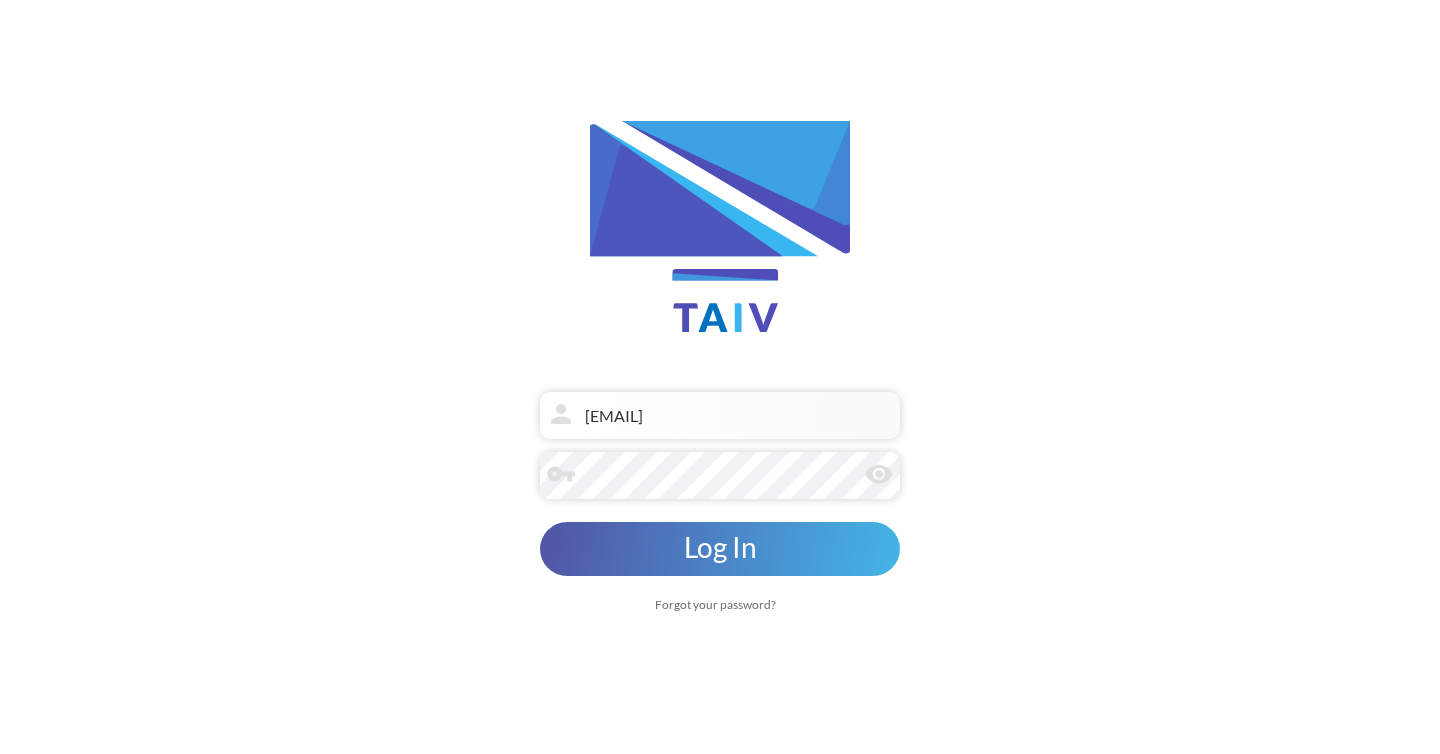 click on "Log In" at bounding box center (720, 547) 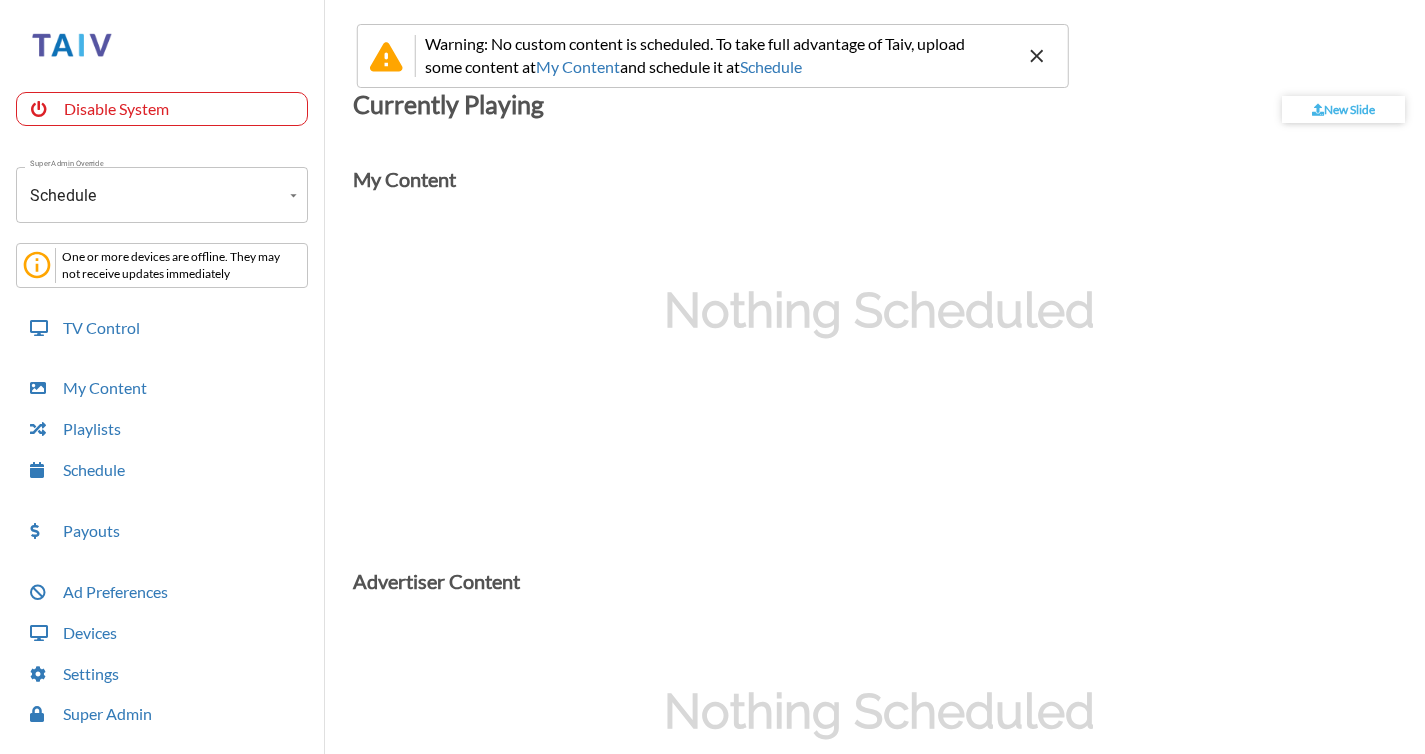 click on "Warning: No custom content is scheduled. To take full advantage of Taiv, upload some content at  My Content  and schedule it at  Schedule Disable System Super Admin Override Schedule Schedule Mode Mode One or more devices are offline. They may not receive updates immediately TV Control My Content Playlists Schedule Payouts Ad Preferences Devices Settings Super Admin Dashboard Ad Manager Log Out Currently Playing  New Slide My Content Nothing Scheduled Advertiser Content Nothing Scheduled Weekly Schedule  06 Sun 07 Mon 08 Tue 09 Wed 10 Thu 11 Fri 12 Sat 12:00 AM 1:00 AM 2:00 AM 3:00 AM 4:00 AM 5:00 AM 6:00 AM 7:00 AM 8:00 AM 9:00 AM 10:00 AM 11:00 AM 12:00 PM 1:00 PM 2:00 PM 3:00 PM 4:00 PM 5:00 PM 6:00 PM 7:00 PM 8:00 PM 9:00 PM 10:00 PM 11:00 PM" at bounding box center [712, 382] 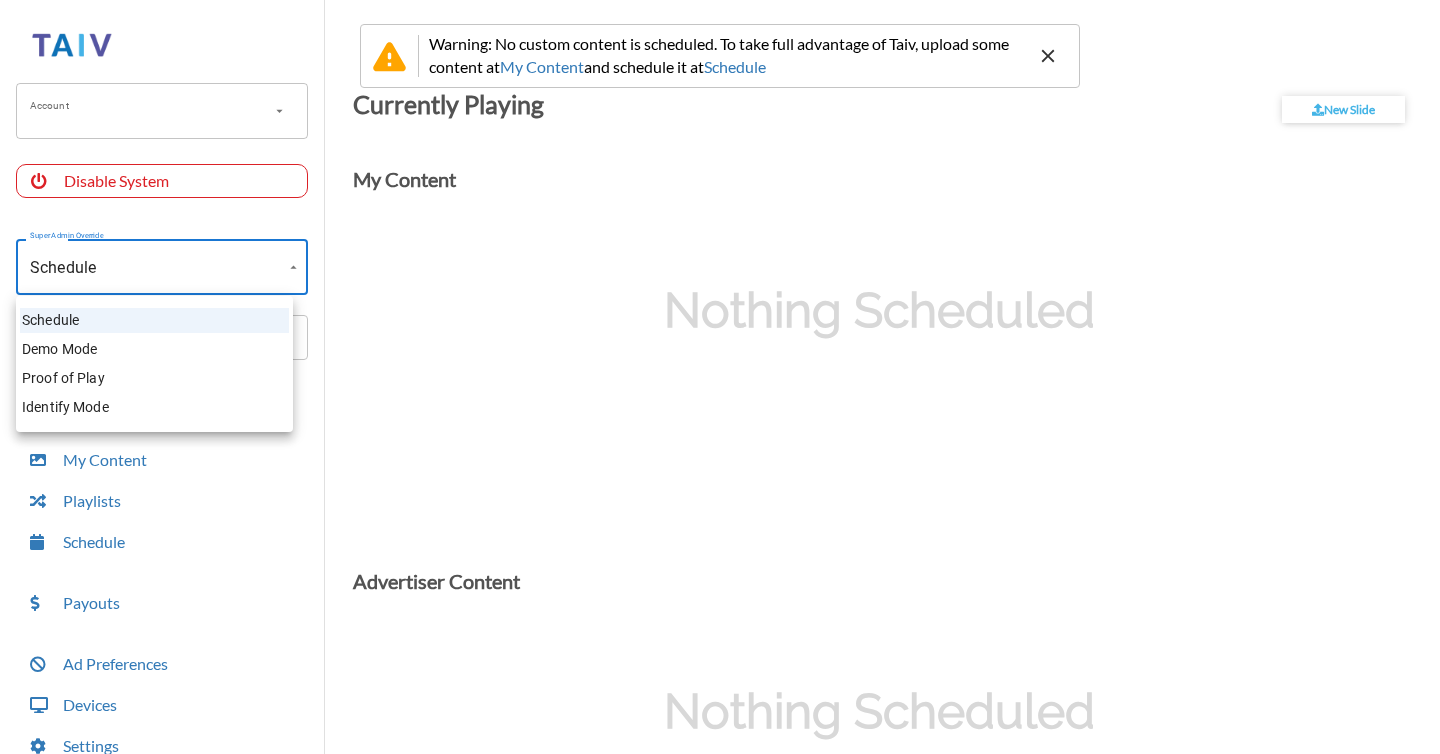 click at bounding box center (720, 377) 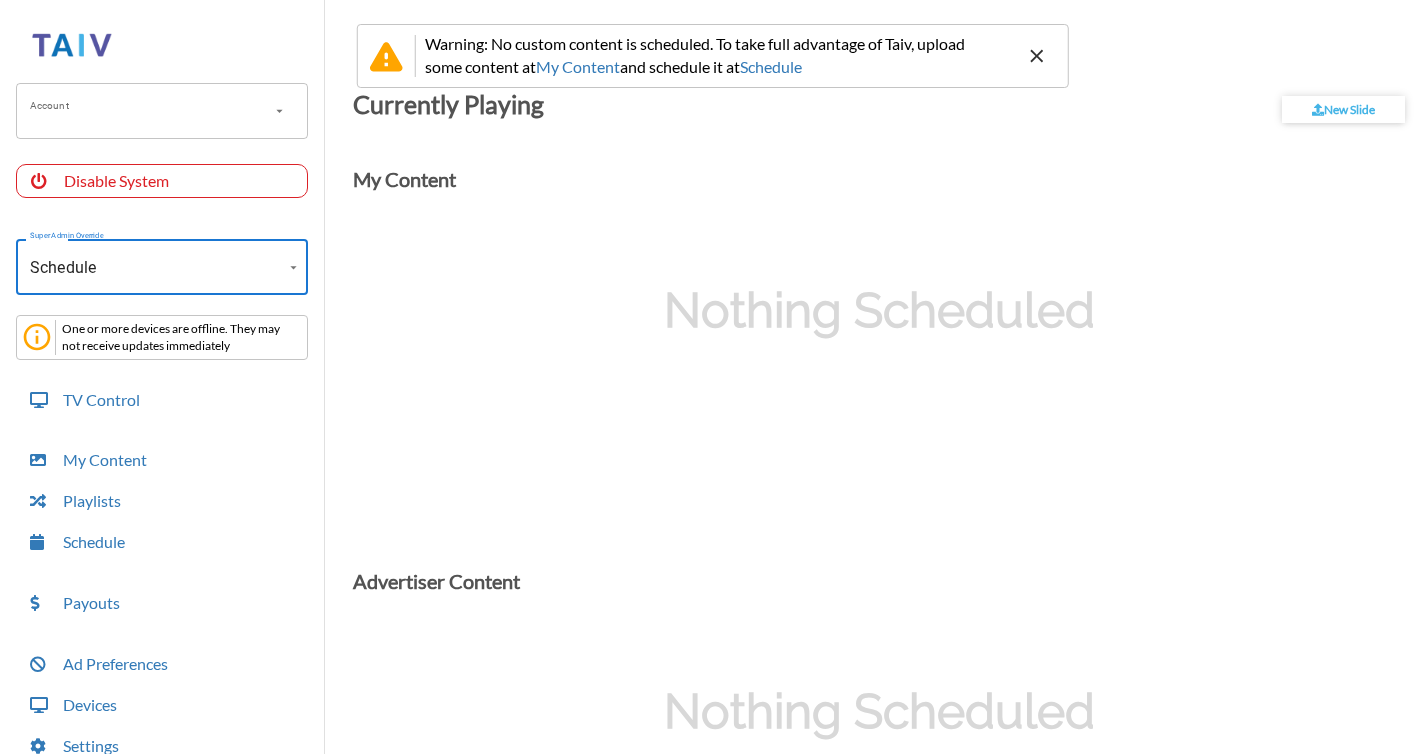 click on "Account" at bounding box center (147, 111) 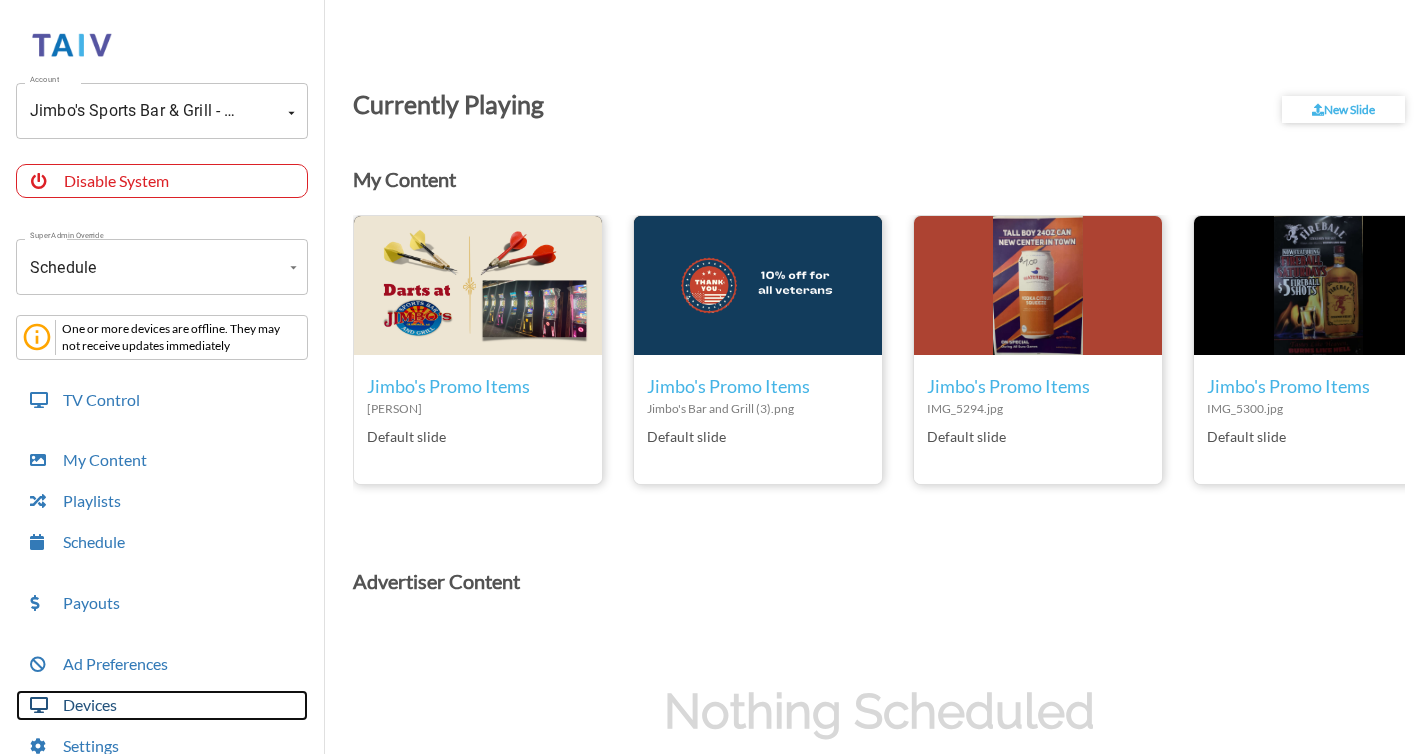 click on "Devices" at bounding box center [162, 705] 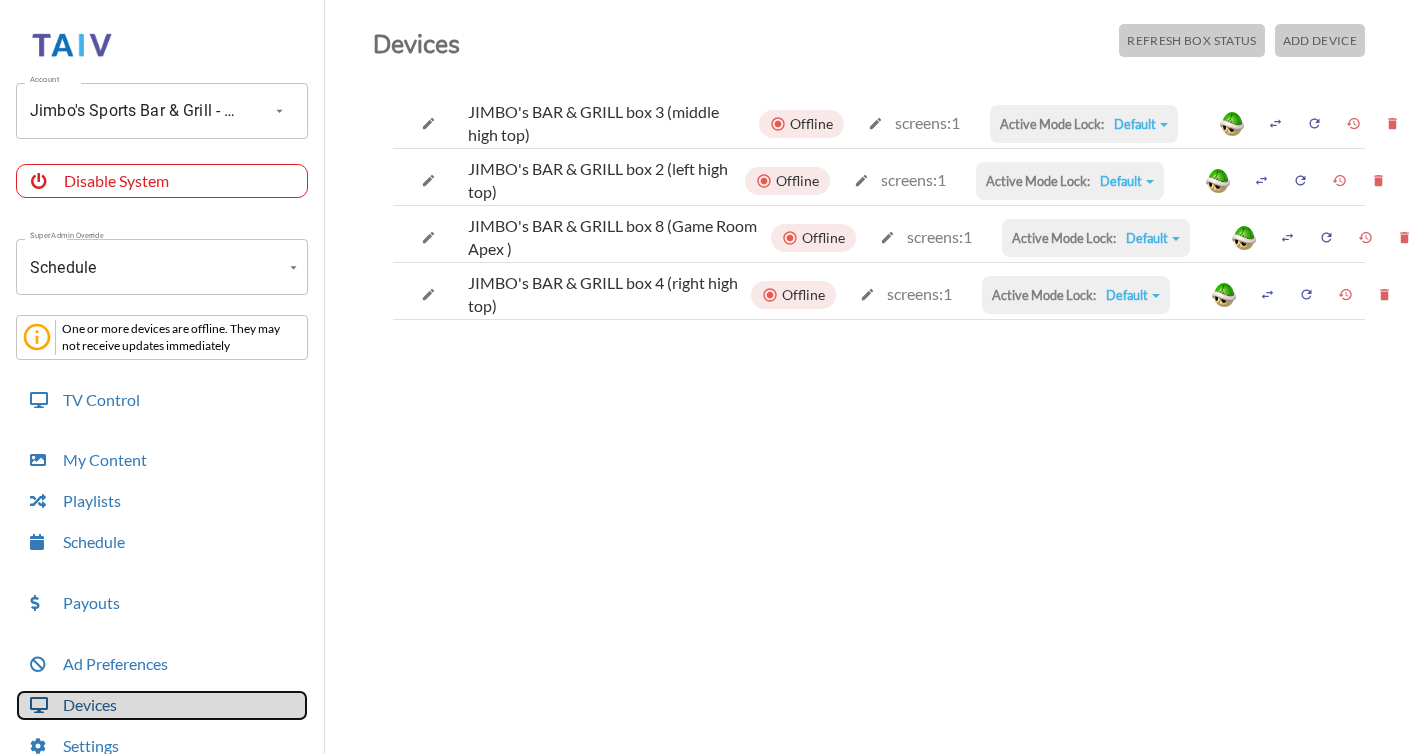 scroll, scrollTop: 0, scrollLeft: 0, axis: both 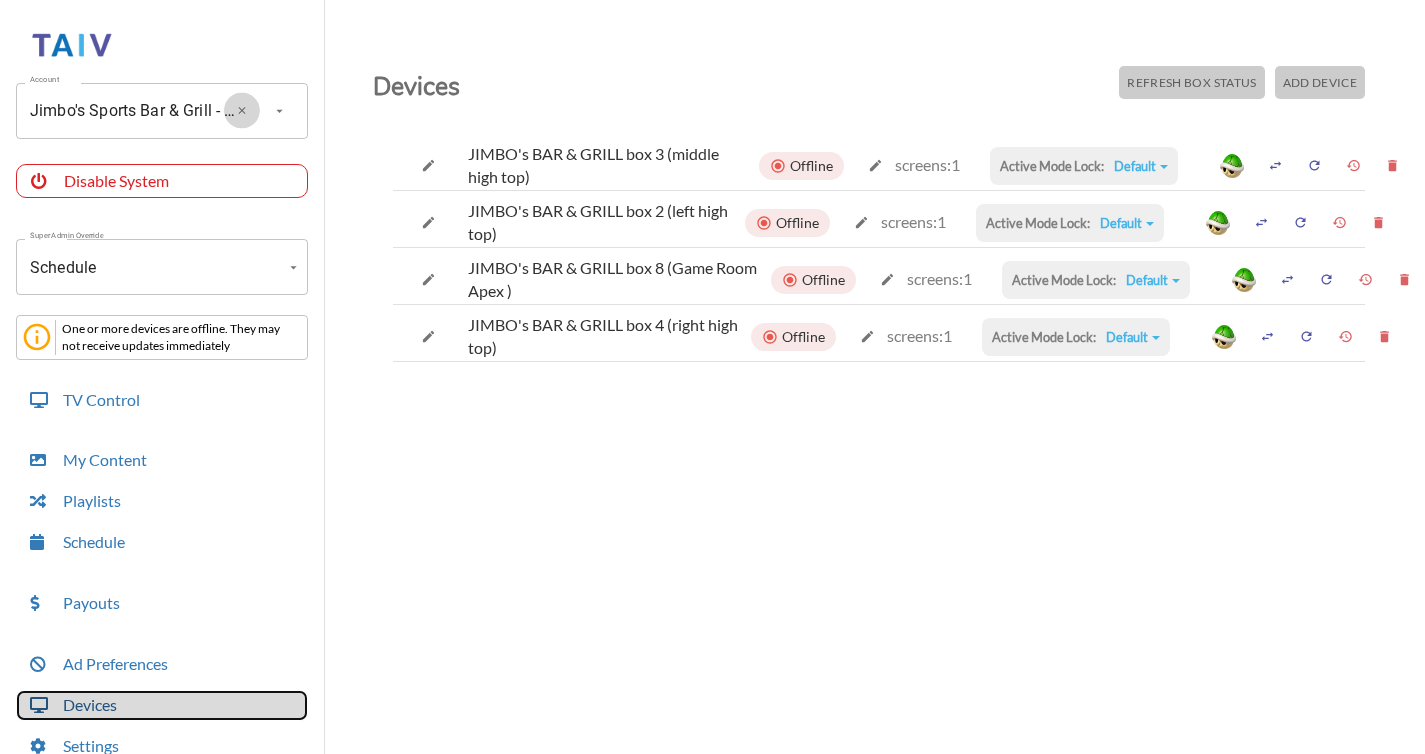 click at bounding box center [242, 110] 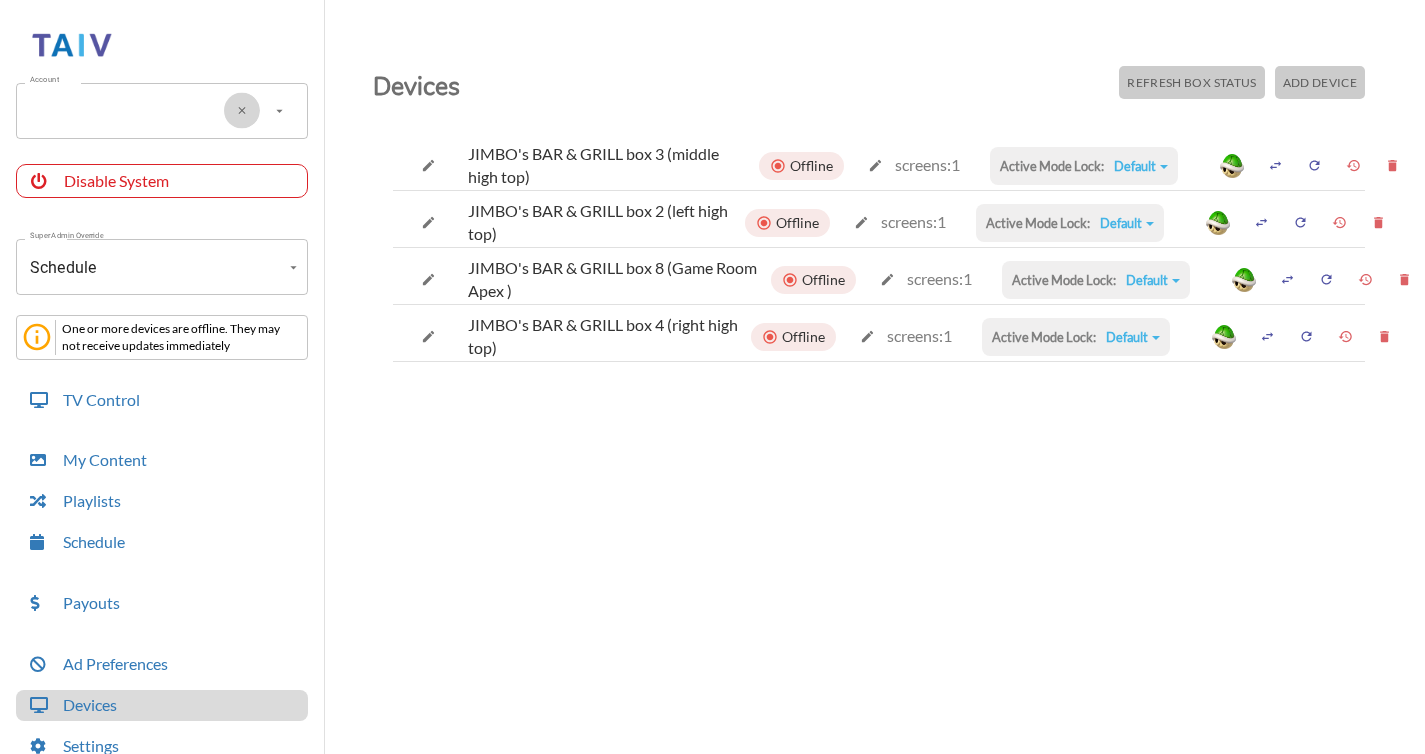 scroll, scrollTop: 0, scrollLeft: 0, axis: both 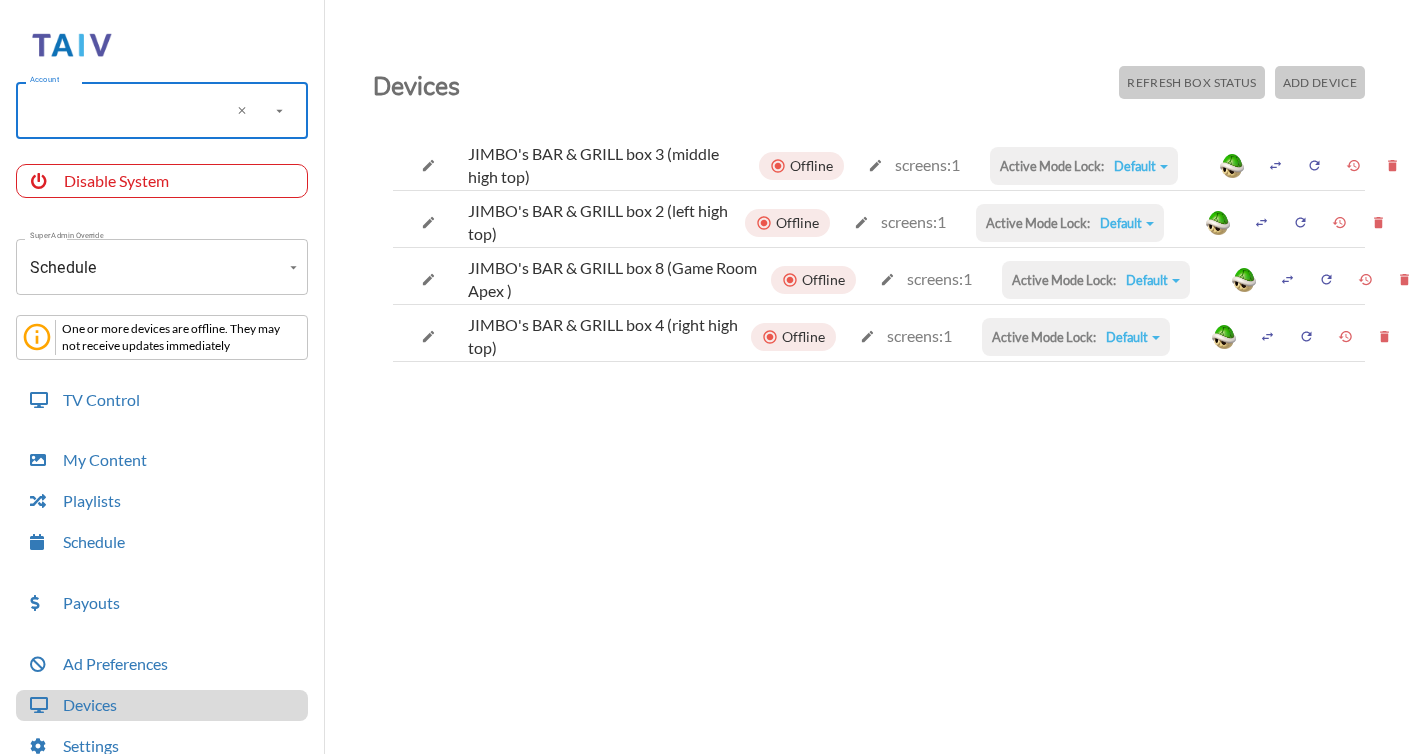 click on "Account" at bounding box center [134, 111] 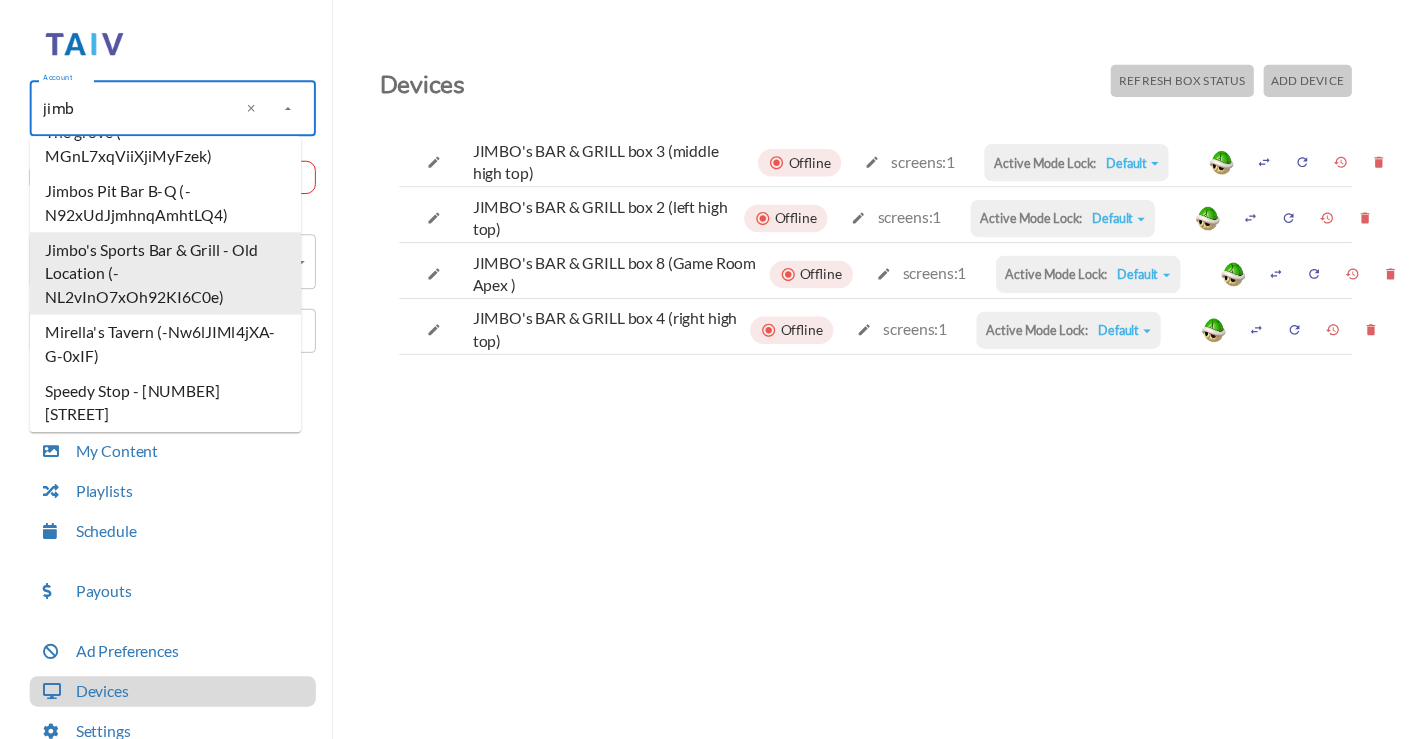 scroll, scrollTop: 0, scrollLeft: 0, axis: both 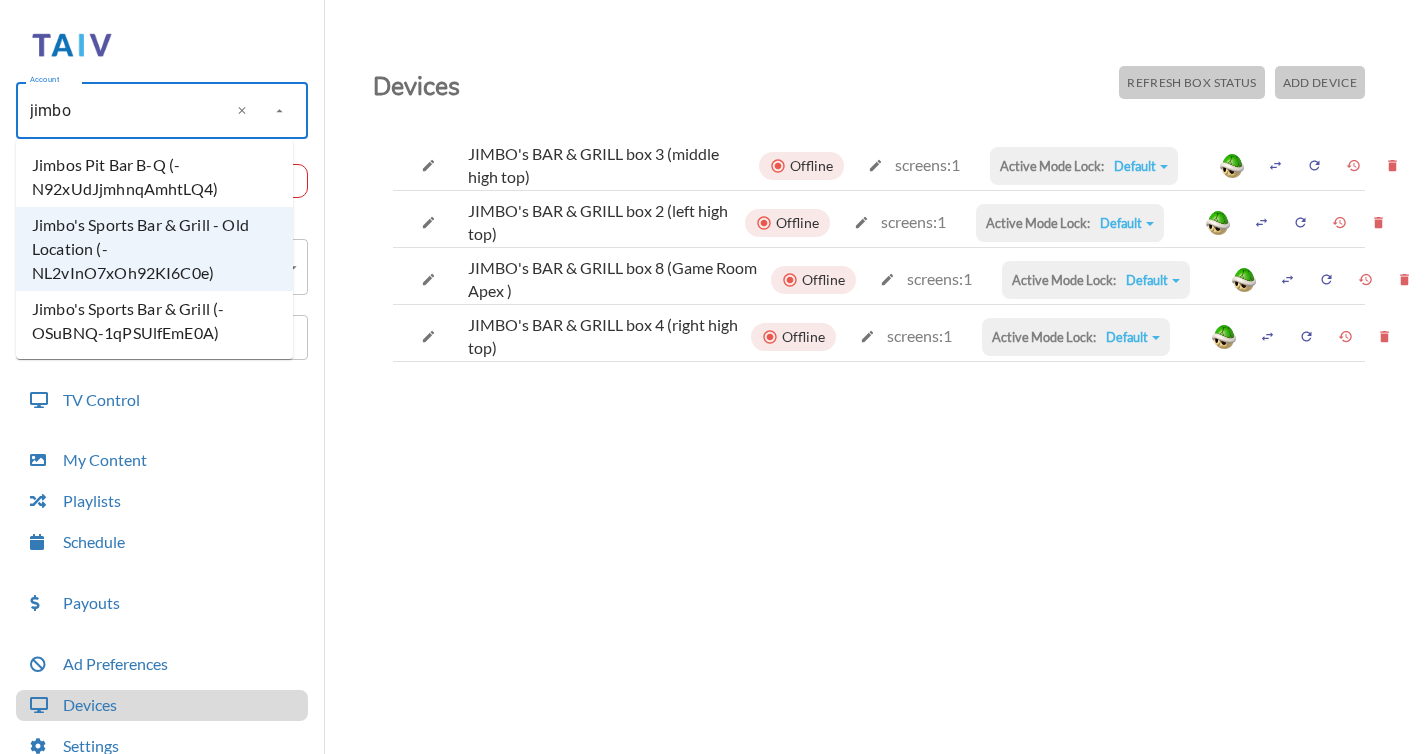 click on "Jimbo's Sports Bar & Grill (-OSuBNQ-1qPSUlfEmE0A)" at bounding box center (154, 321) 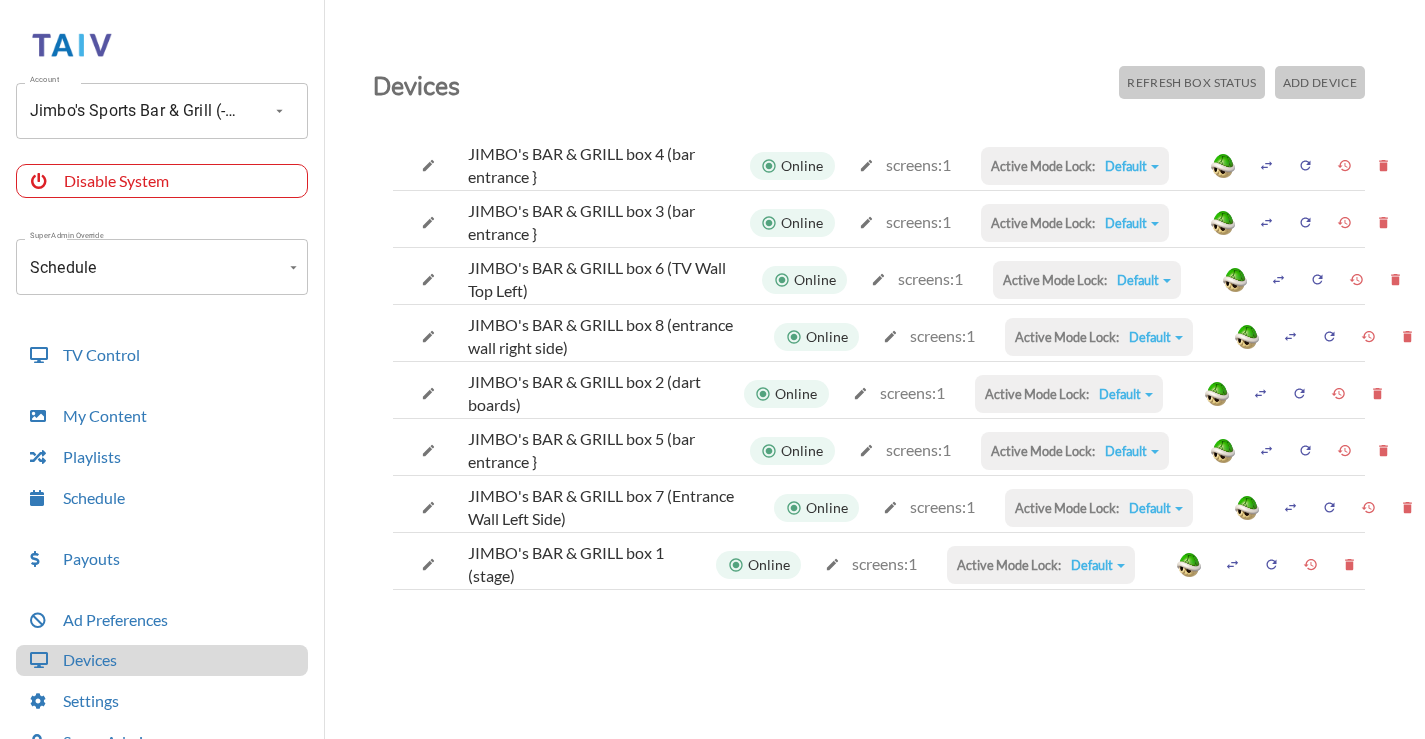 scroll, scrollTop: 37, scrollLeft: 0, axis: vertical 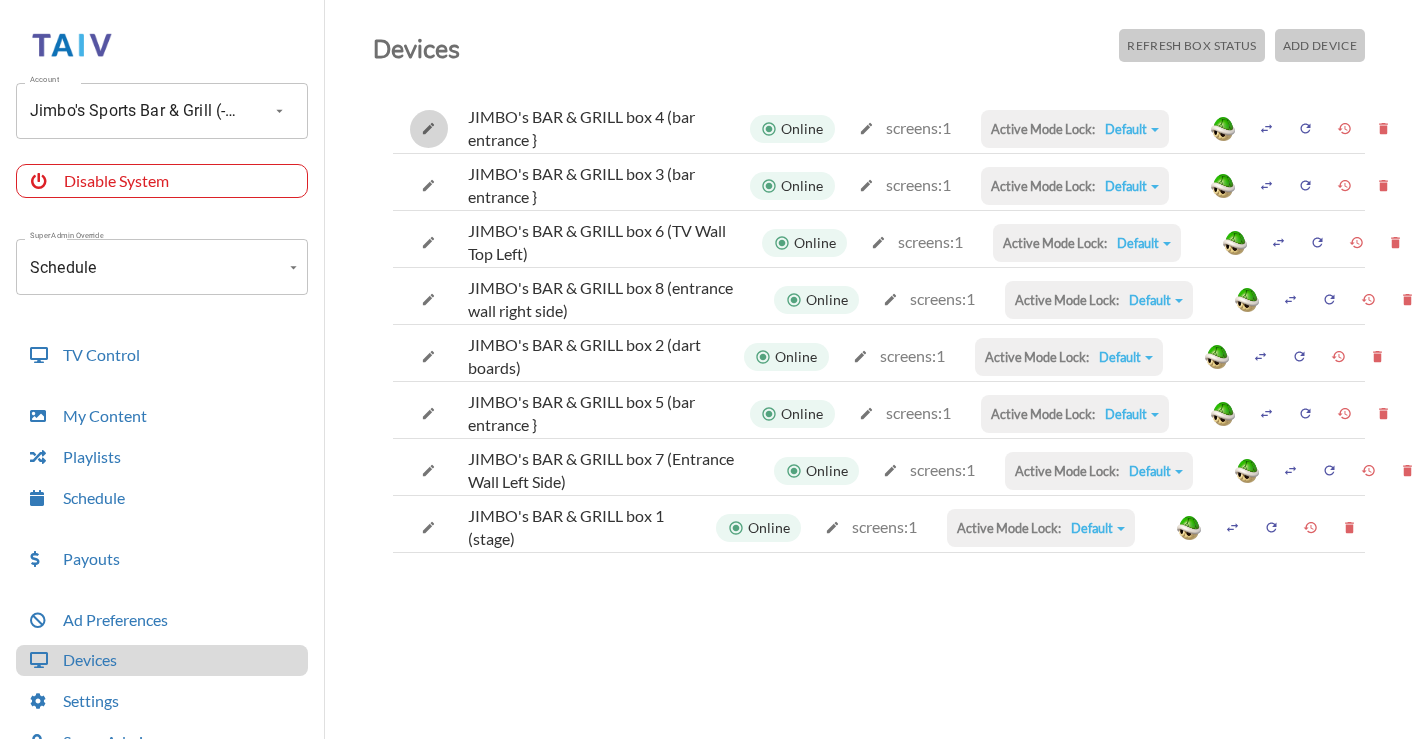 click at bounding box center [428, 128] 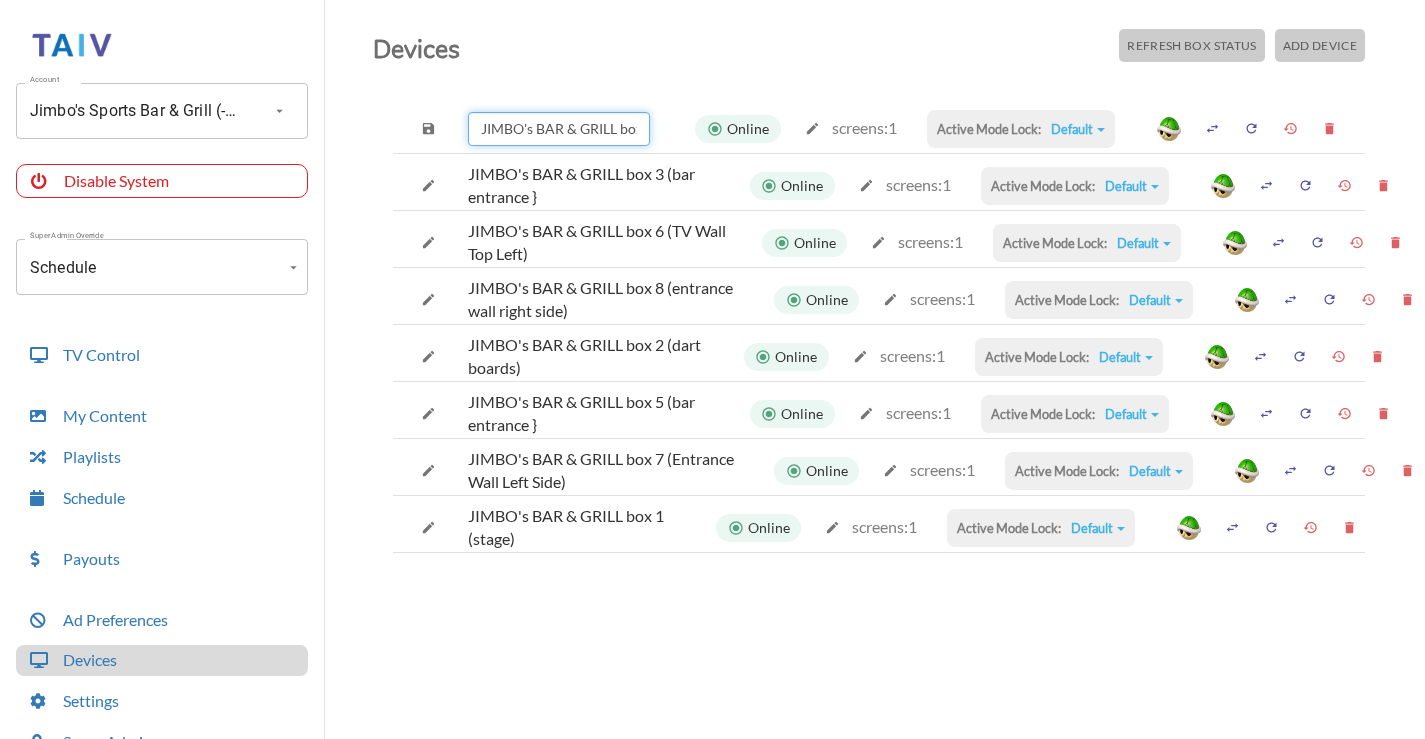 drag, startPoint x: 565, startPoint y: 125, endPoint x: 946, endPoint y: 128, distance: 381.0118 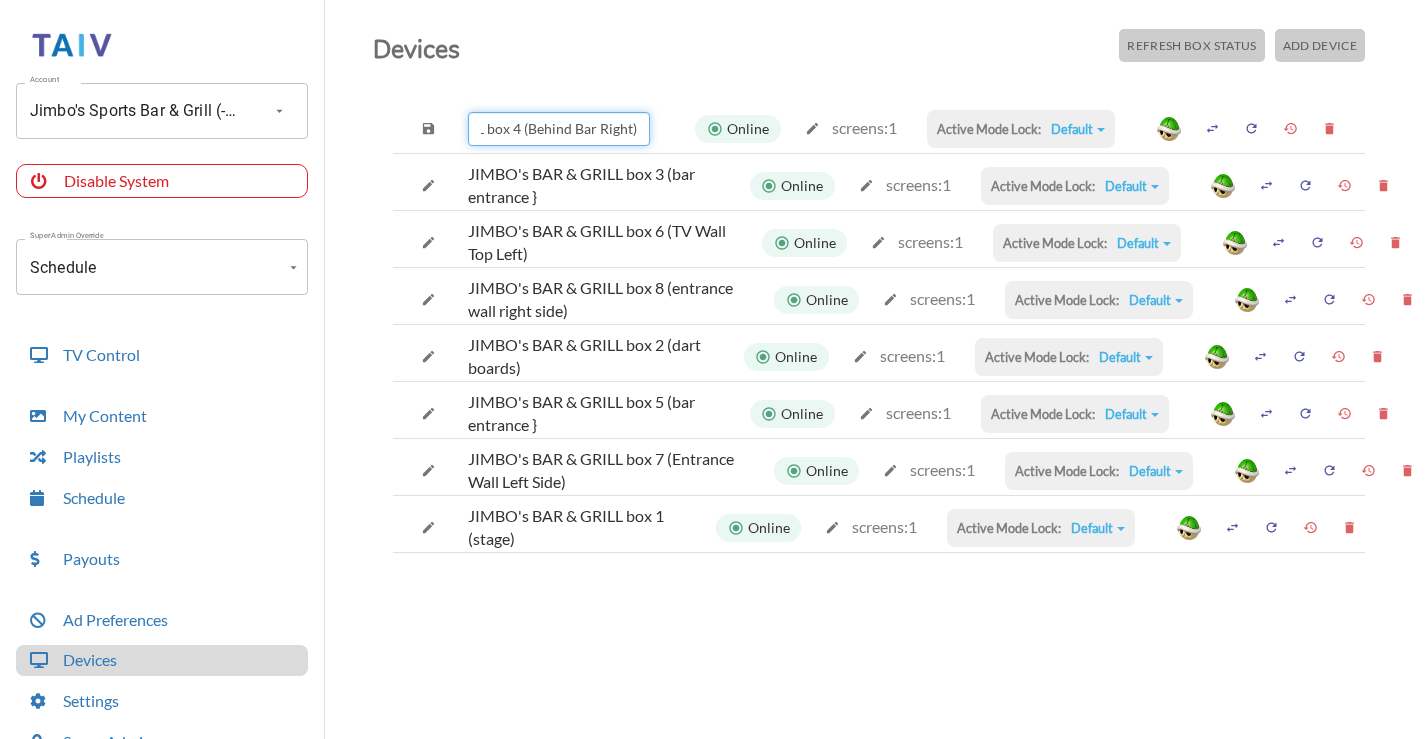 scroll, scrollTop: 0, scrollLeft: 137, axis: horizontal 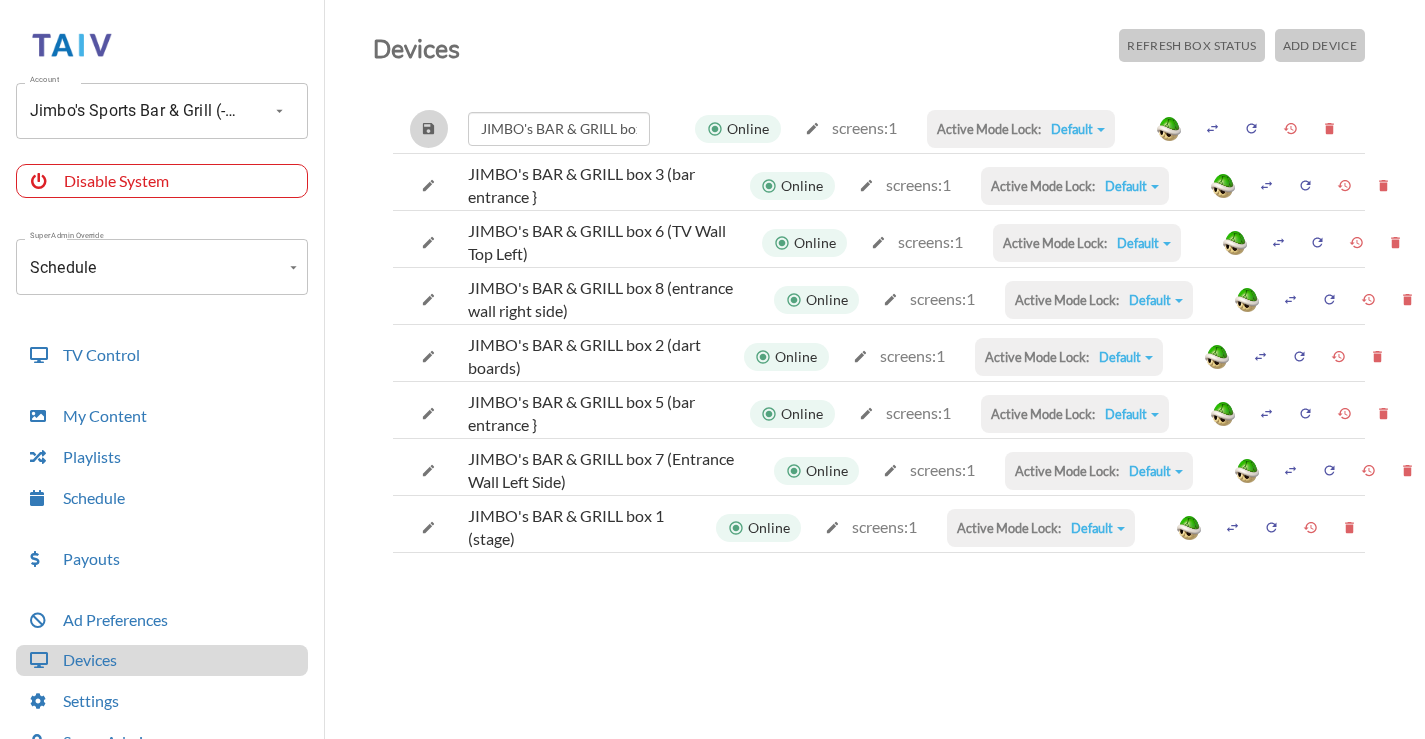 click at bounding box center (428, 128) 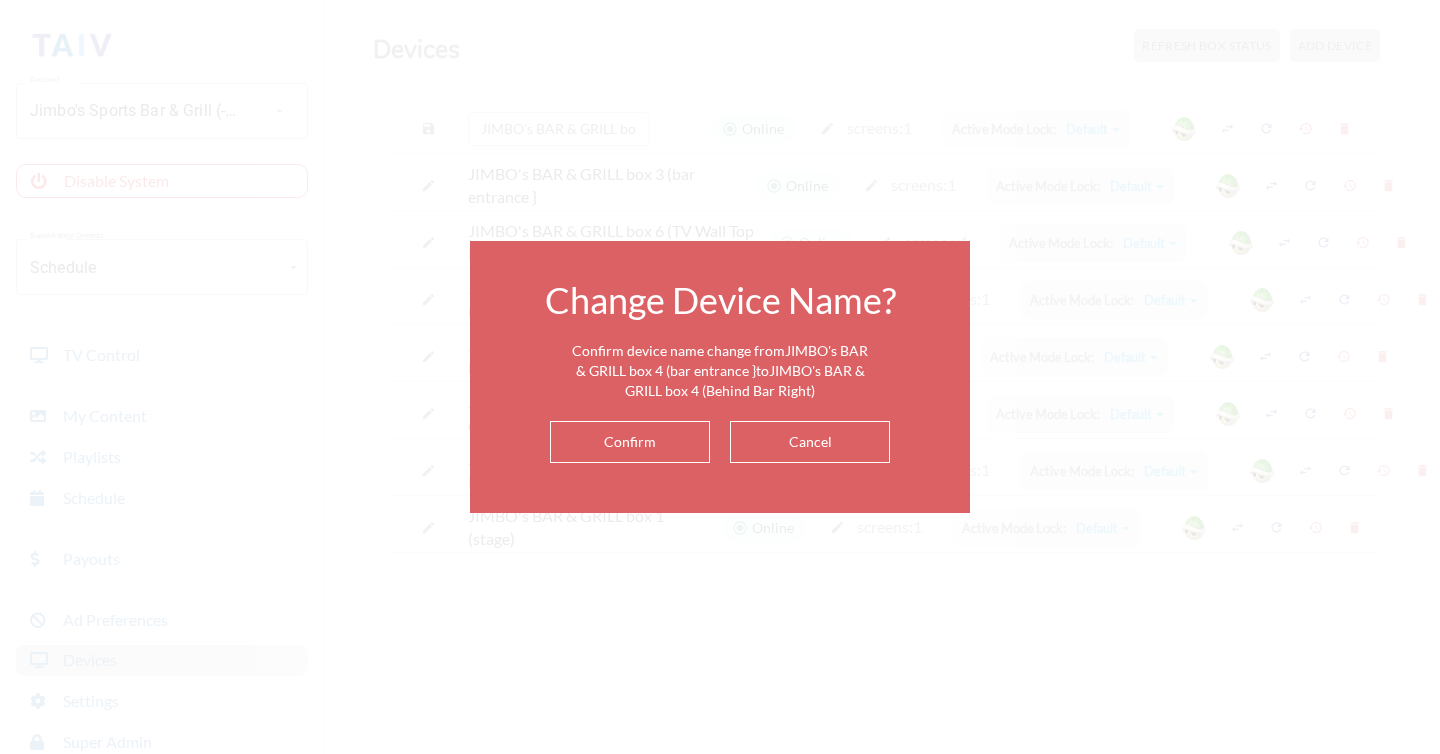 click on "Confirm" at bounding box center (630, 442) 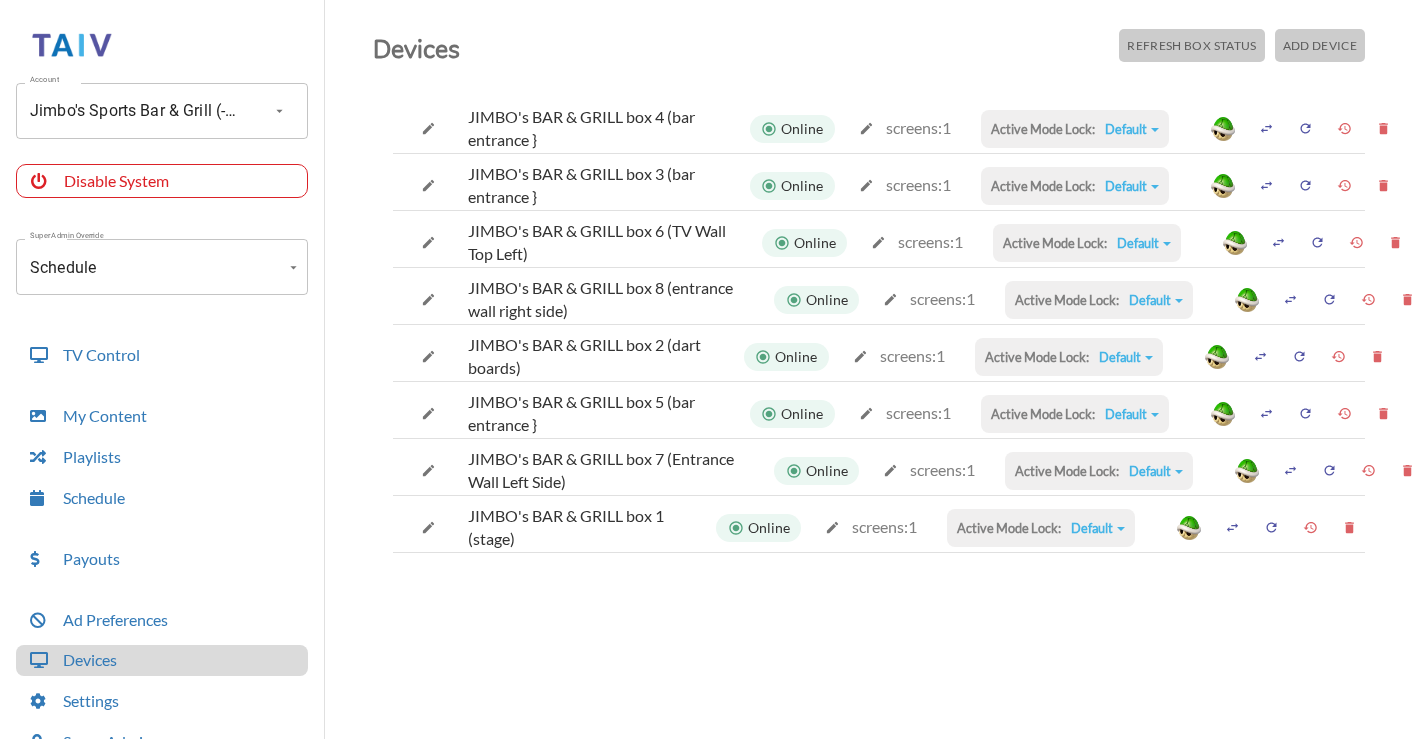 click on "Refresh Box Status" at bounding box center [1191, 45] 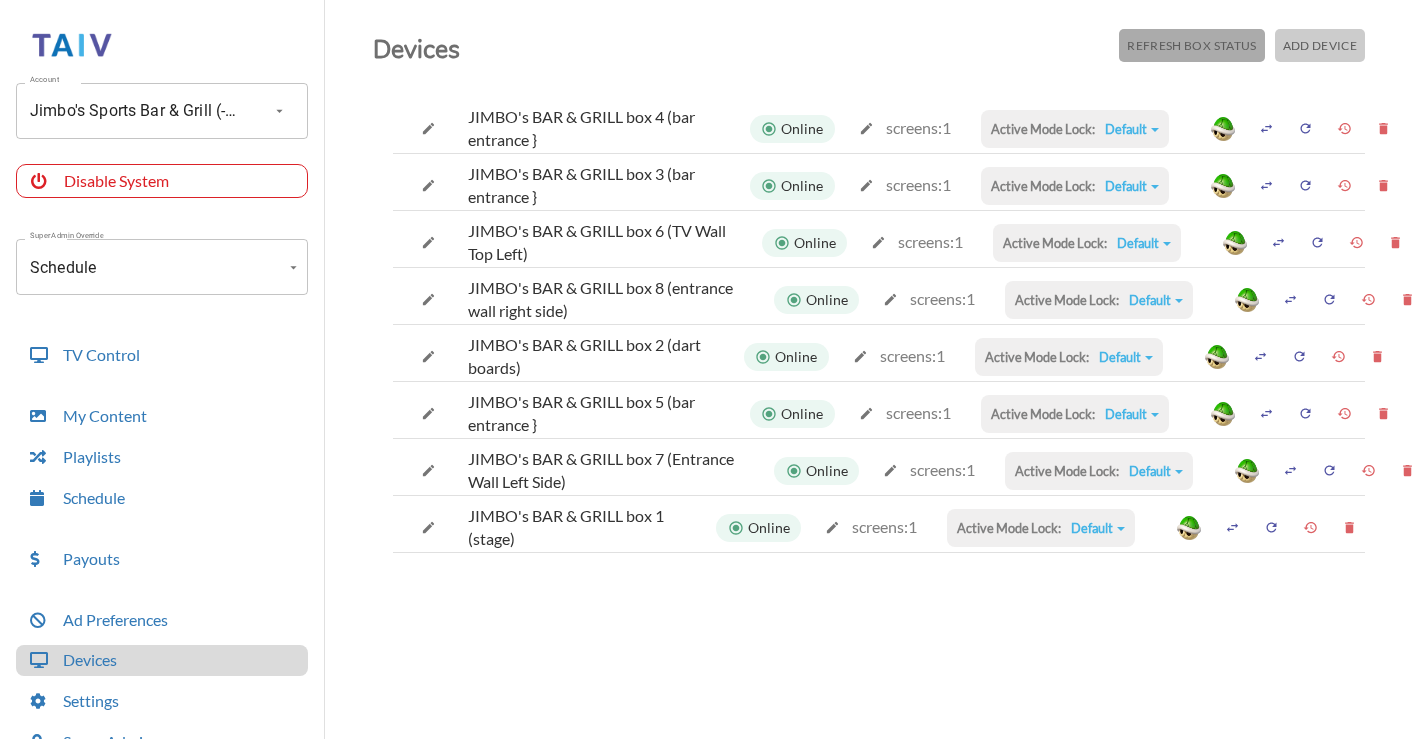 click on "Refresh Box Status" at bounding box center (1191, 45) 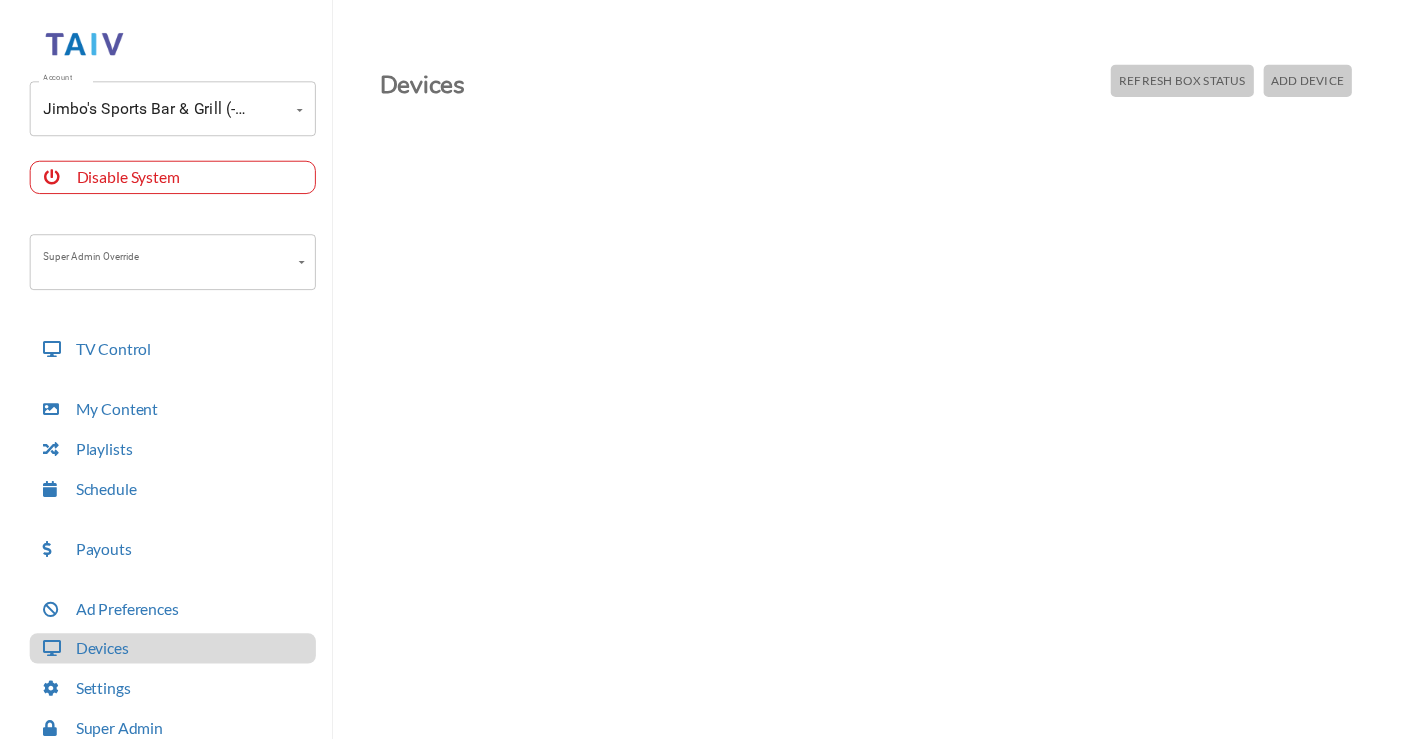 scroll, scrollTop: 37, scrollLeft: 0, axis: vertical 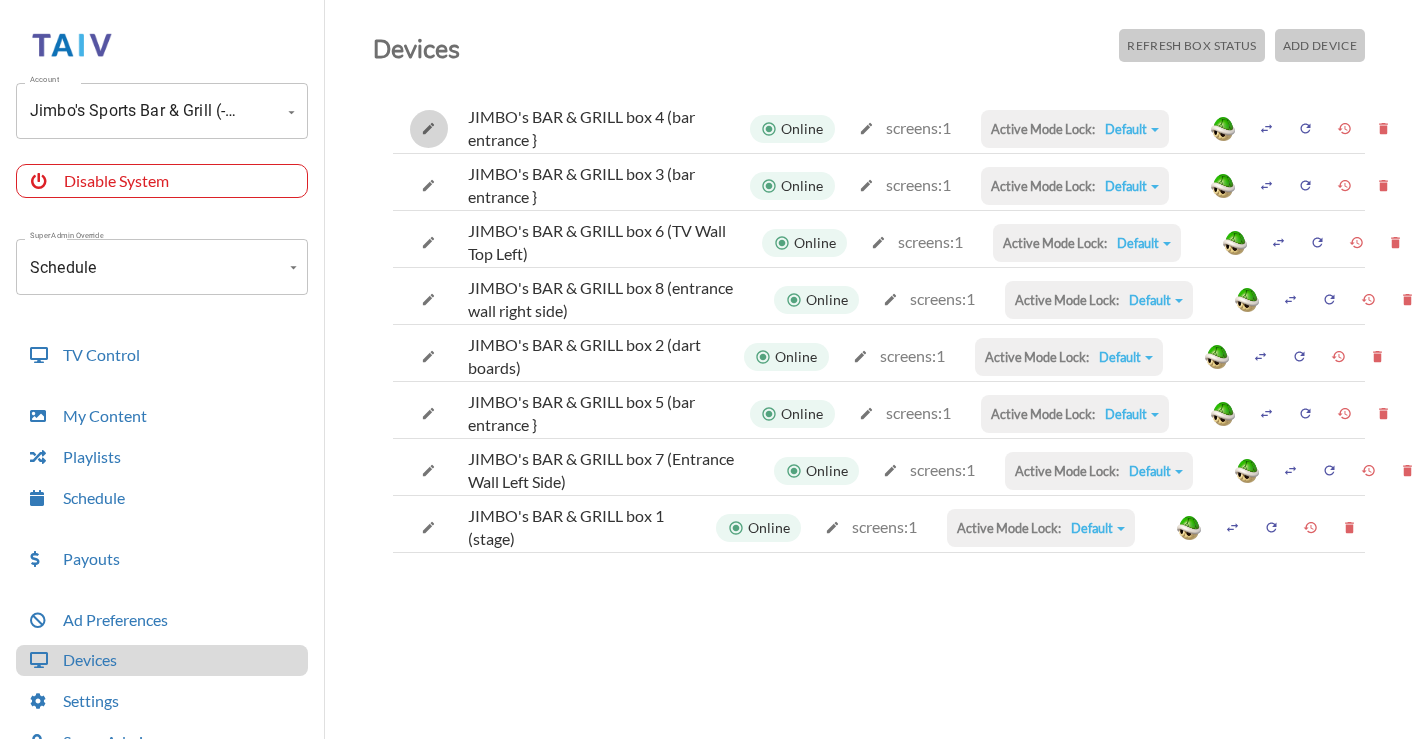 click at bounding box center (428, 128) 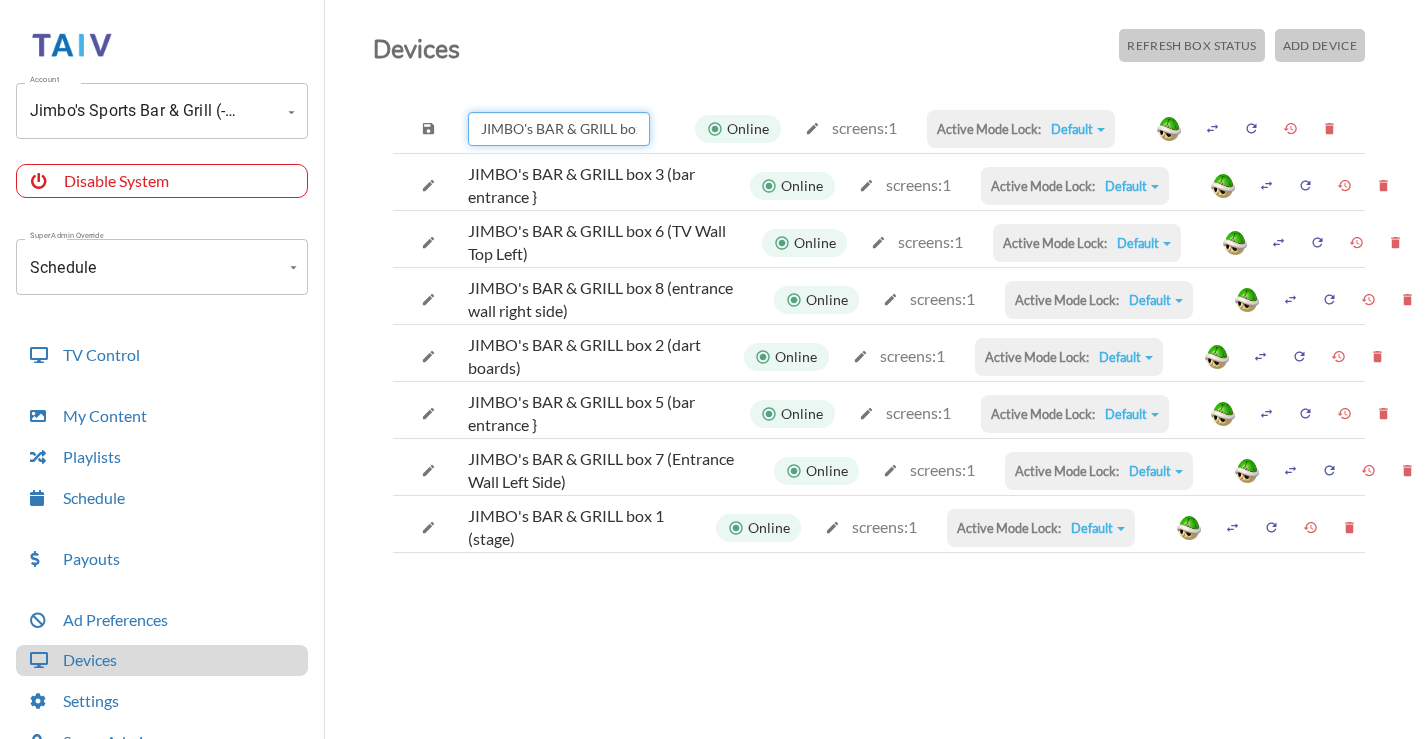 drag, startPoint x: 596, startPoint y: 117, endPoint x: 846, endPoint y: 123, distance: 250.07199 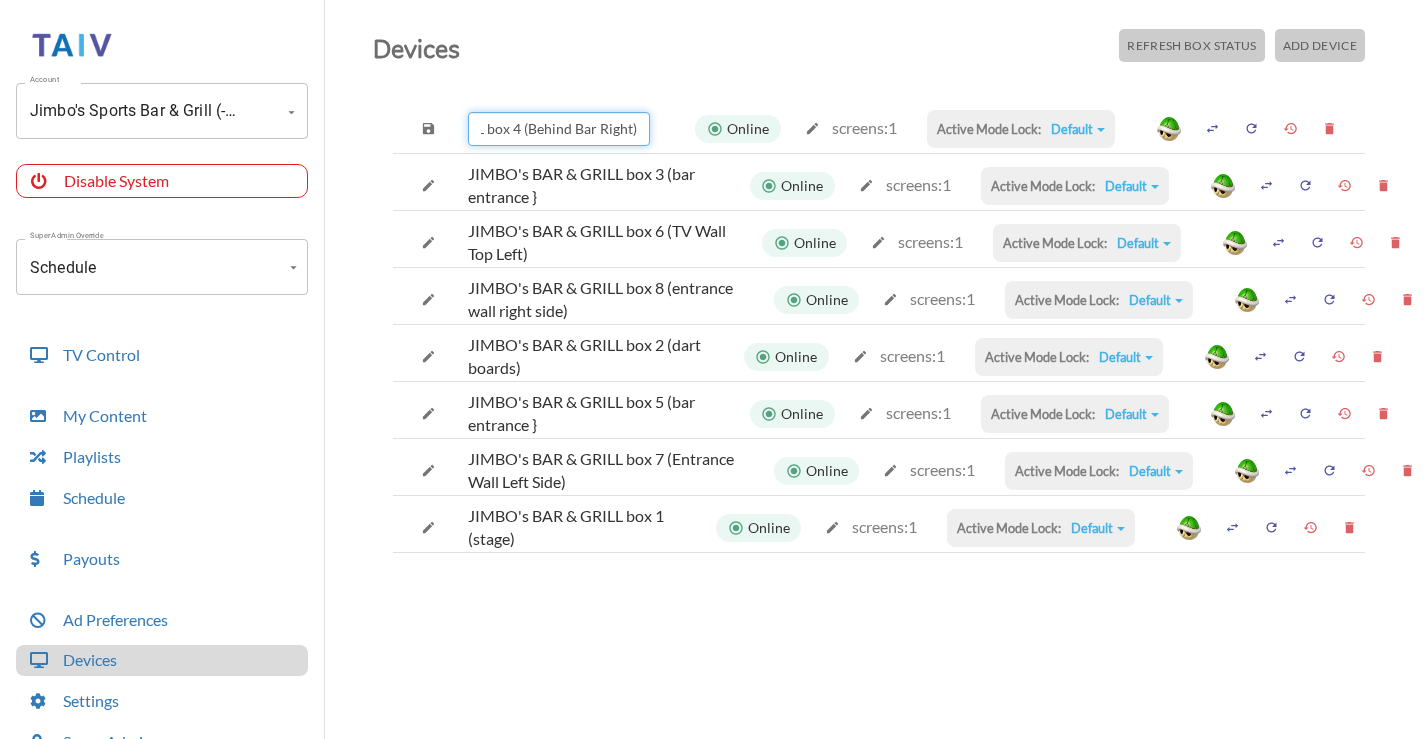 scroll, scrollTop: 0, scrollLeft: 137, axis: horizontal 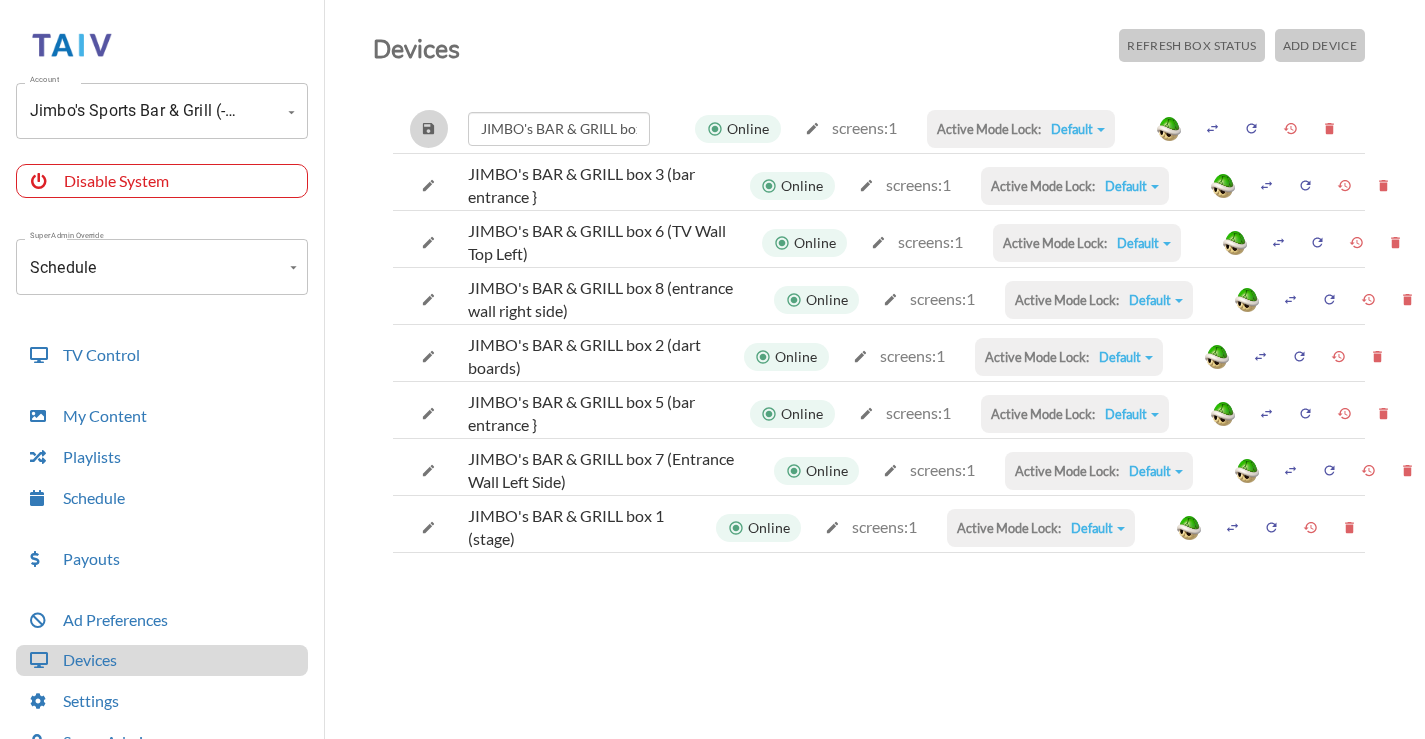 click at bounding box center [428, 128] 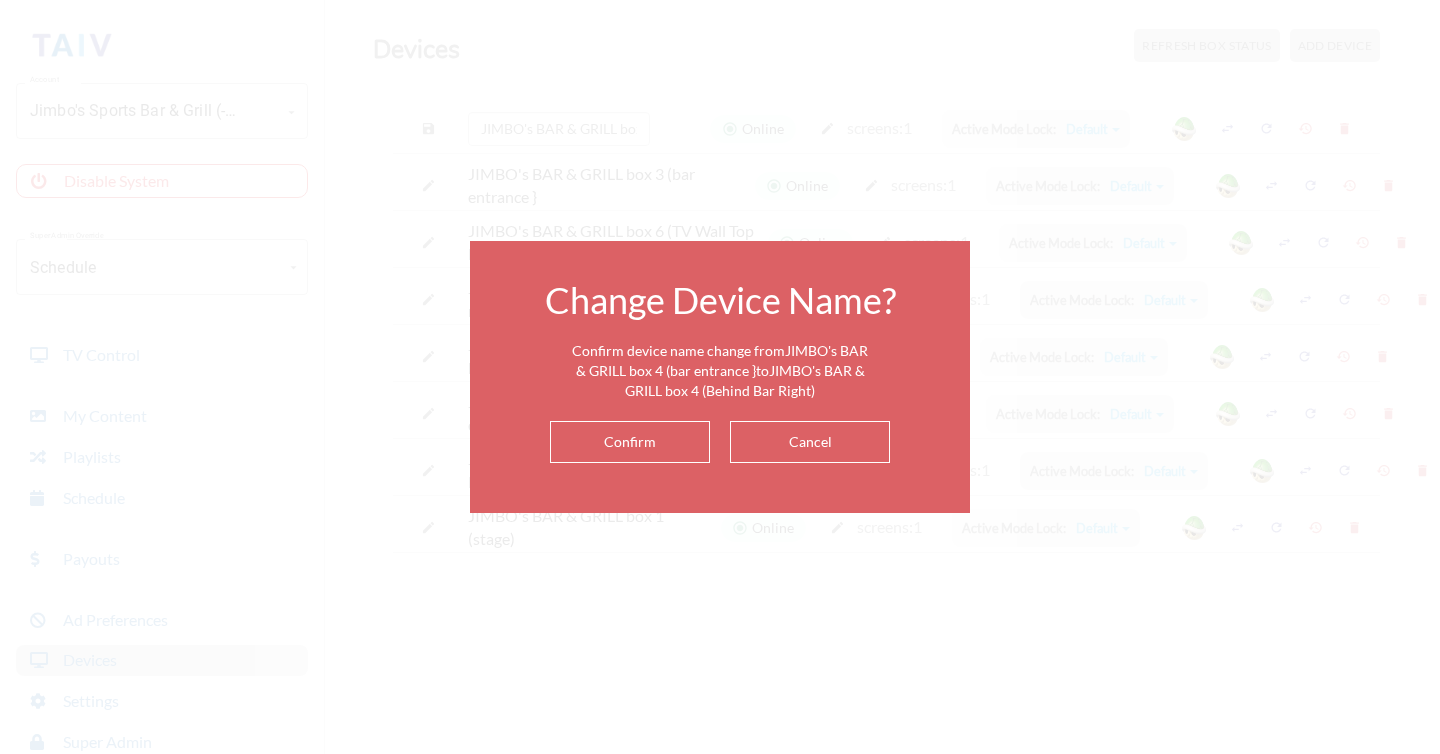 click on "Confirm" at bounding box center (630, 442) 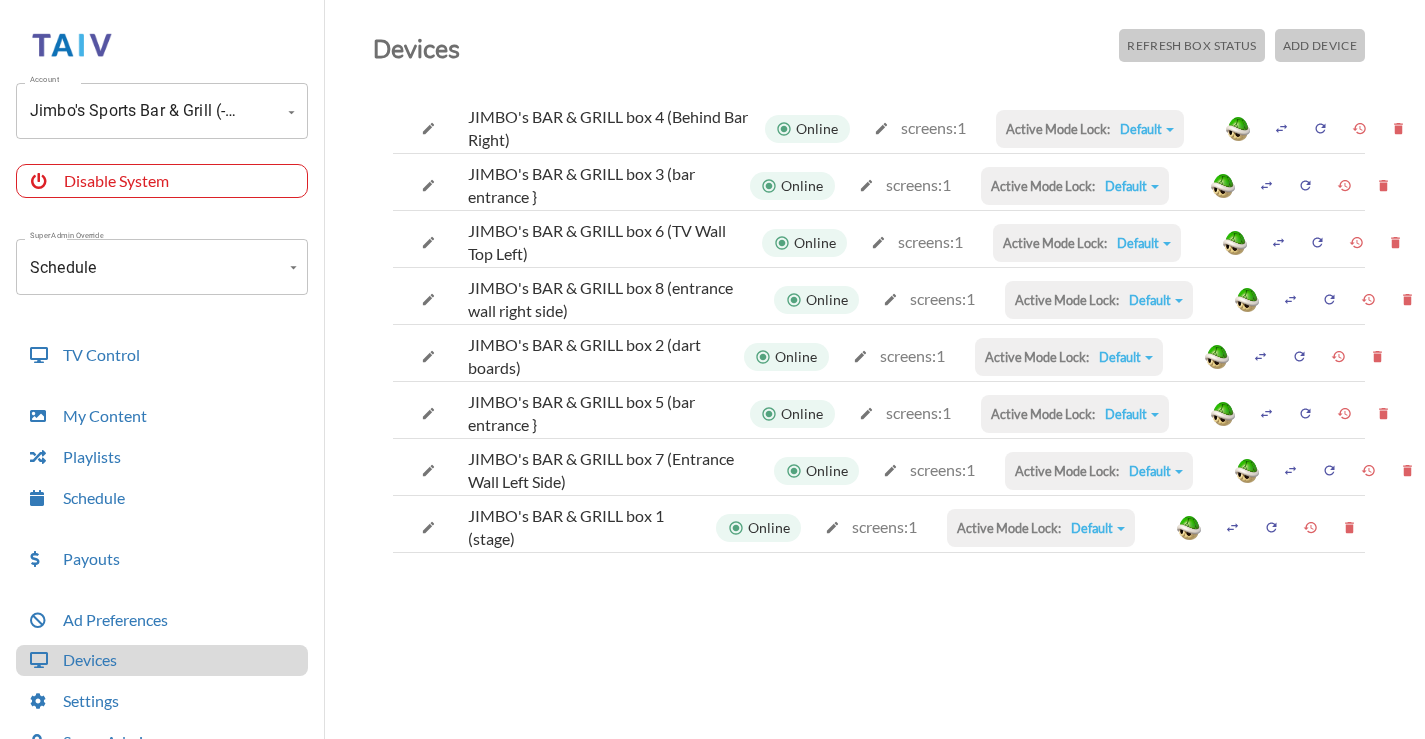 click at bounding box center (428, 128) 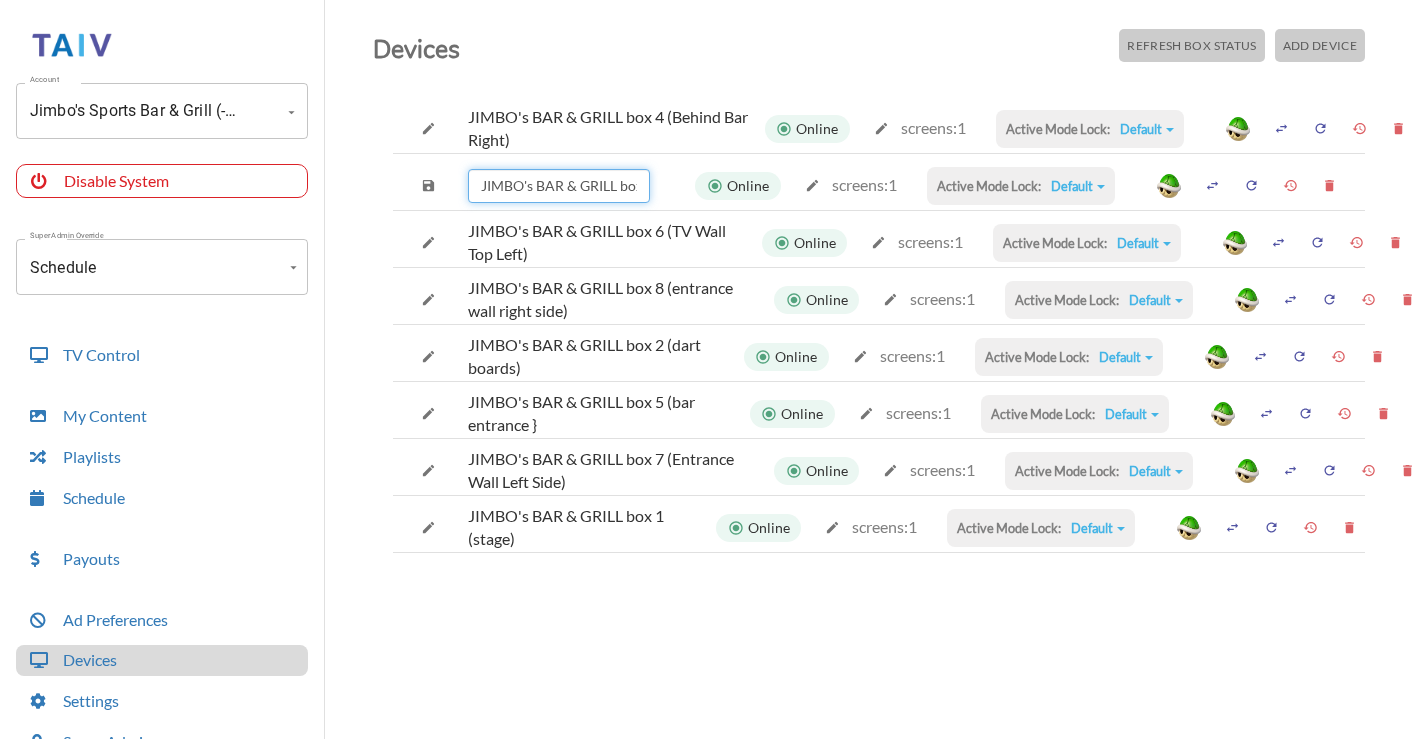 scroll, scrollTop: 0, scrollLeft: 115, axis: horizontal 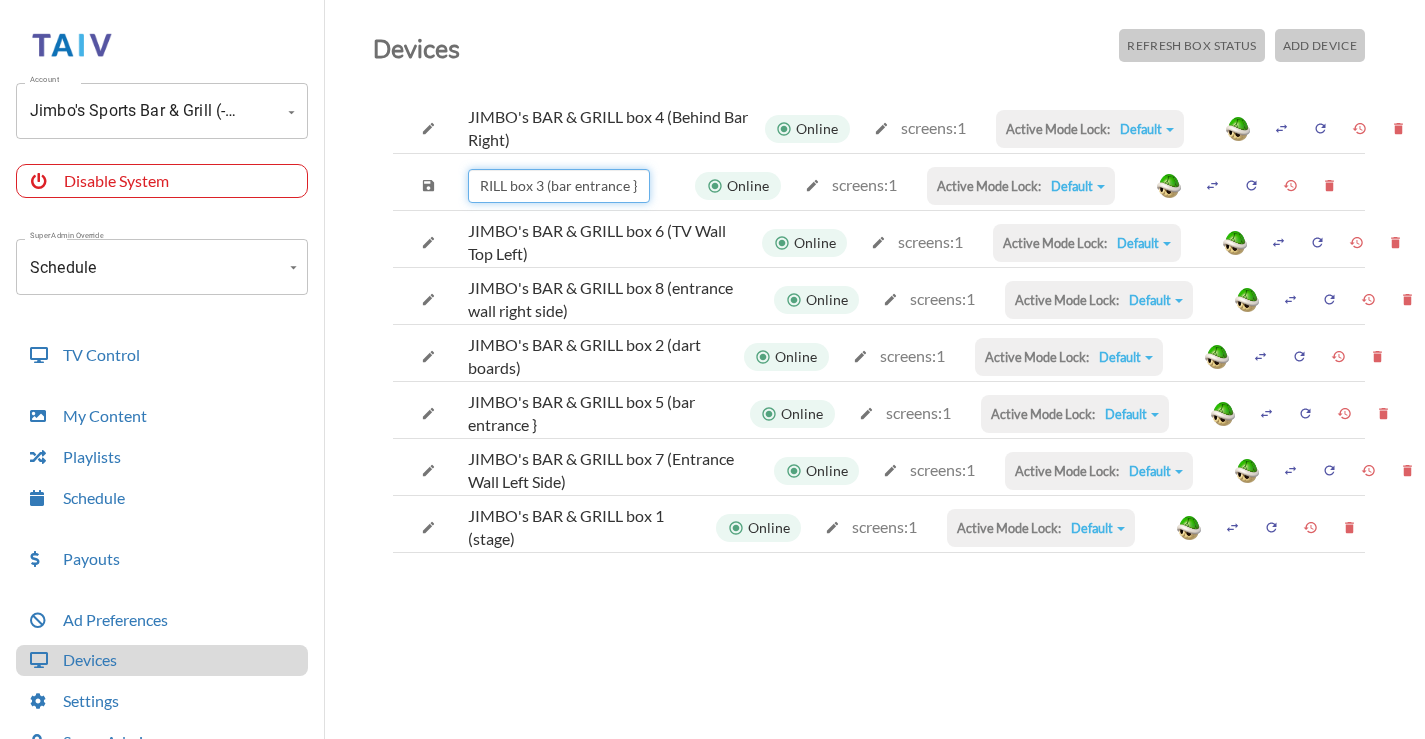 drag, startPoint x: 618, startPoint y: 186, endPoint x: 799, endPoint y: 182, distance: 181.04419 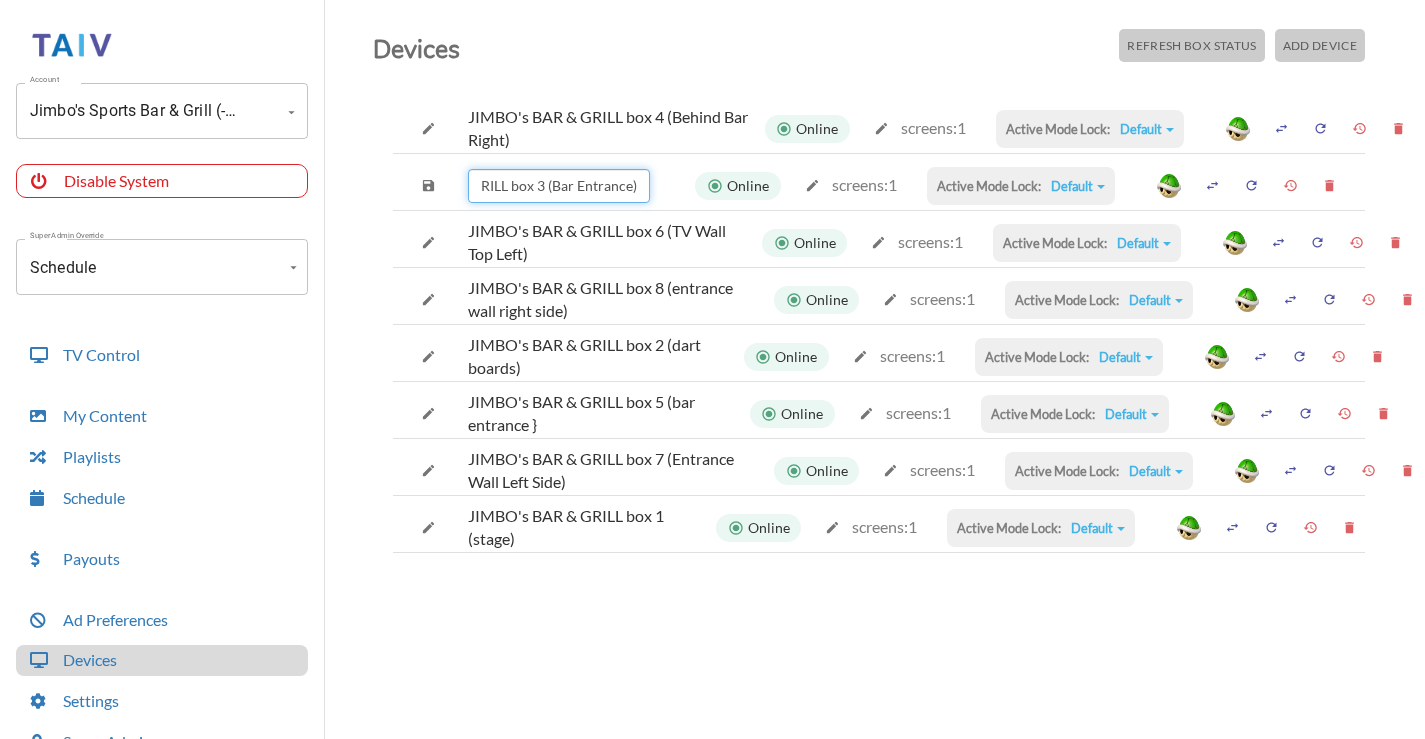 scroll, scrollTop: 0, scrollLeft: 114, axis: horizontal 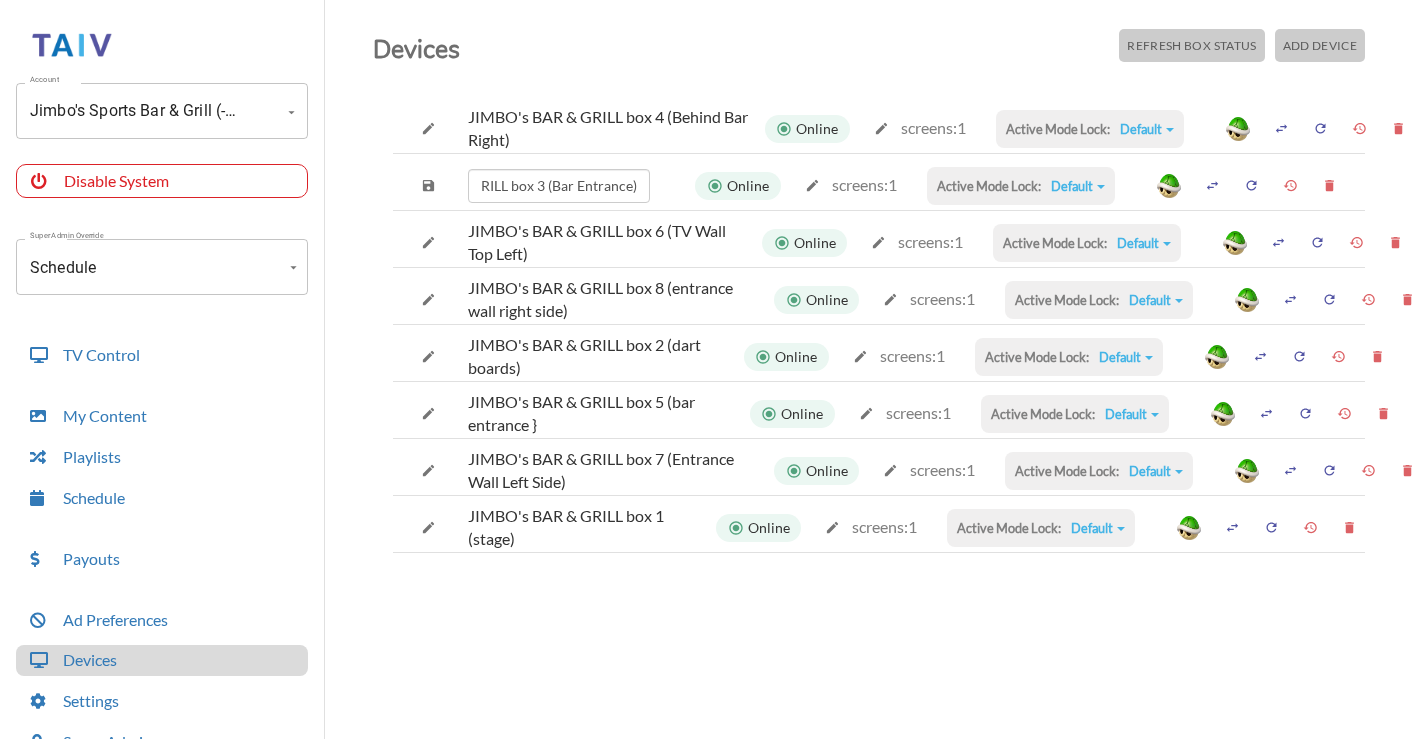 click at bounding box center [428, 128] 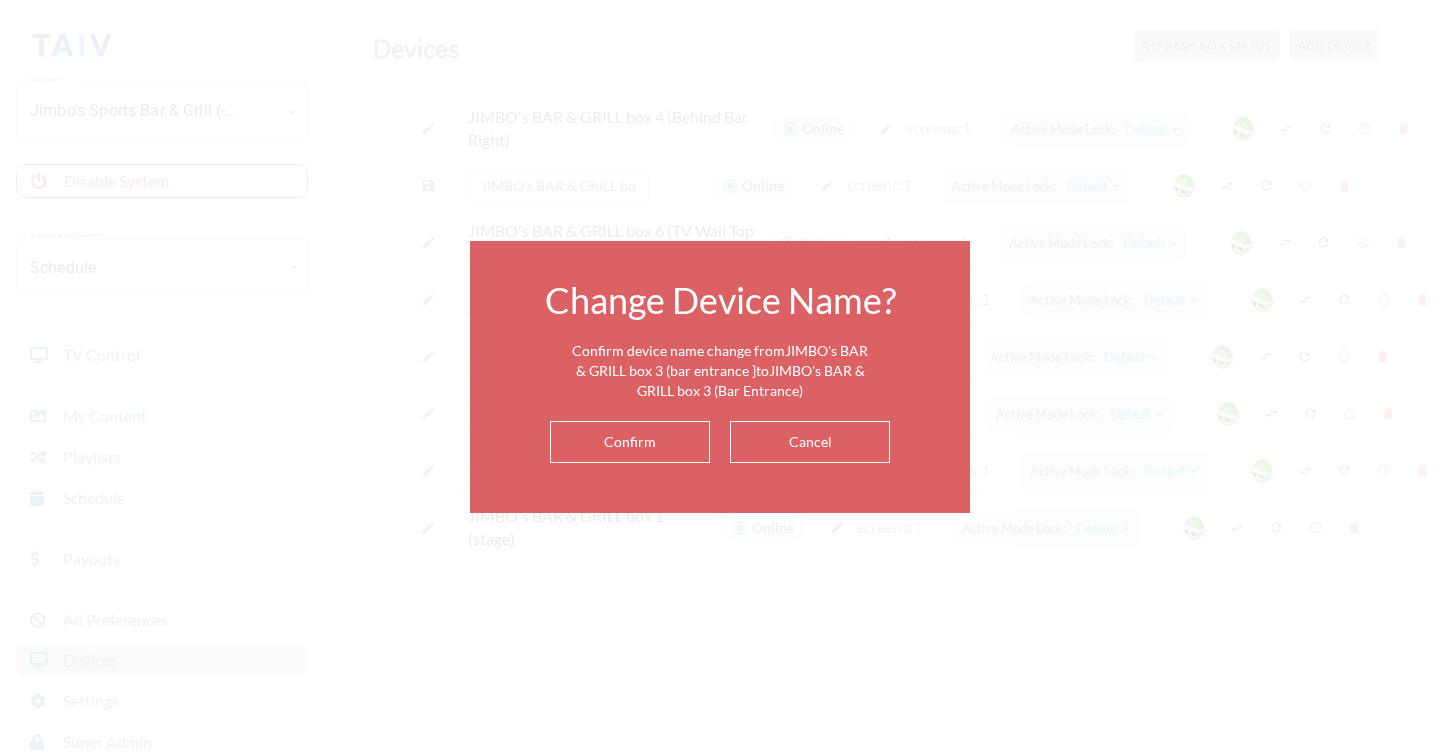 click on "Confirm" at bounding box center (630, 442) 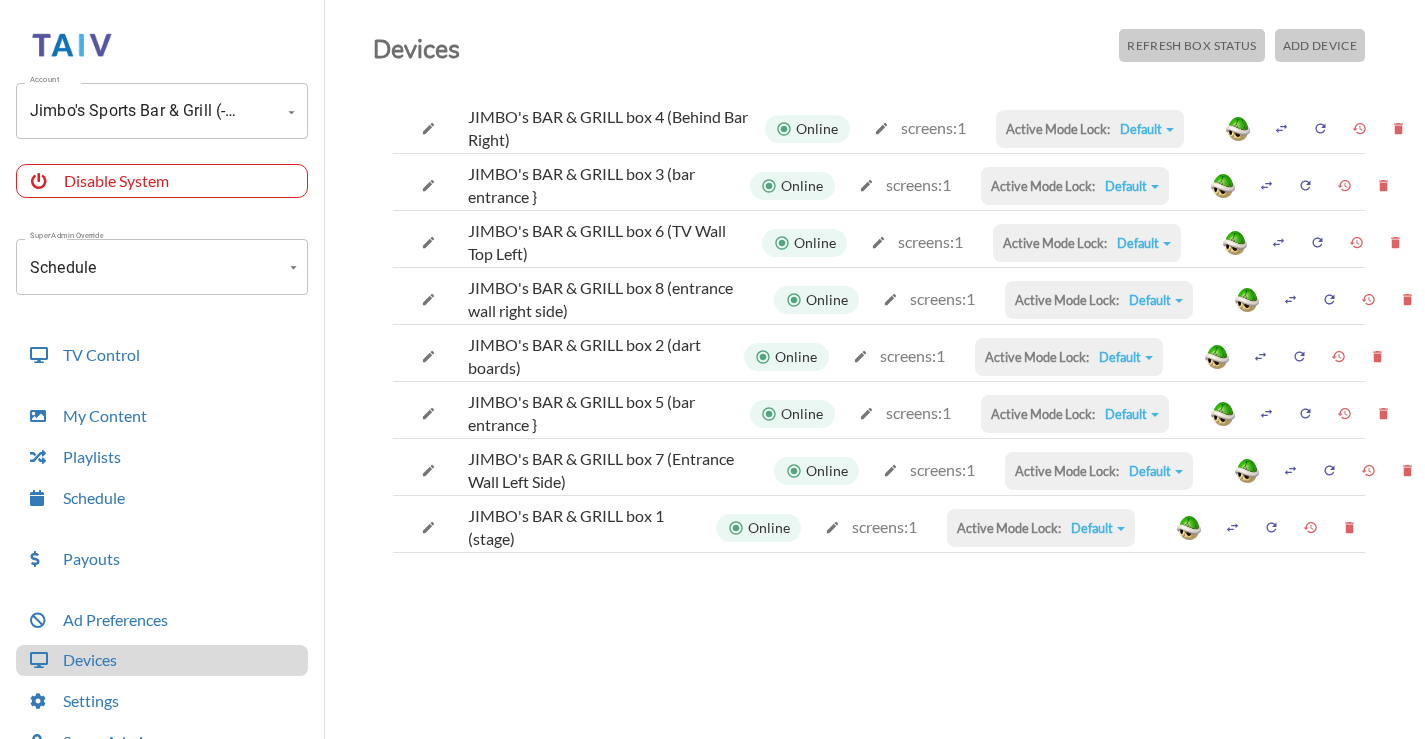 click at bounding box center (428, 128) 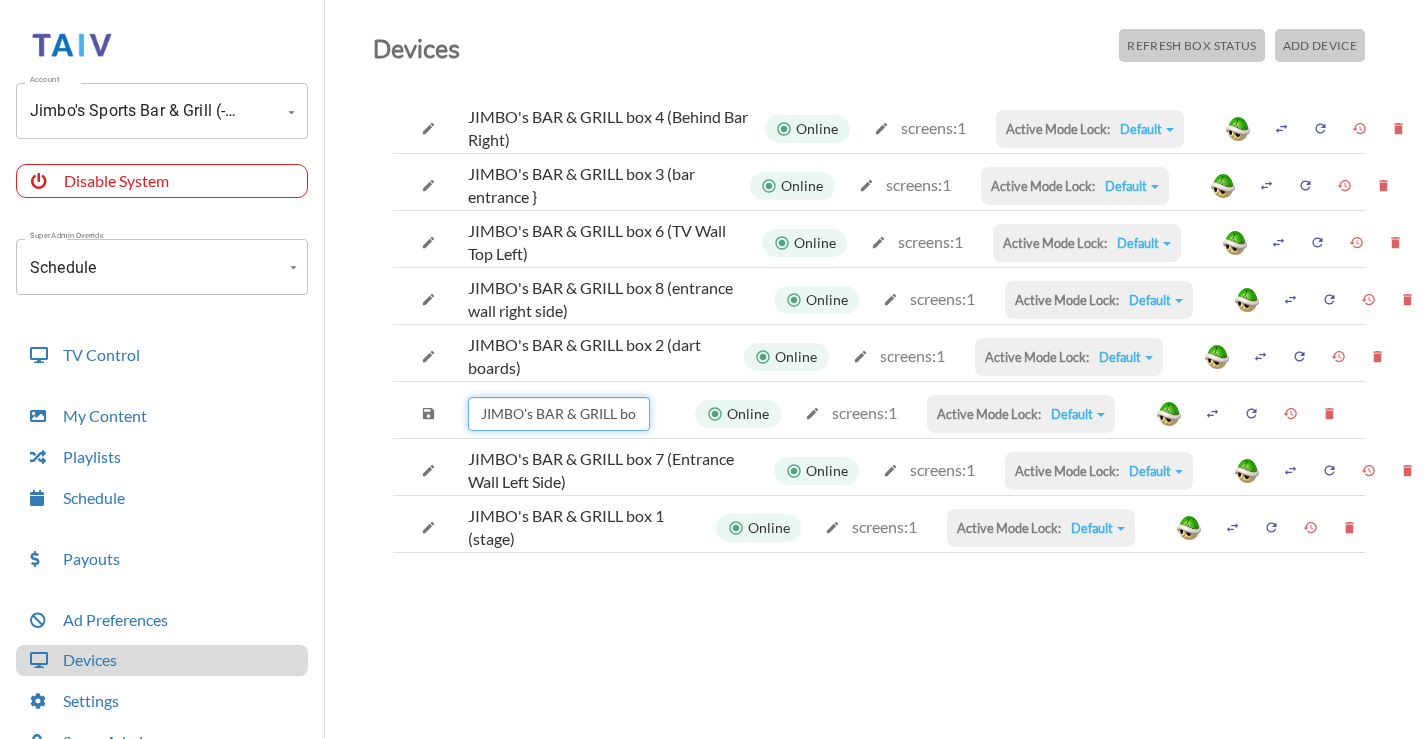 scroll, scrollTop: 0, scrollLeft: 115, axis: horizontal 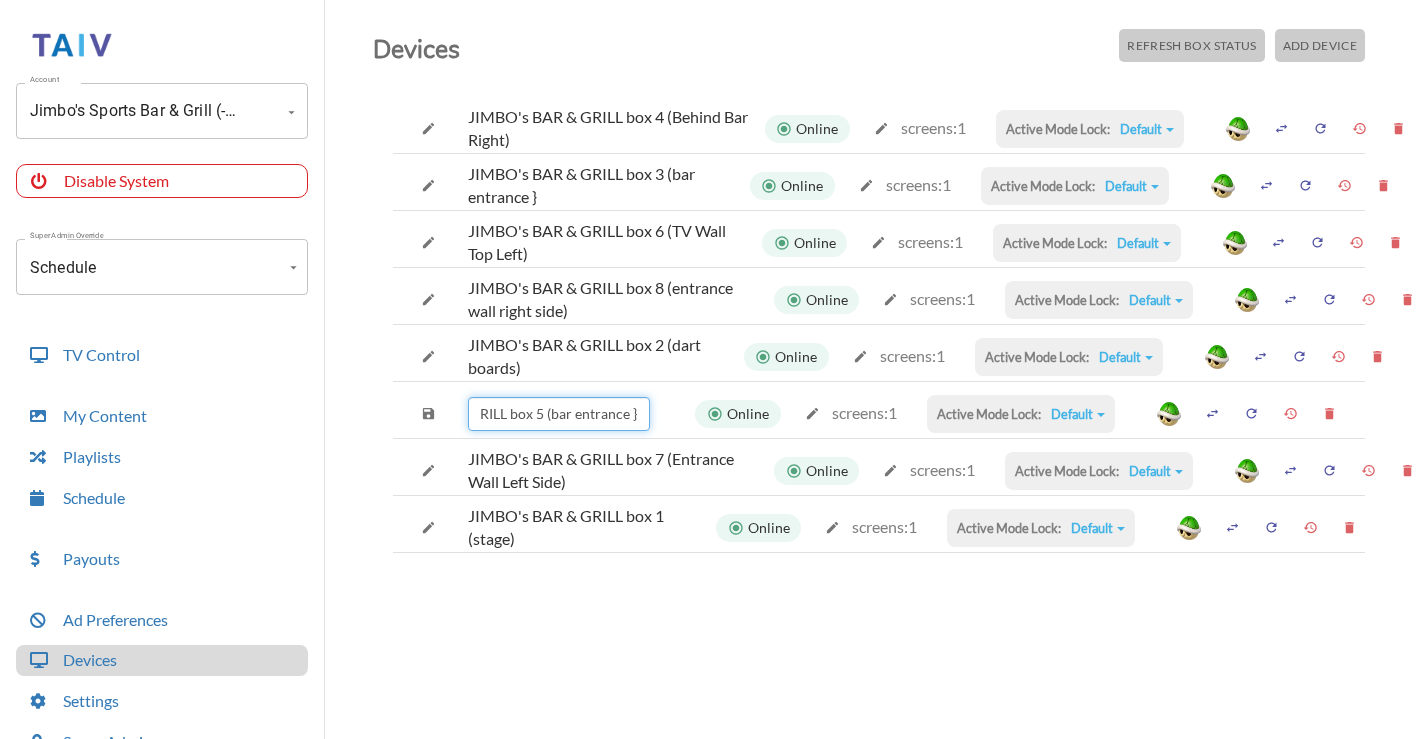 drag, startPoint x: 583, startPoint y: 406, endPoint x: 769, endPoint y: 406, distance: 186 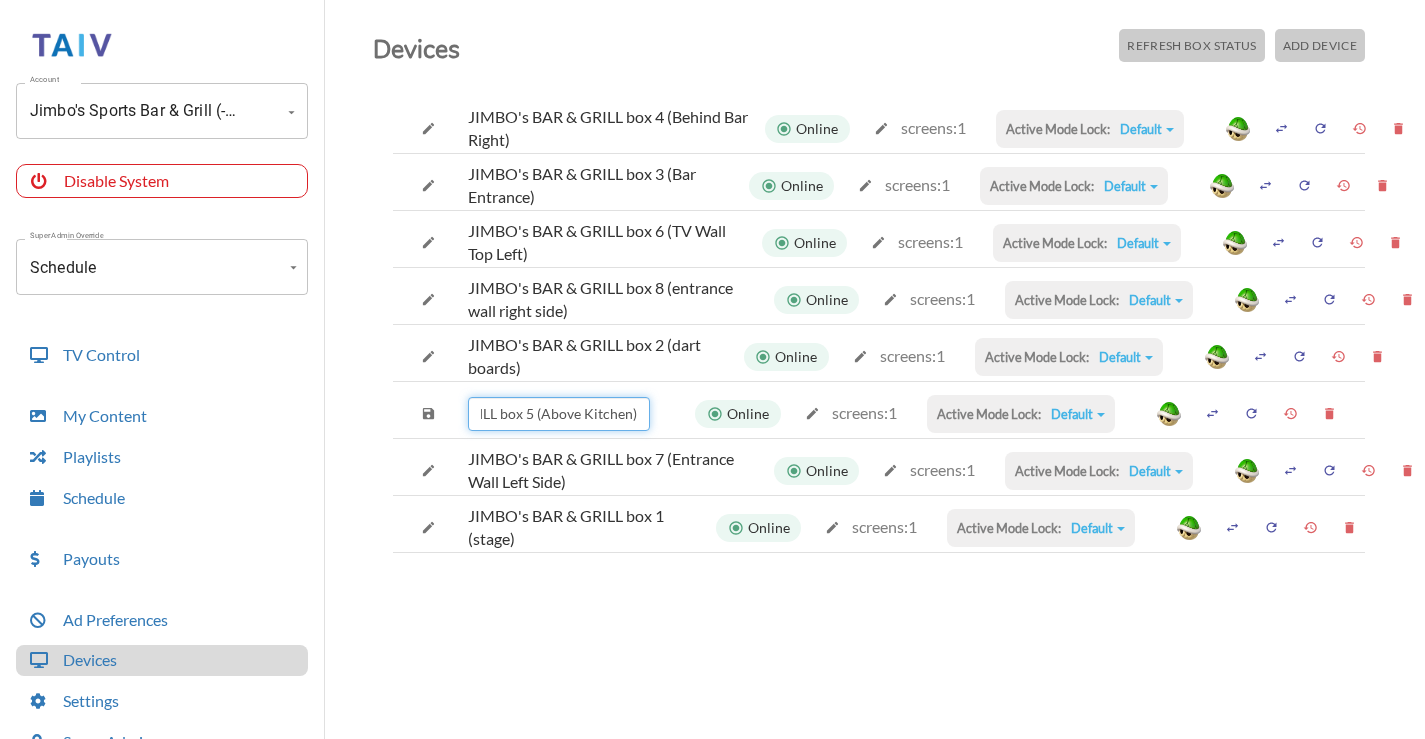 scroll, scrollTop: 0, scrollLeft: 124, axis: horizontal 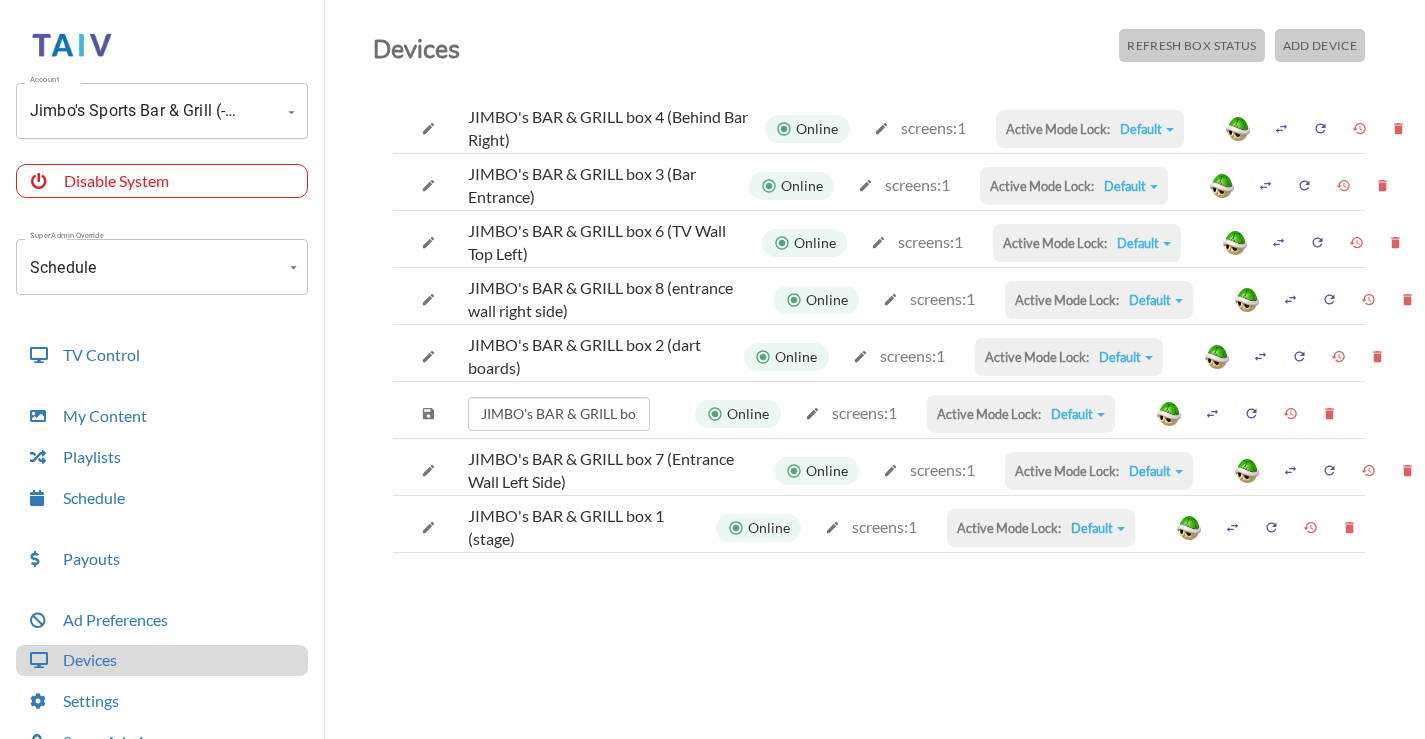 click at bounding box center (428, 128) 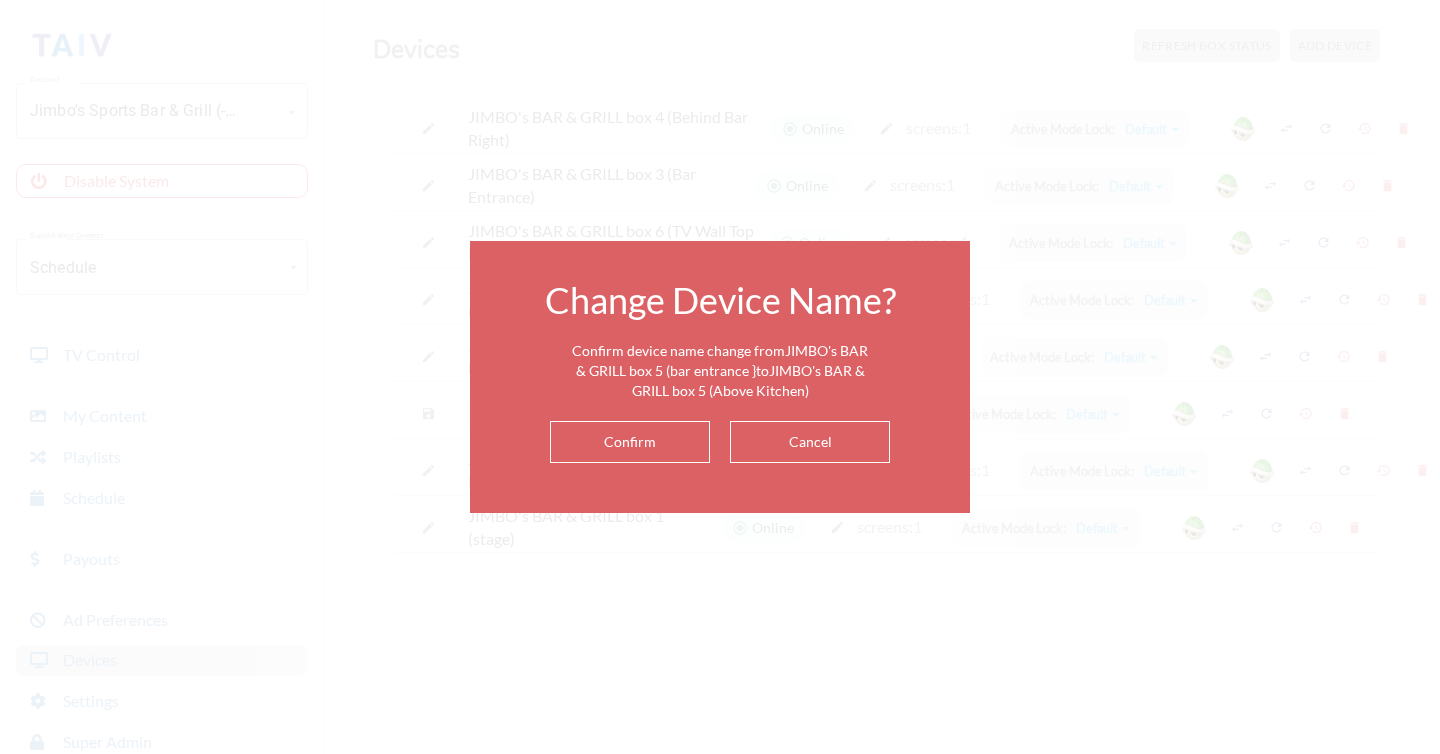 click on "Confirm" at bounding box center (630, 442) 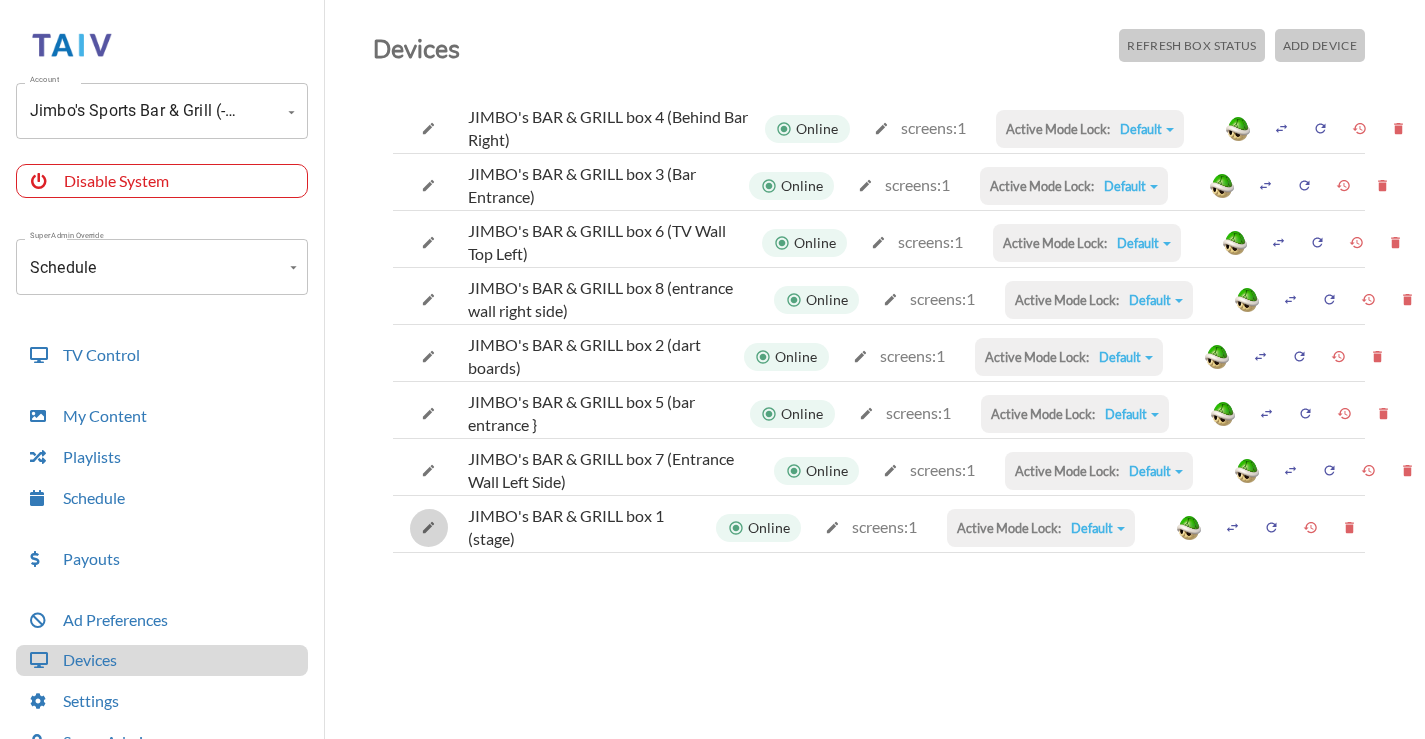 click at bounding box center (428, 128) 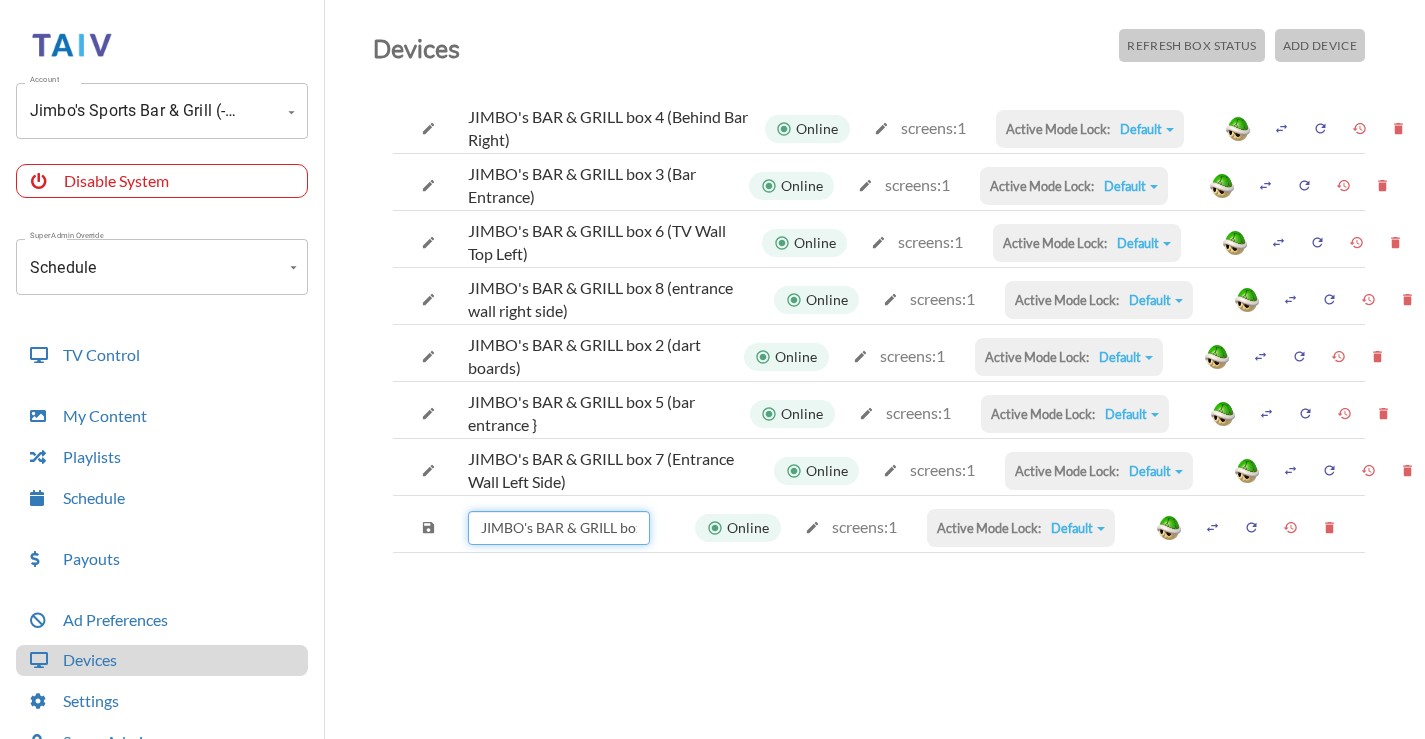 drag, startPoint x: 580, startPoint y: 536, endPoint x: 814, endPoint y: 535, distance: 234.00214 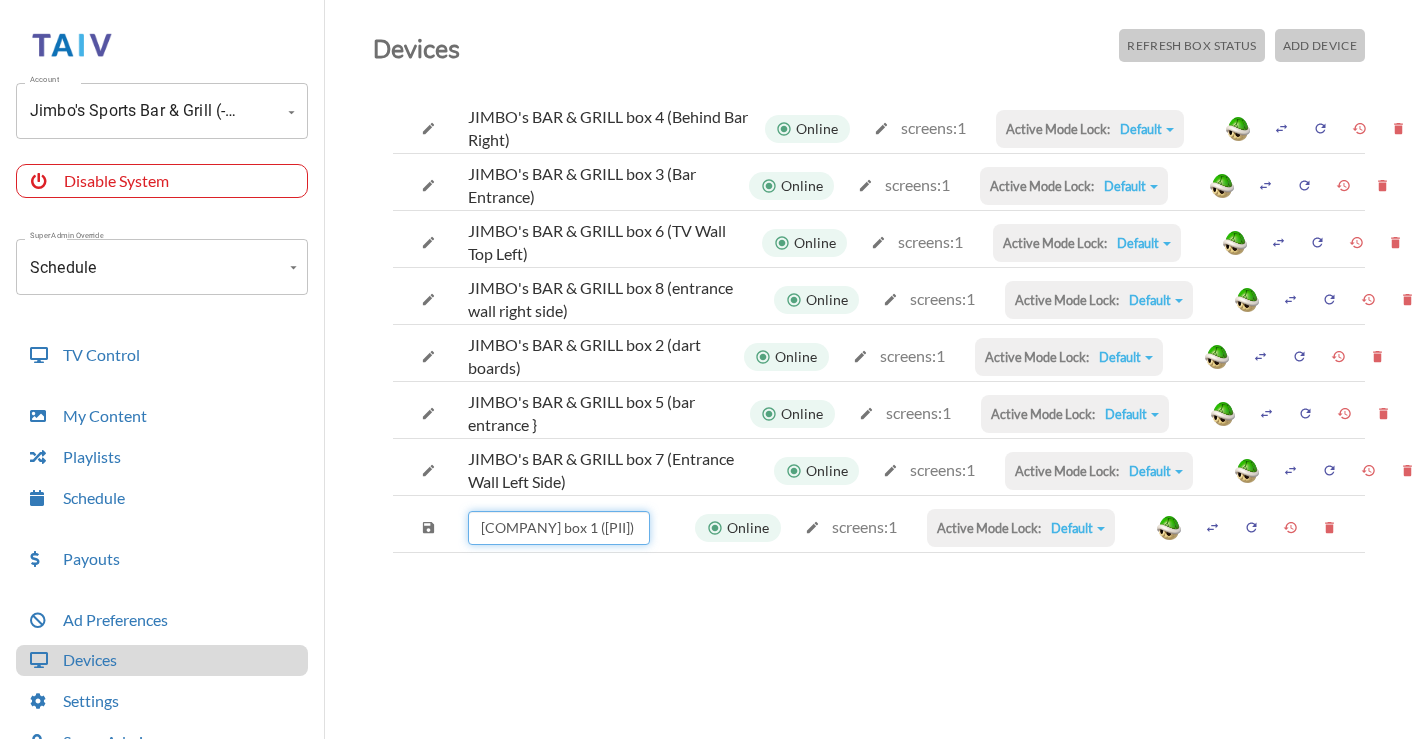 scroll, scrollTop: 0, scrollLeft: 61, axis: horizontal 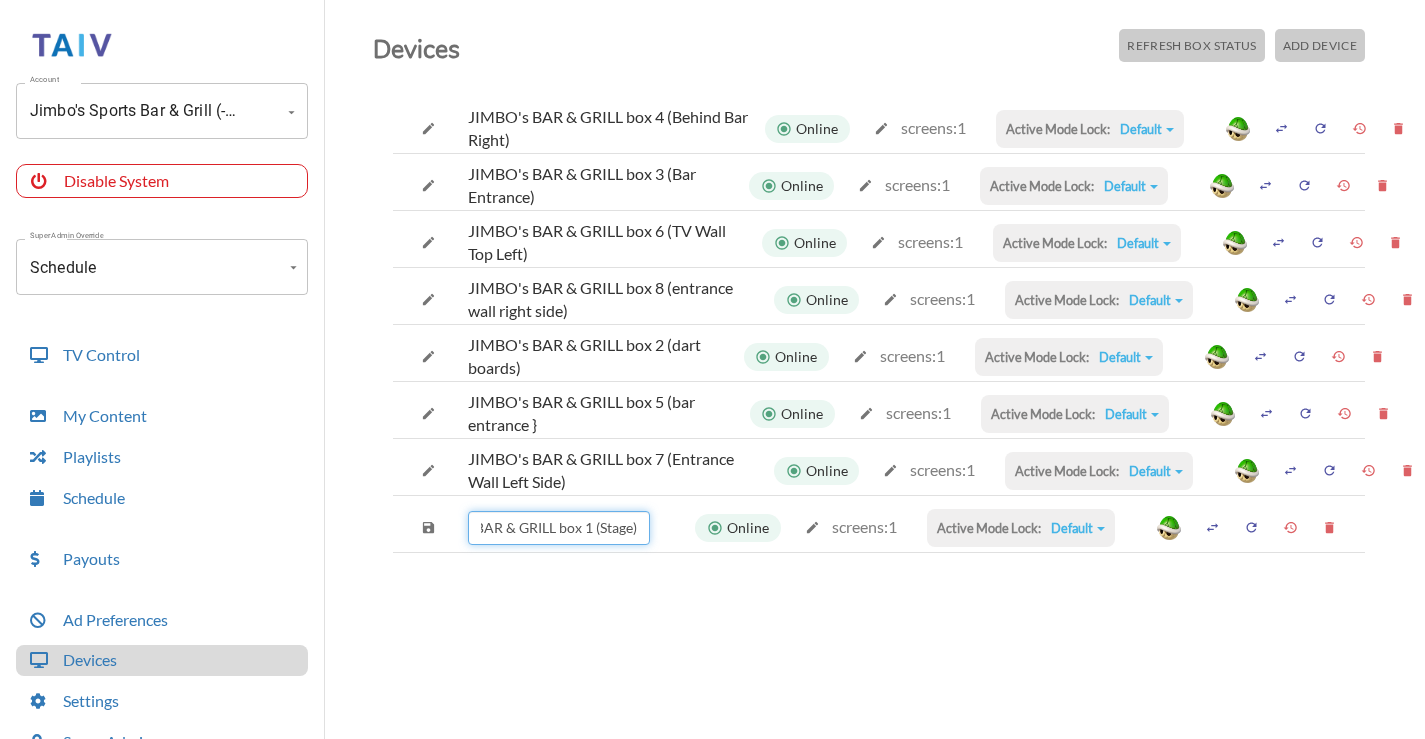 type on "JIMBO's BAR & GRILL box 1 (Stage)" 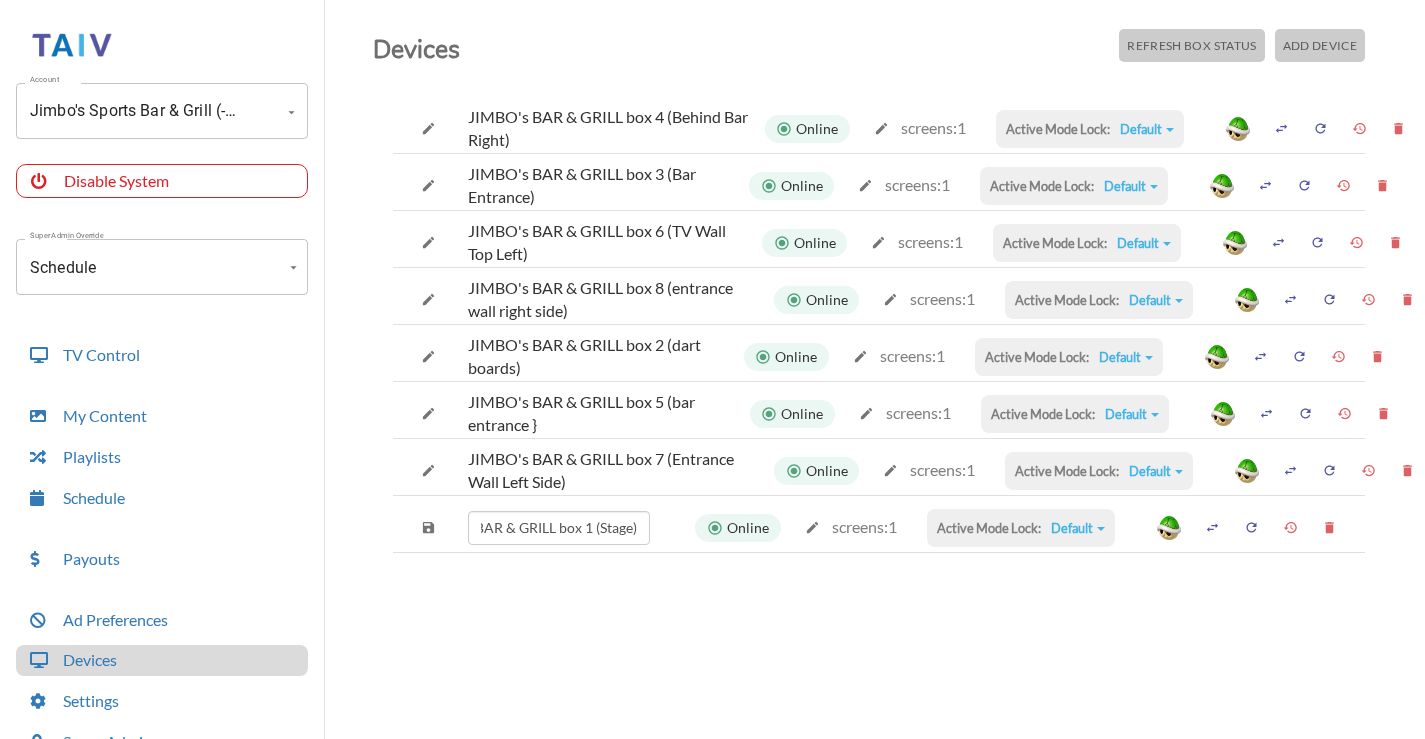 click at bounding box center (428, 128) 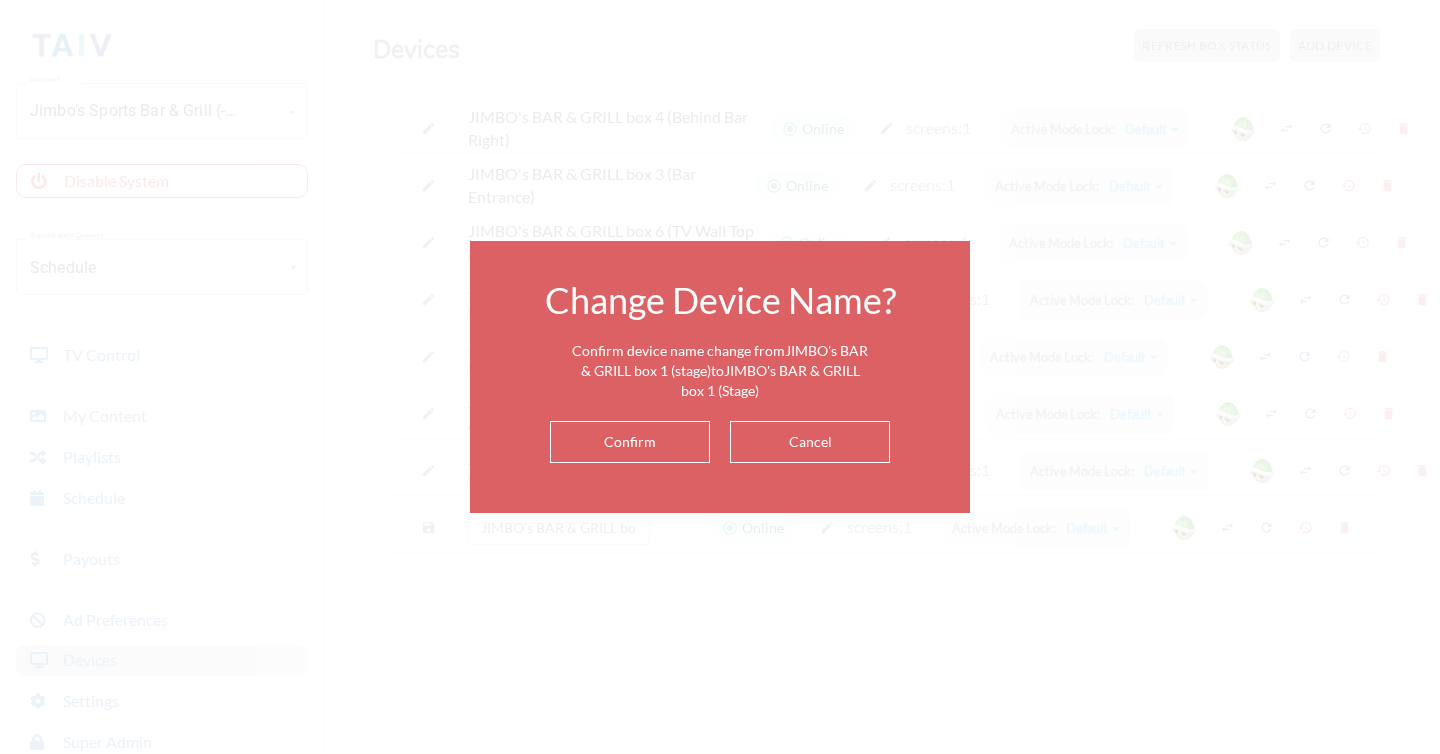 click on "Confirm" at bounding box center [630, 442] 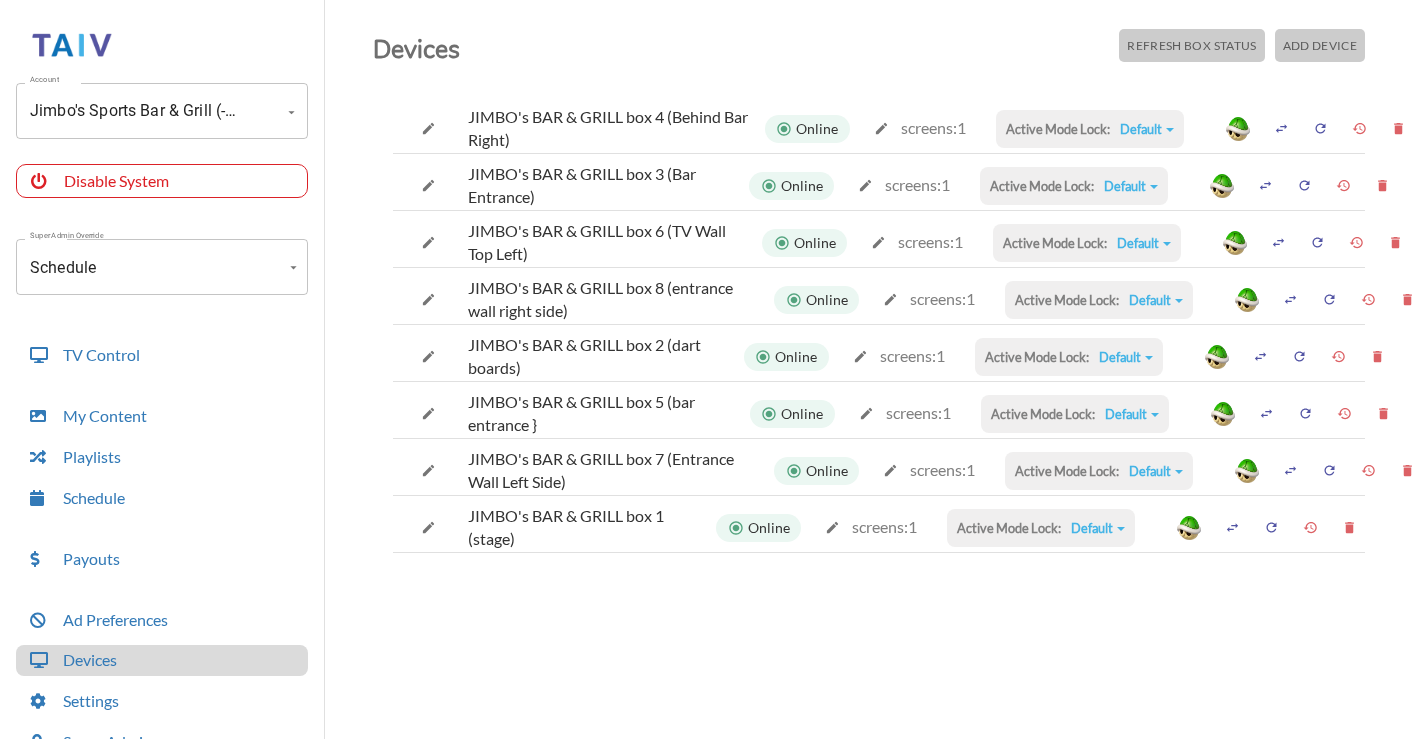 click at bounding box center (428, 128) 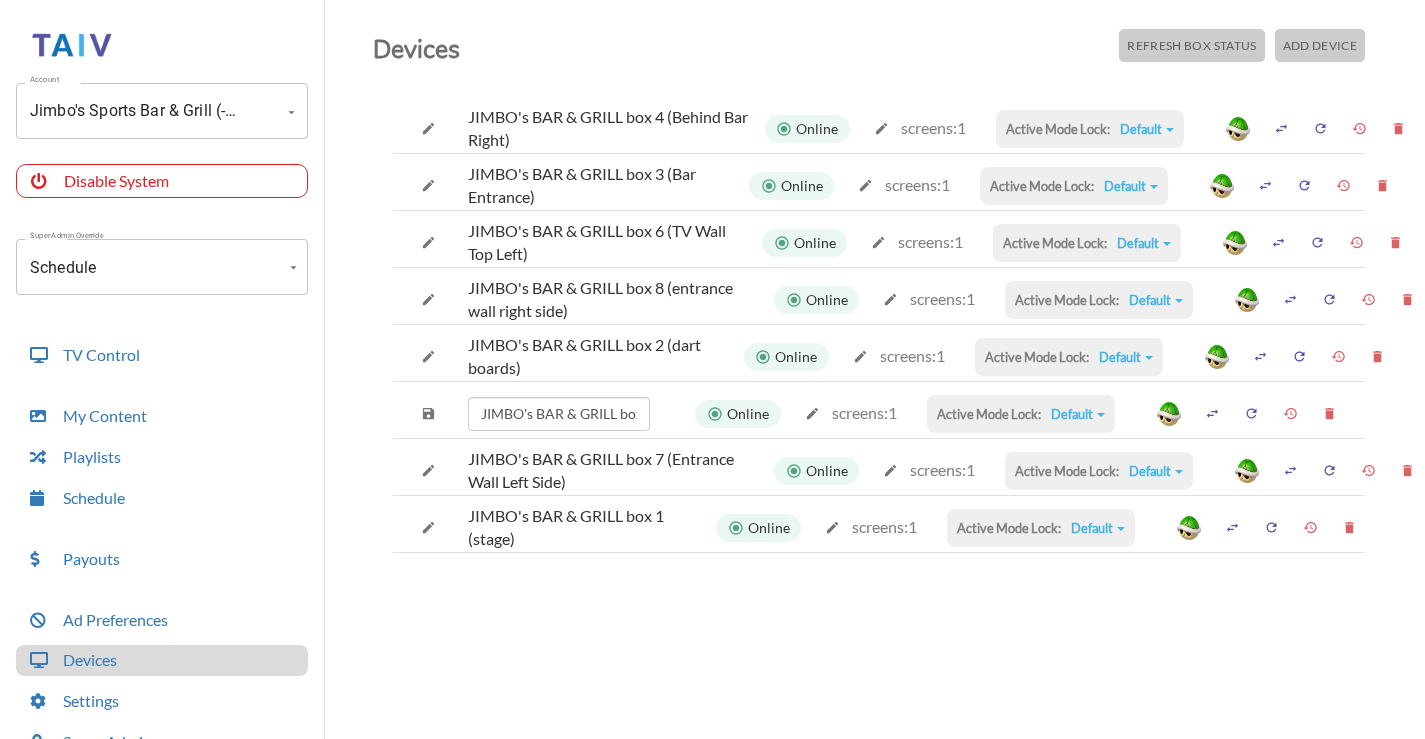 click at bounding box center (428, 128) 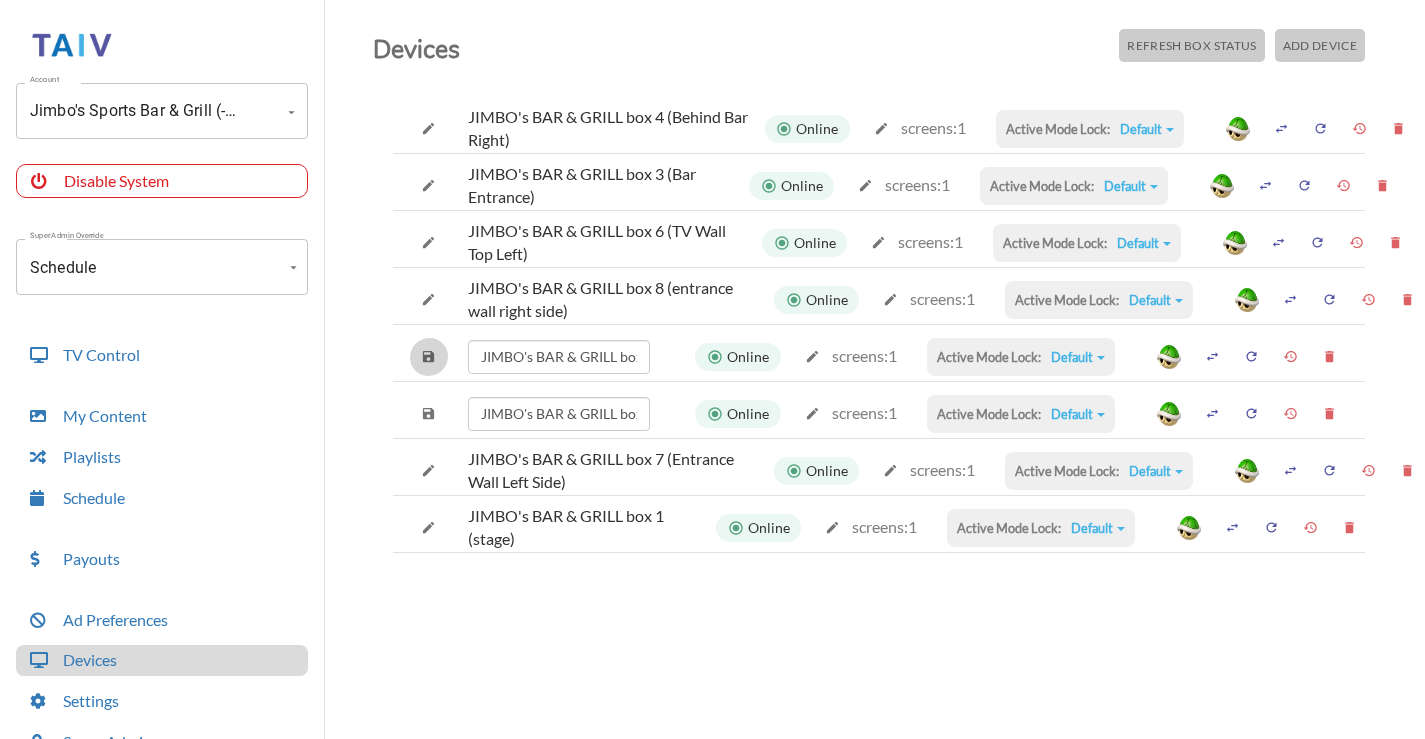 click at bounding box center (428, 128) 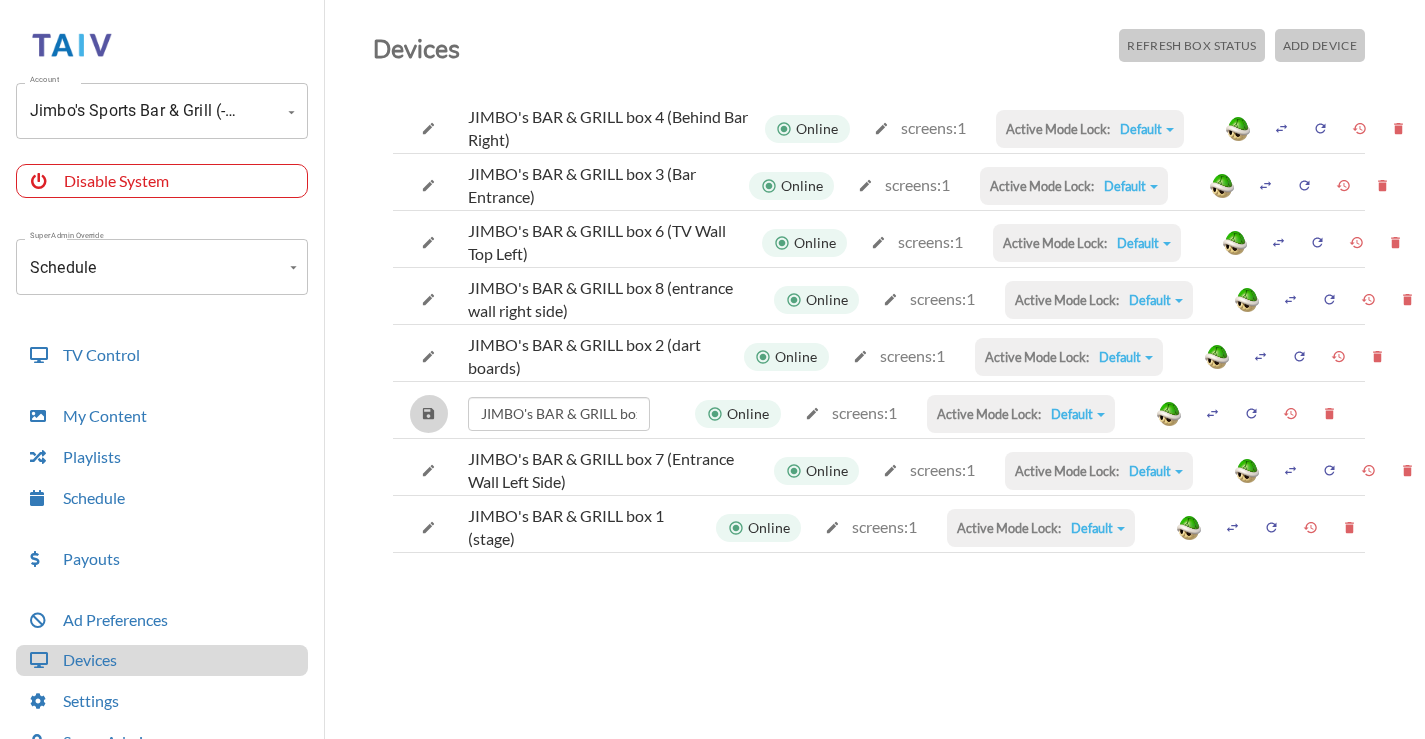 click at bounding box center [428, 128] 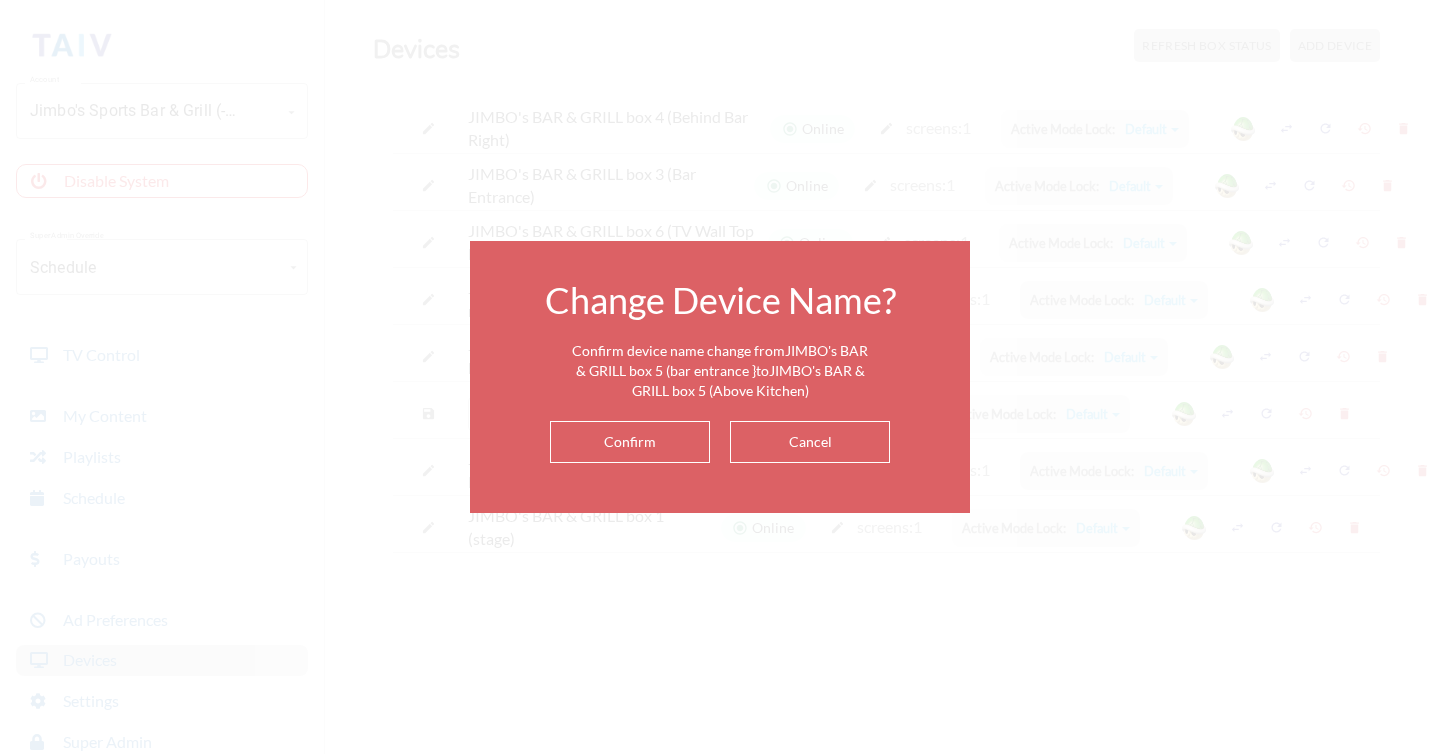 click on "Cancel" at bounding box center [810, 442] 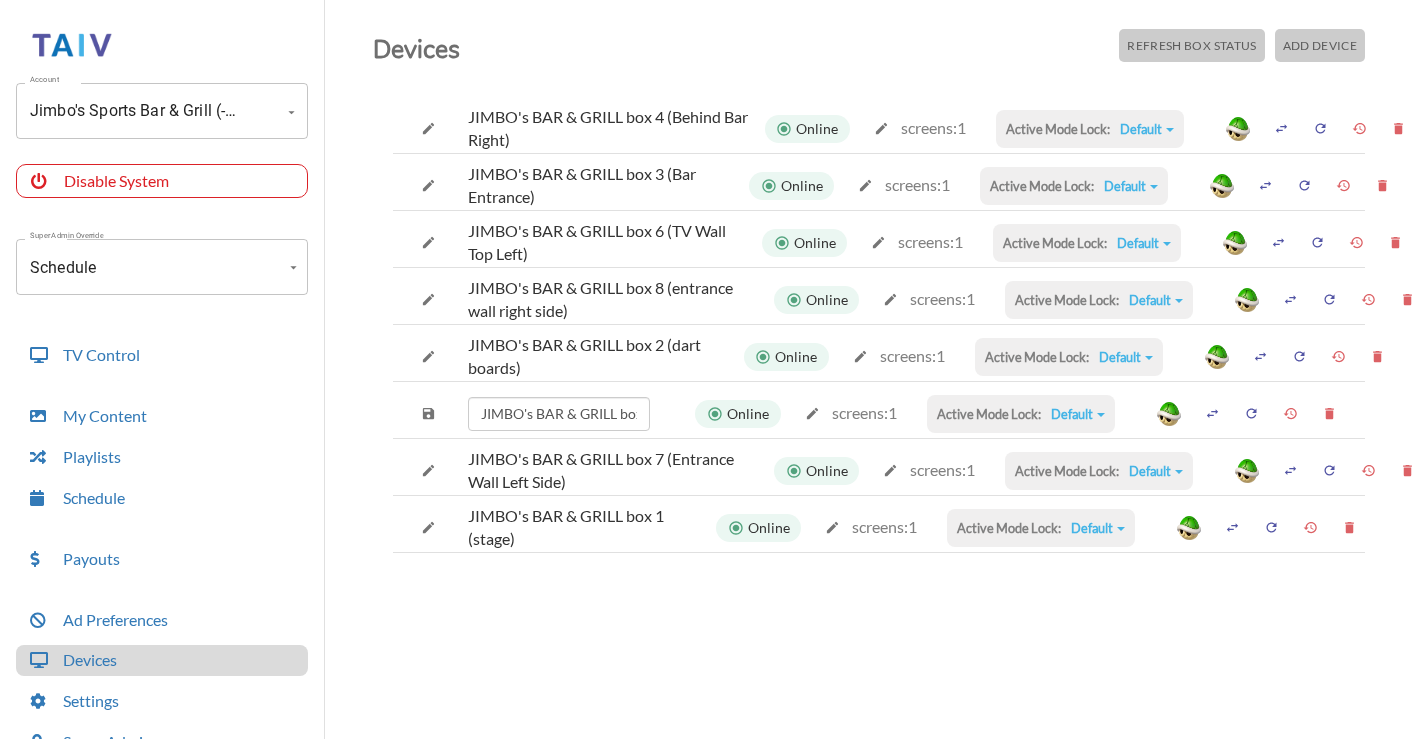 click at bounding box center [428, 128] 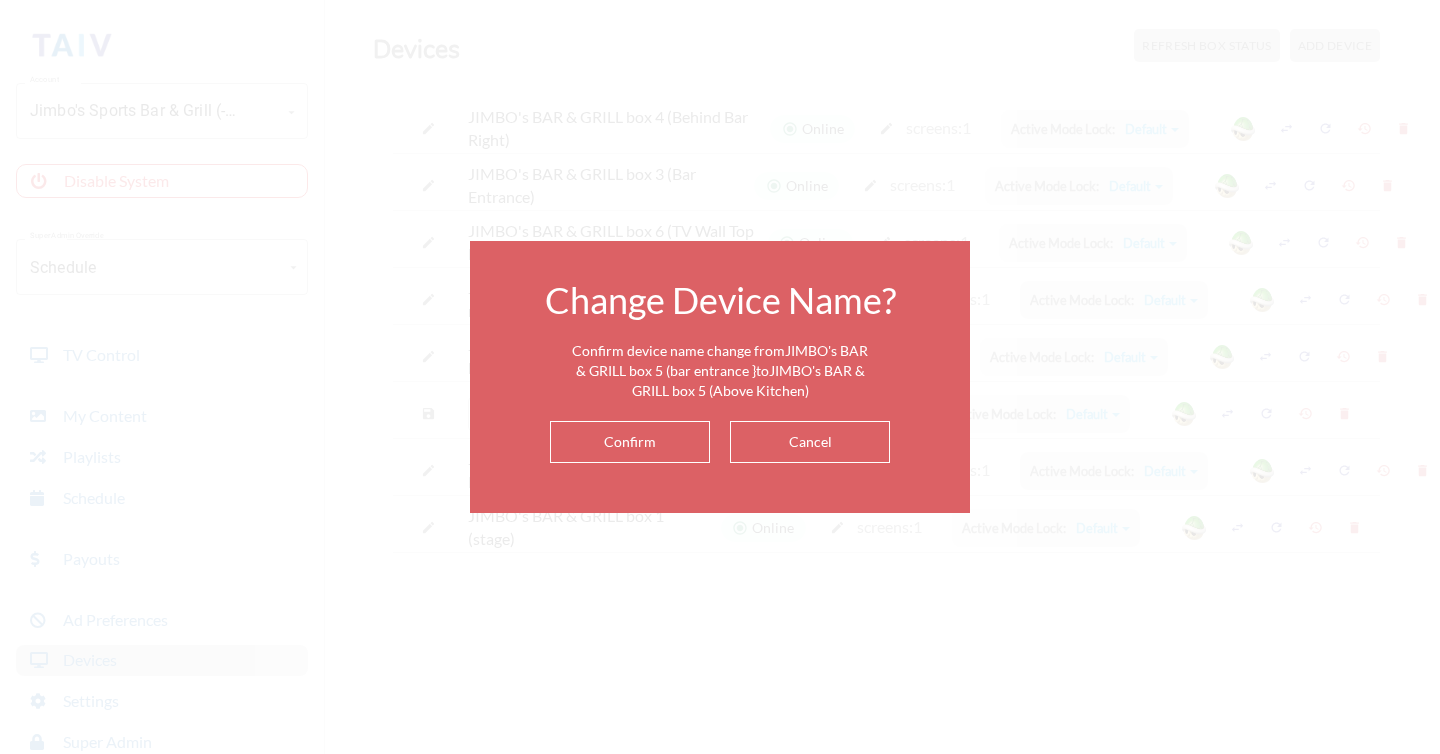 click on "Confirm" at bounding box center (630, 442) 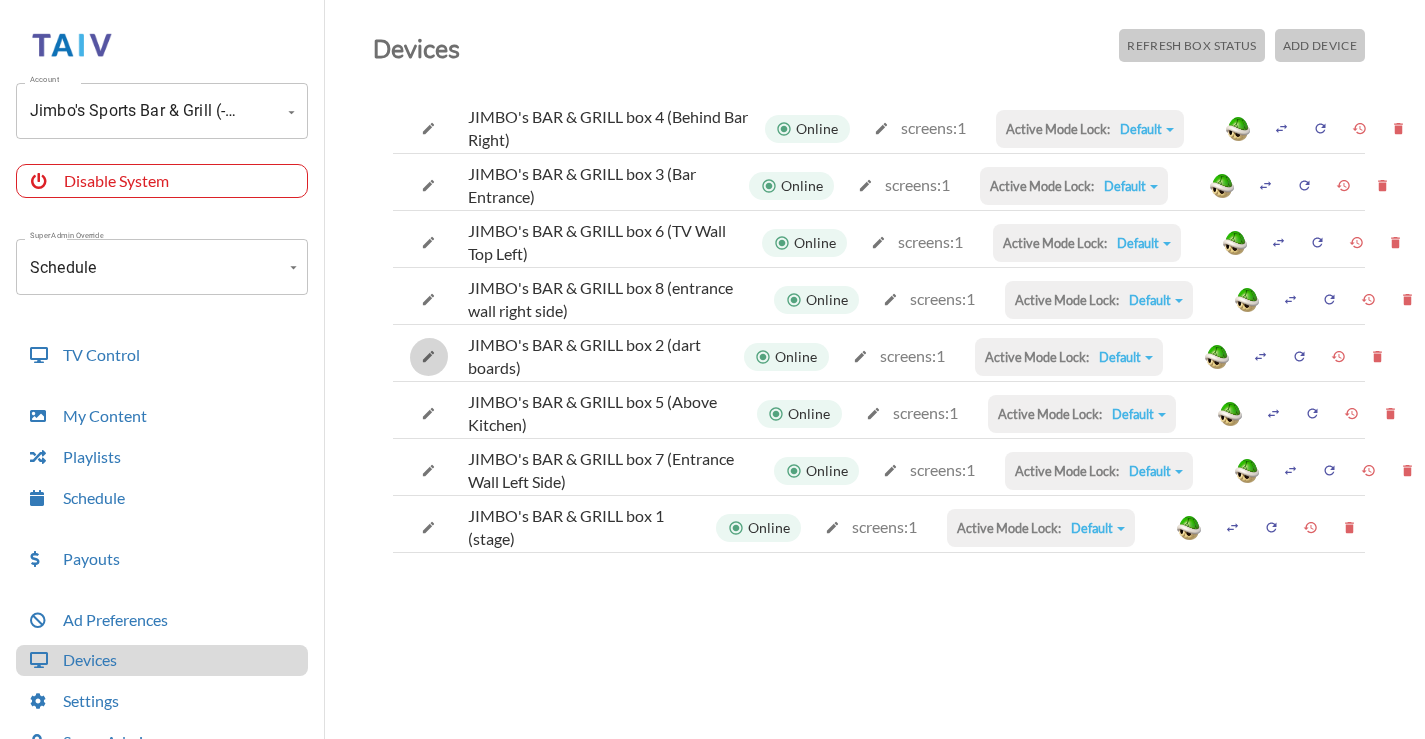 click at bounding box center [428, 128] 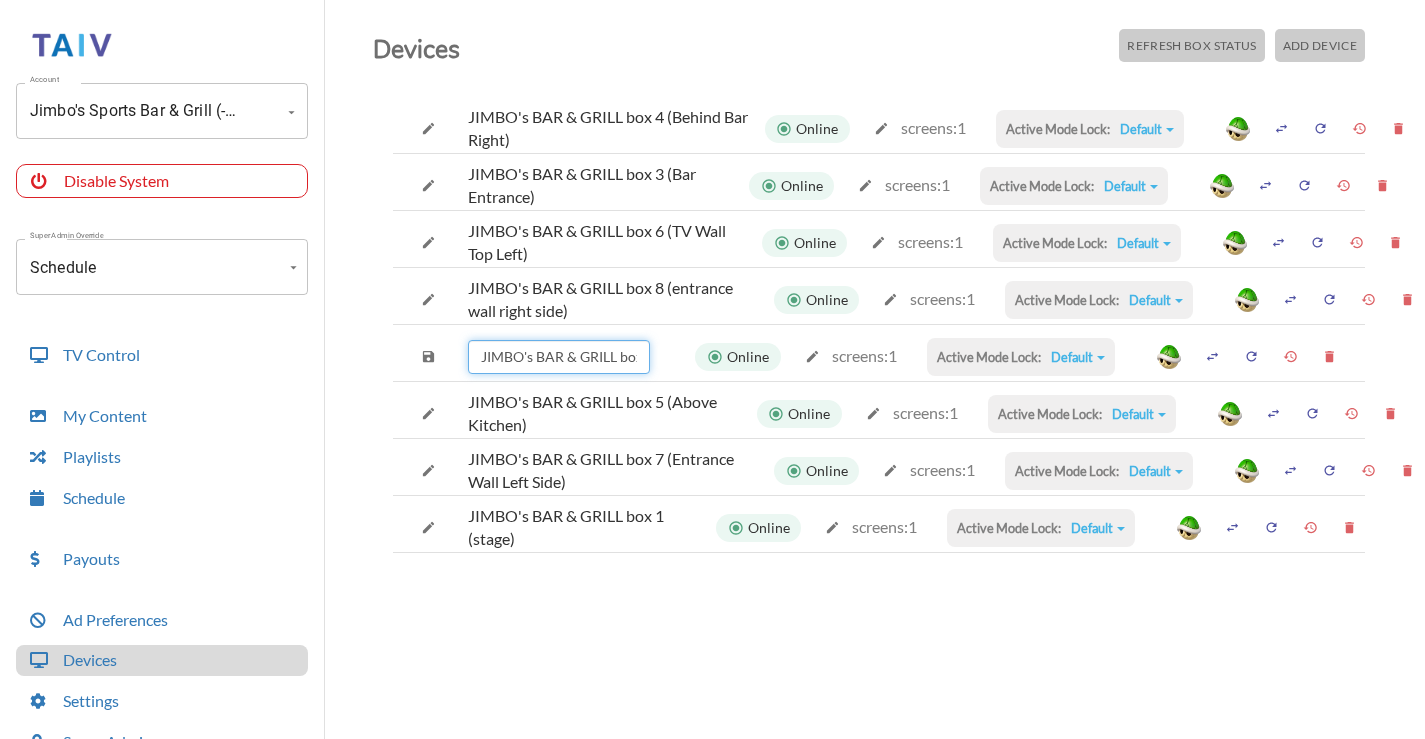 drag, startPoint x: 622, startPoint y: 366, endPoint x: 772, endPoint y: 366, distance: 150 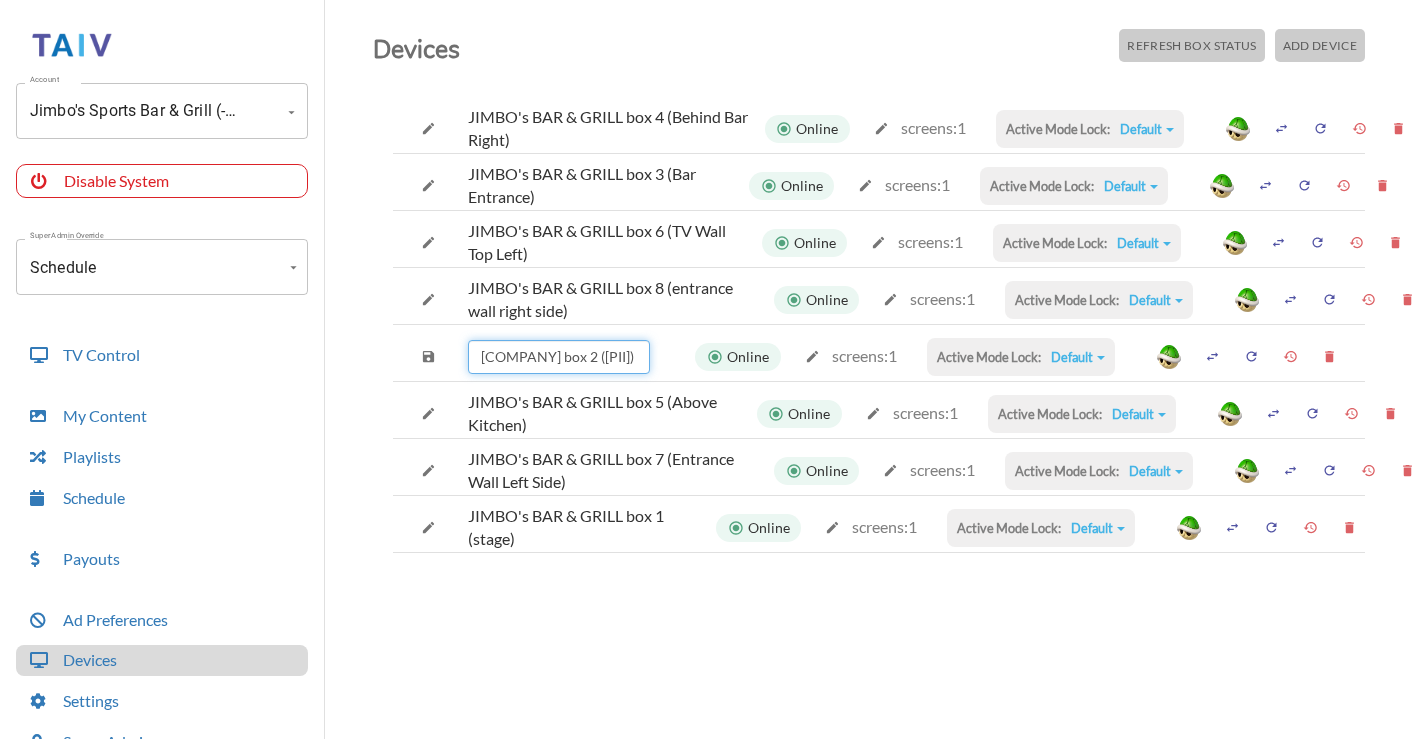 scroll, scrollTop: 0, scrollLeft: 97, axis: horizontal 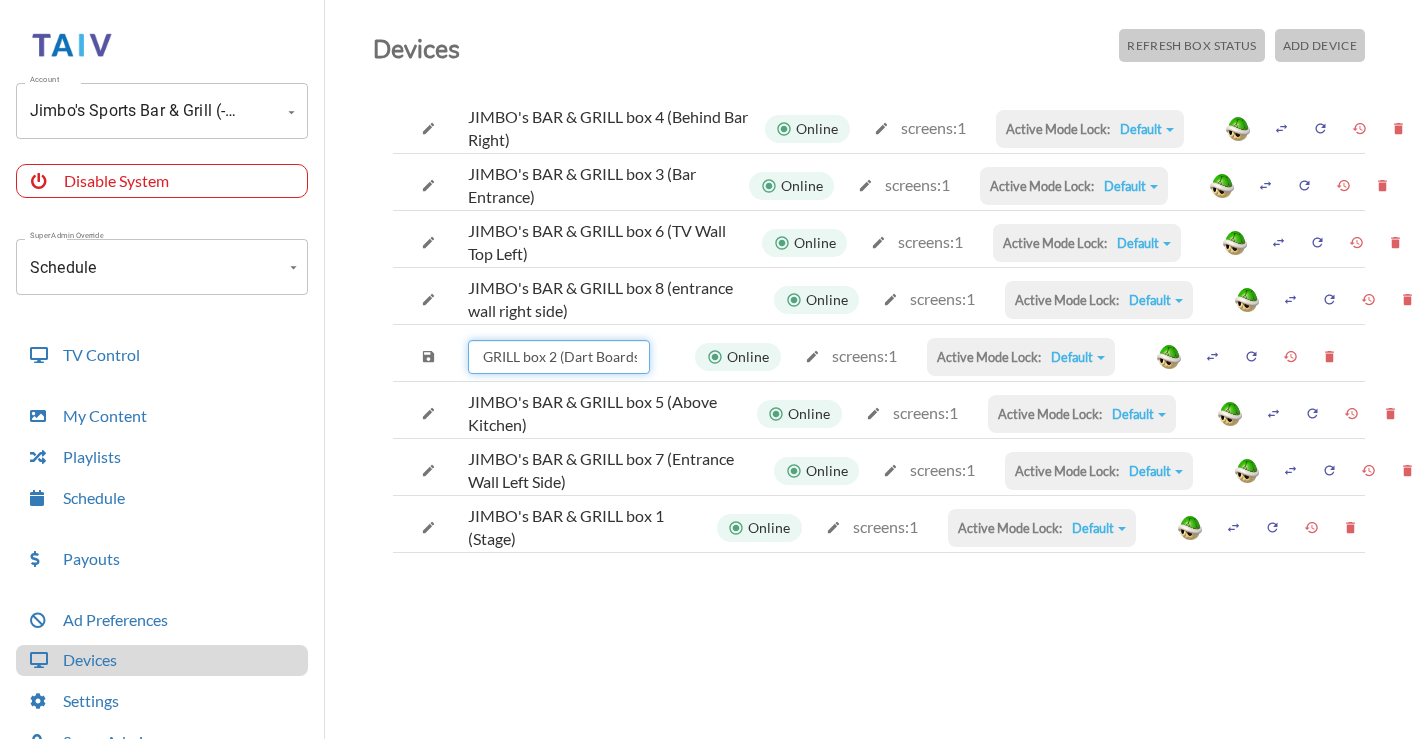 type on "JIMBO's BAR & GRILL box 2 (Dart Boards)" 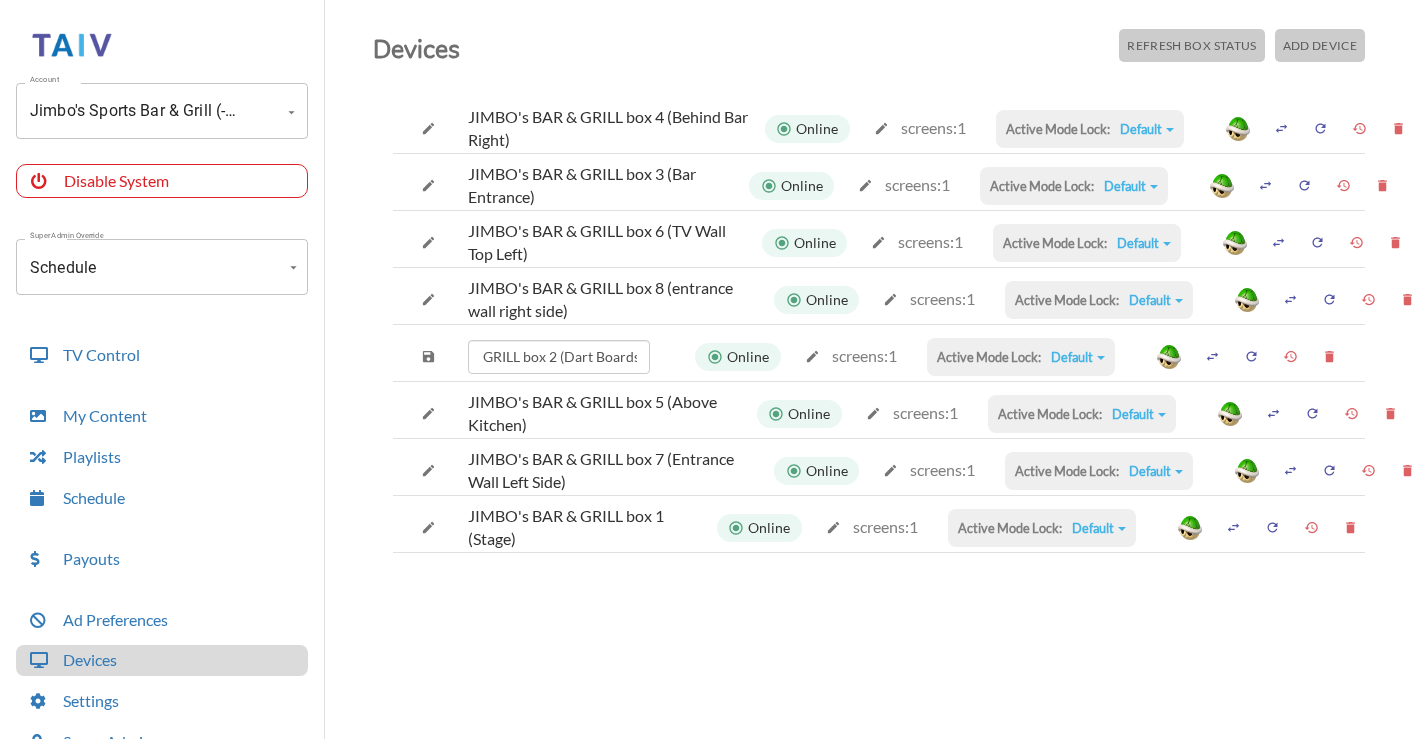 click at bounding box center (428, 128) 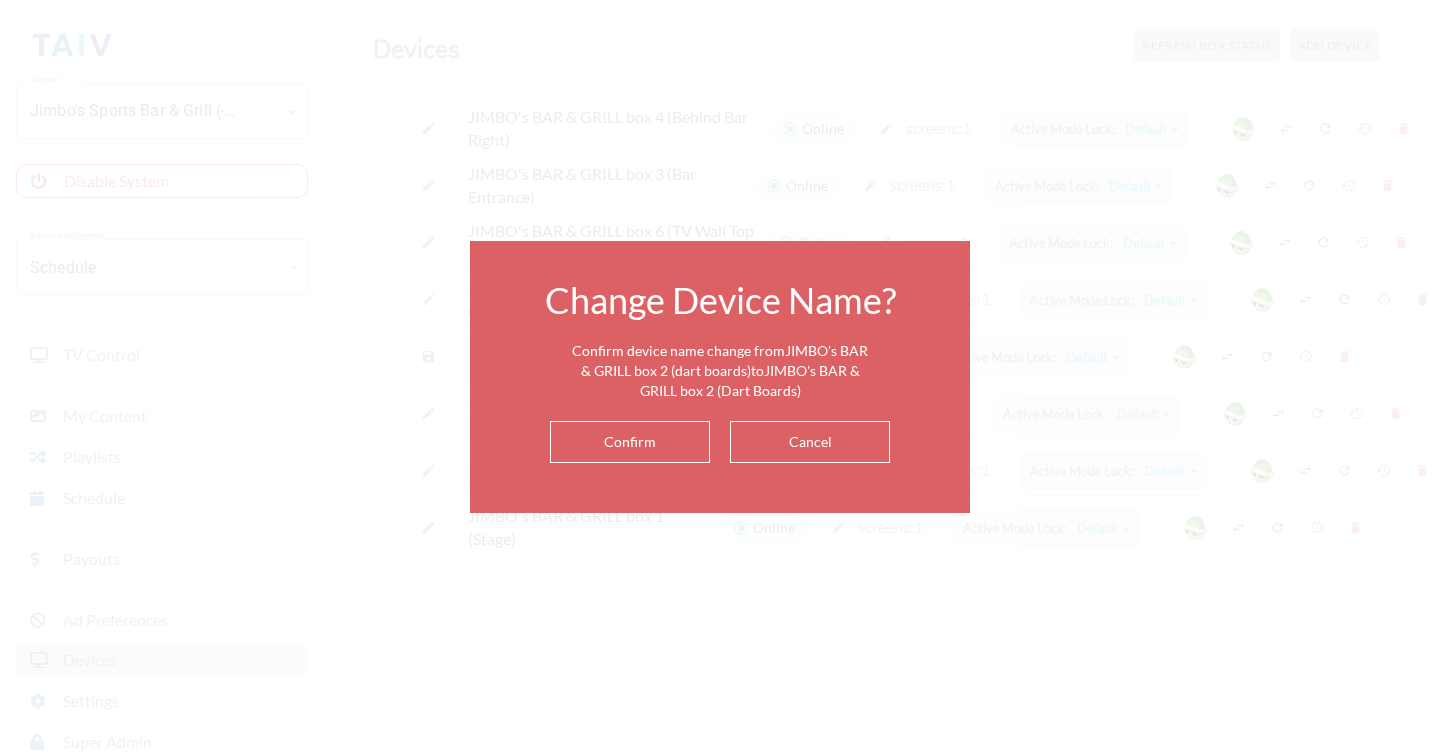 click on "Confirm" at bounding box center [630, 442] 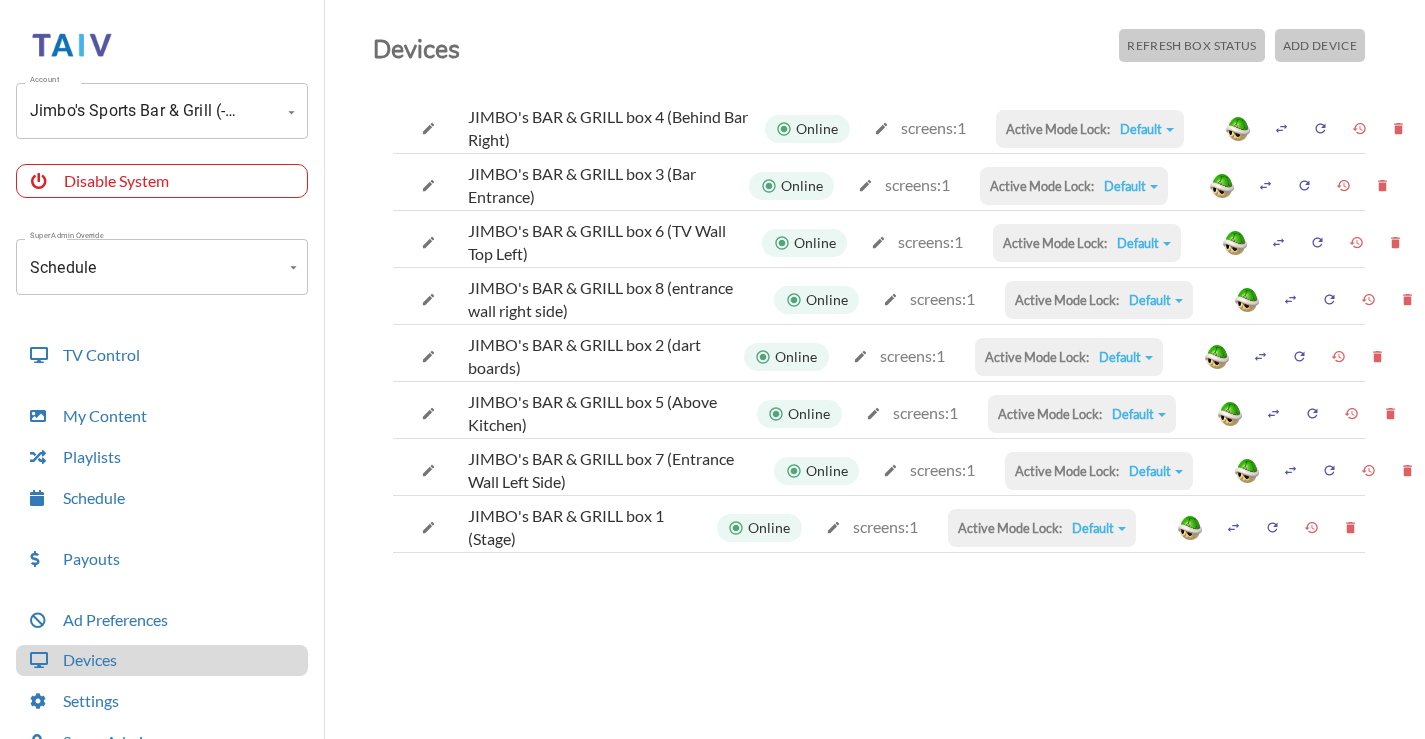 click at bounding box center (428, 128) 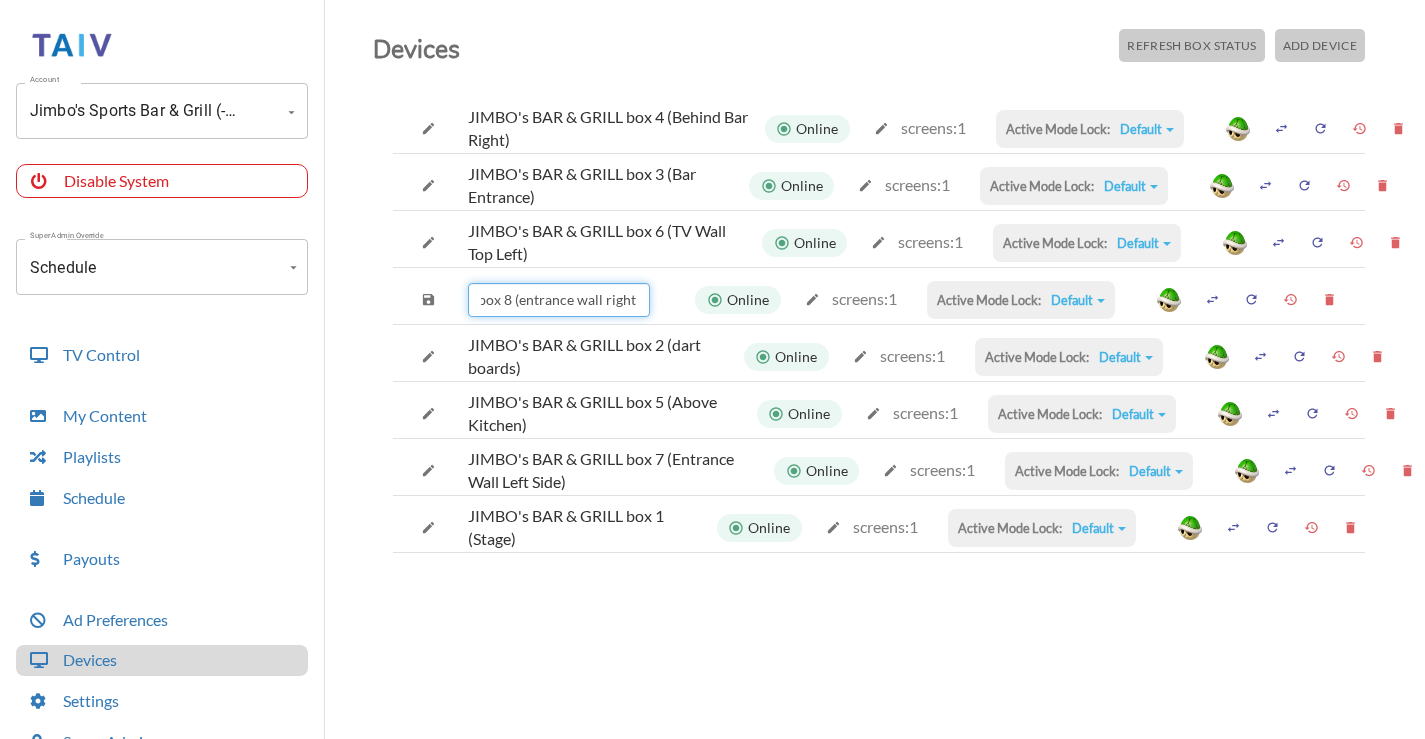 scroll, scrollTop: 0, scrollLeft: 176, axis: horizontal 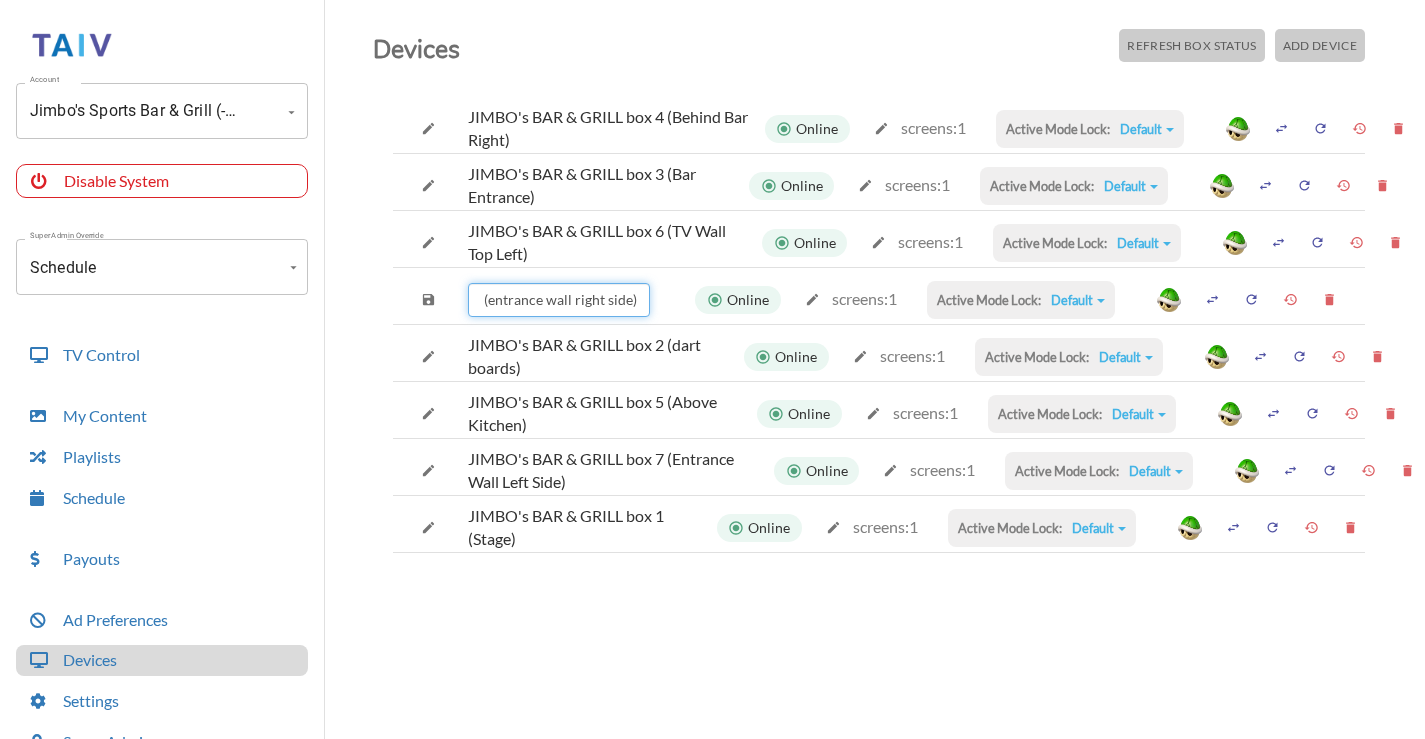 drag, startPoint x: 621, startPoint y: 304, endPoint x: 685, endPoint y: 301, distance: 64.070274 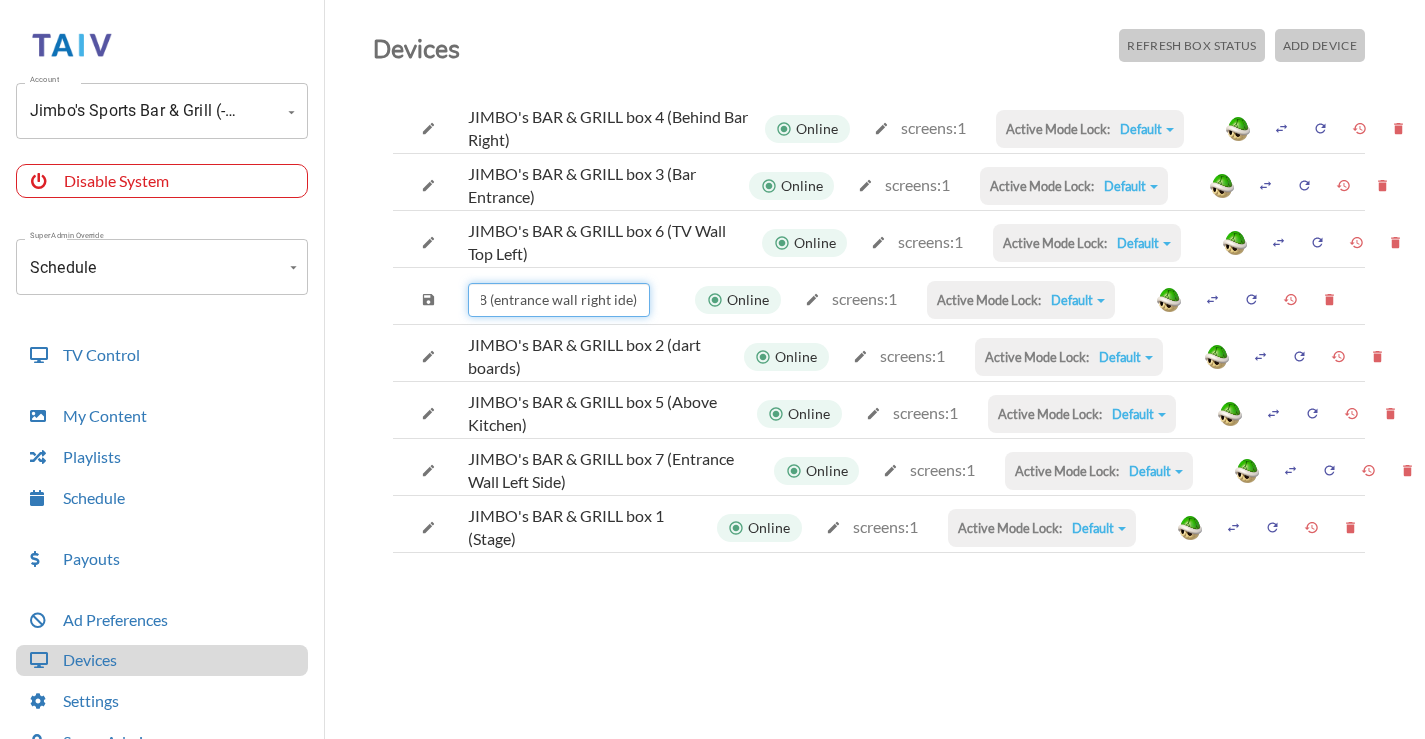 scroll, scrollTop: 0, scrollLeft: 170, axis: horizontal 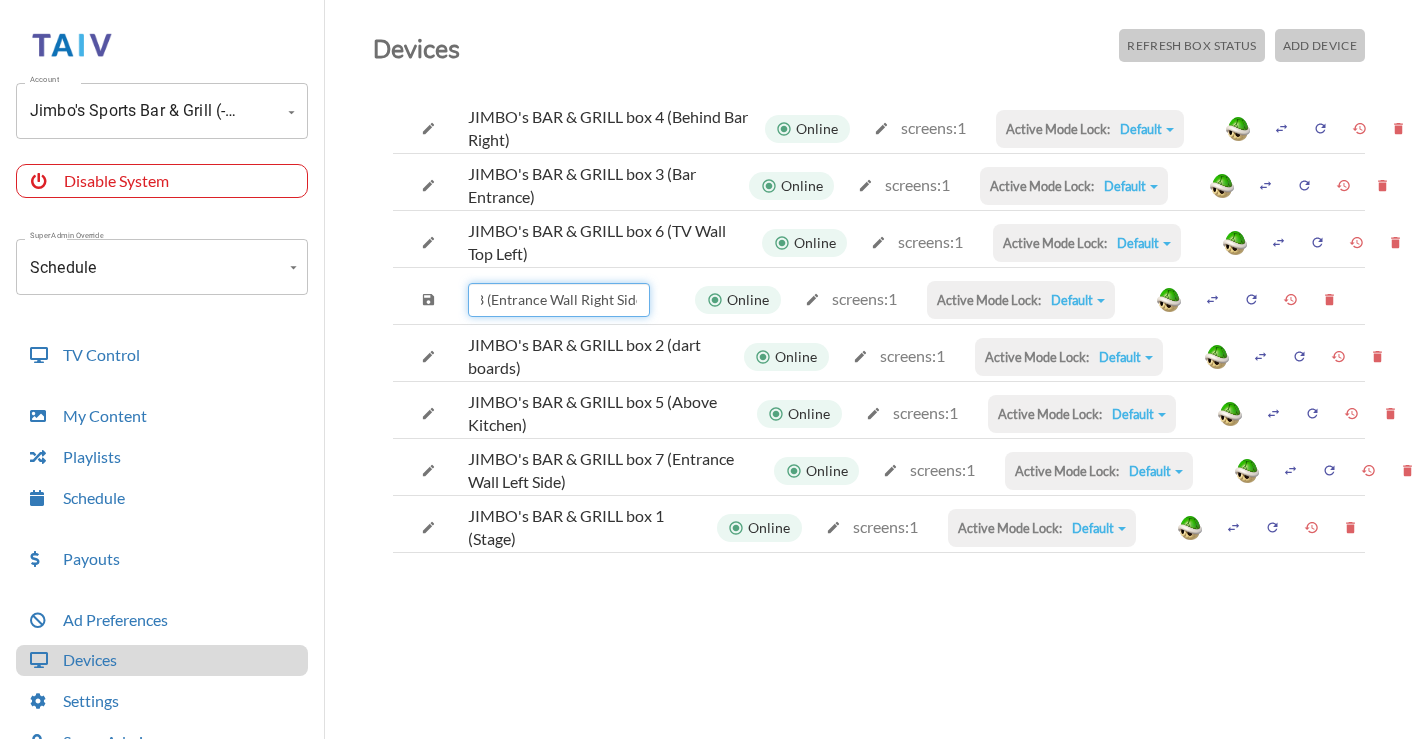 type on "JIMBO's BAR & GRILL box 8 (Entrance Wall Right Side)" 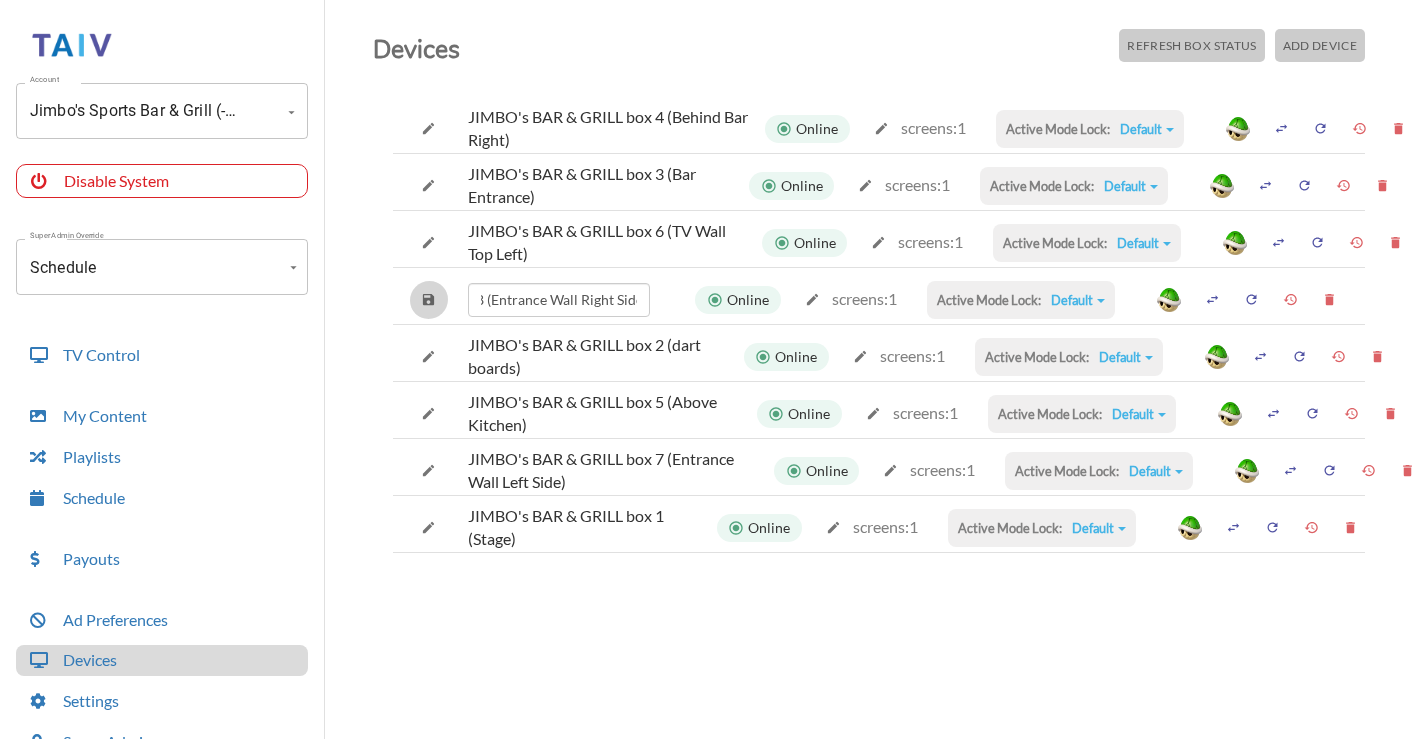 scroll, scrollTop: 0, scrollLeft: 0, axis: both 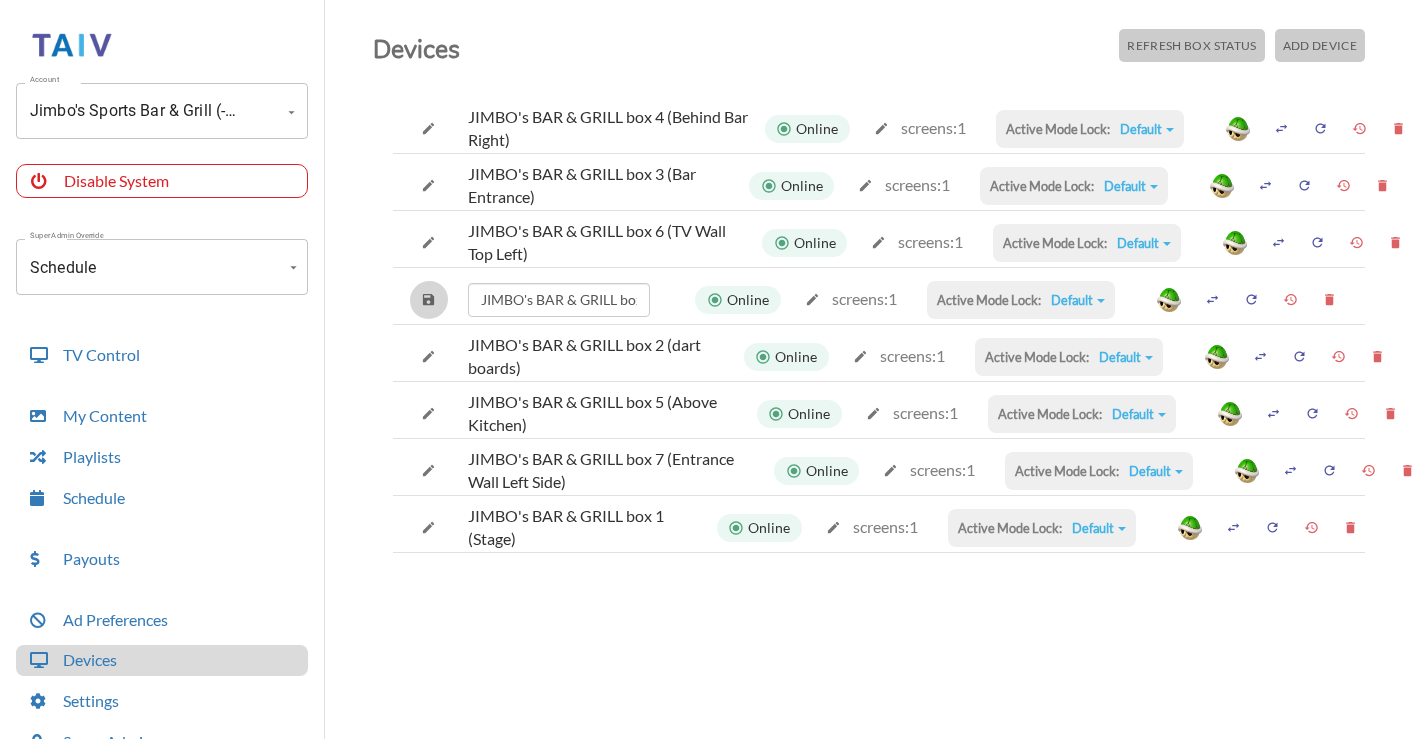 click at bounding box center [428, 128] 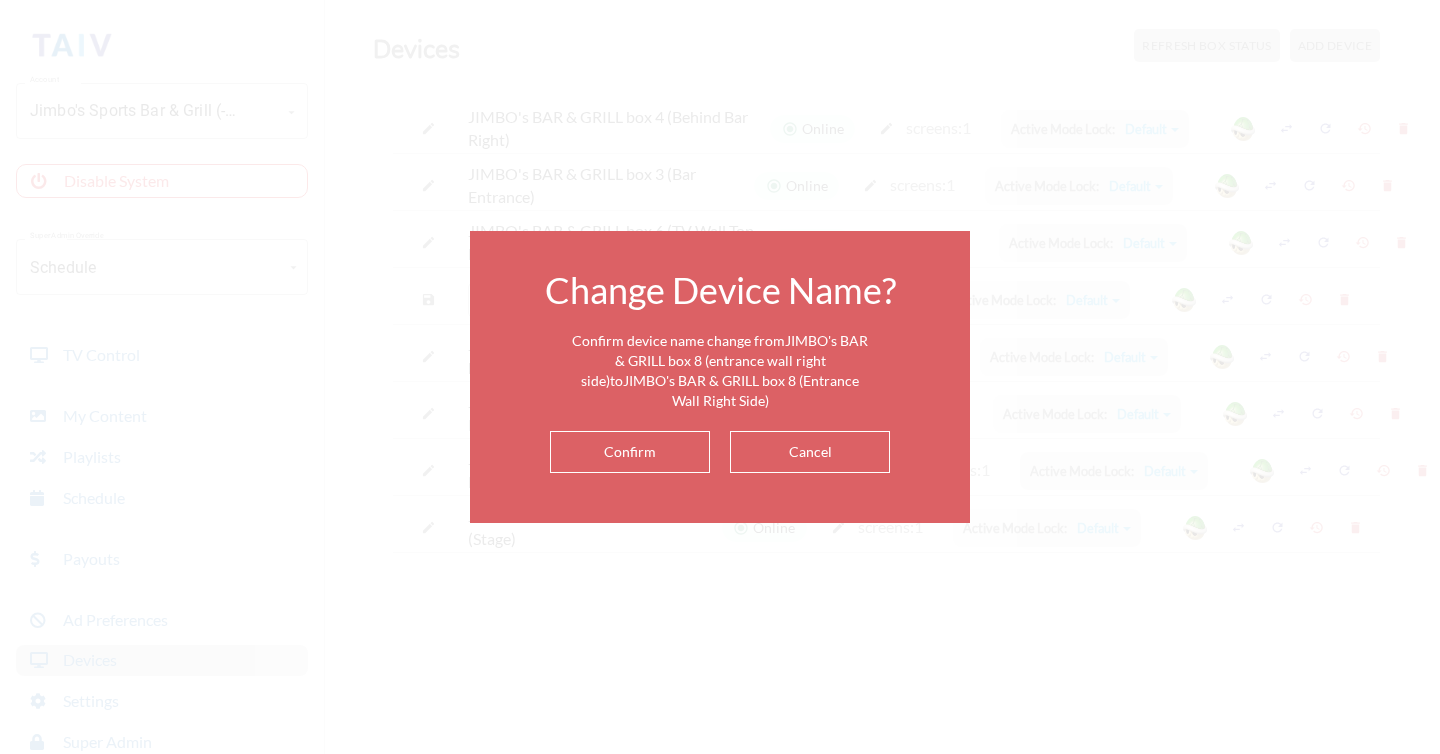 click on "Confirm" at bounding box center [630, 452] 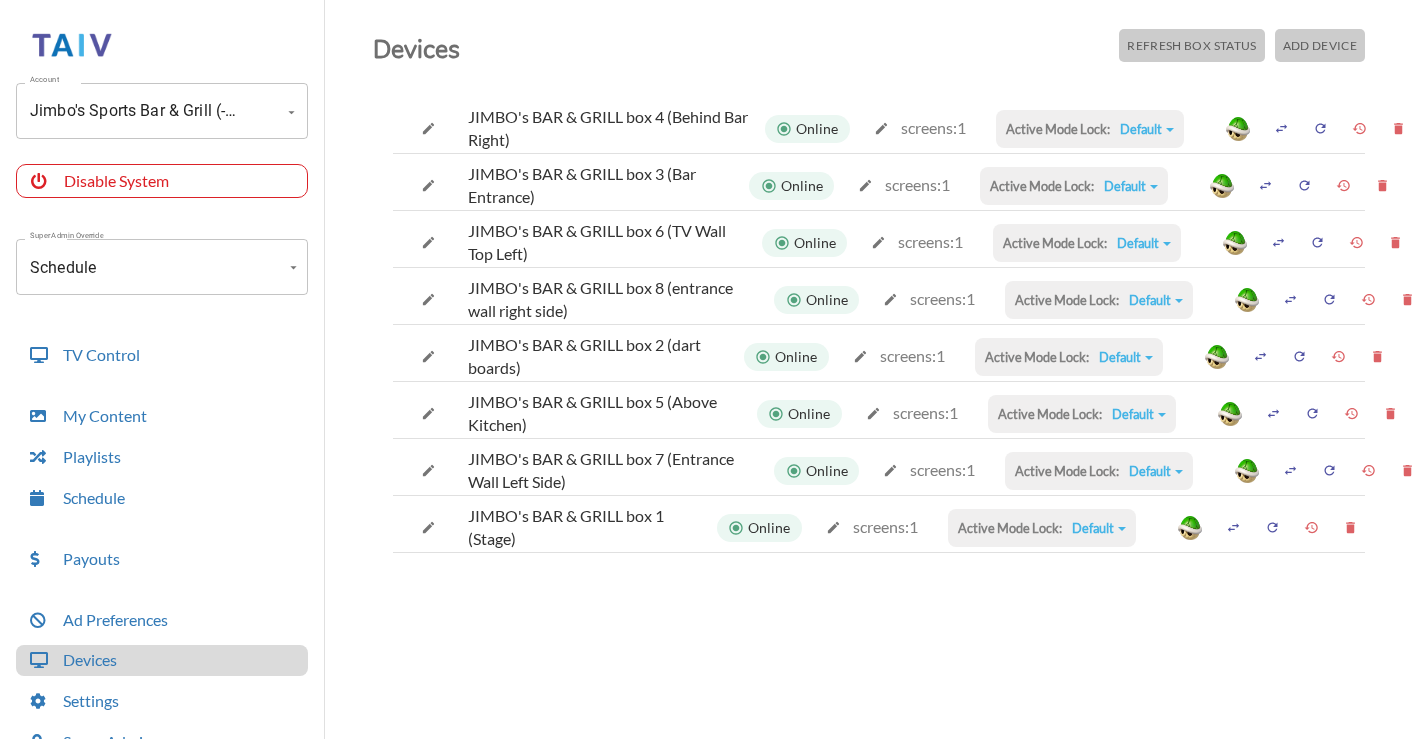 click at bounding box center (428, 128) 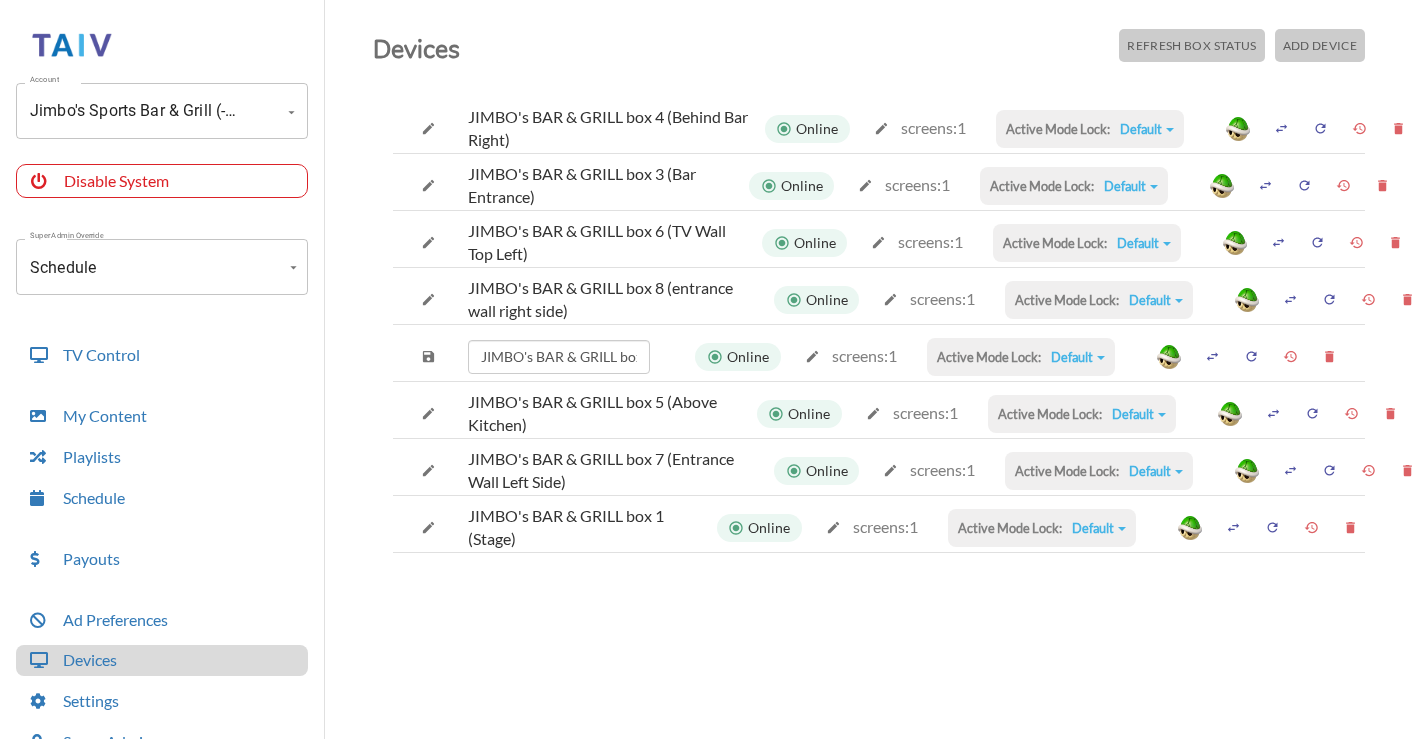 click at bounding box center [428, 128] 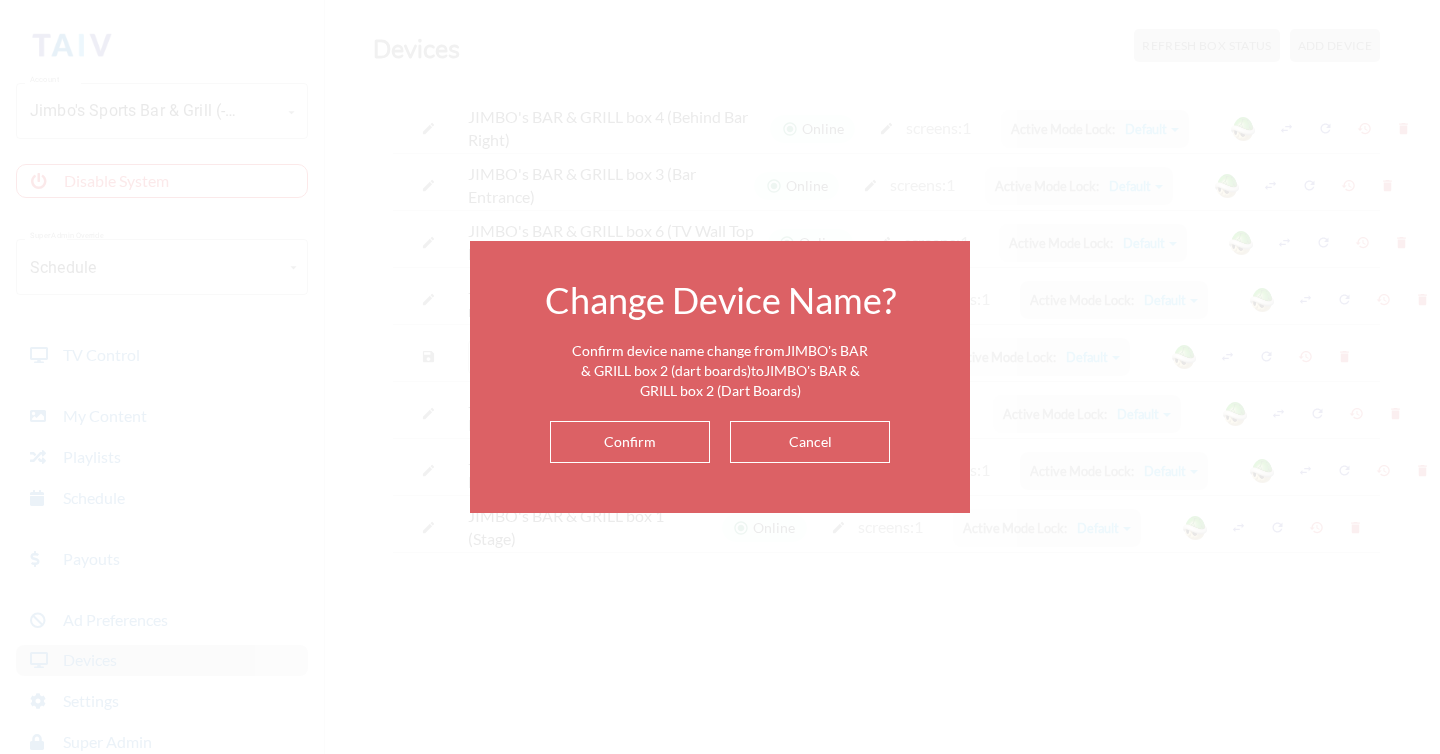 click on "Confirm" at bounding box center [630, 442] 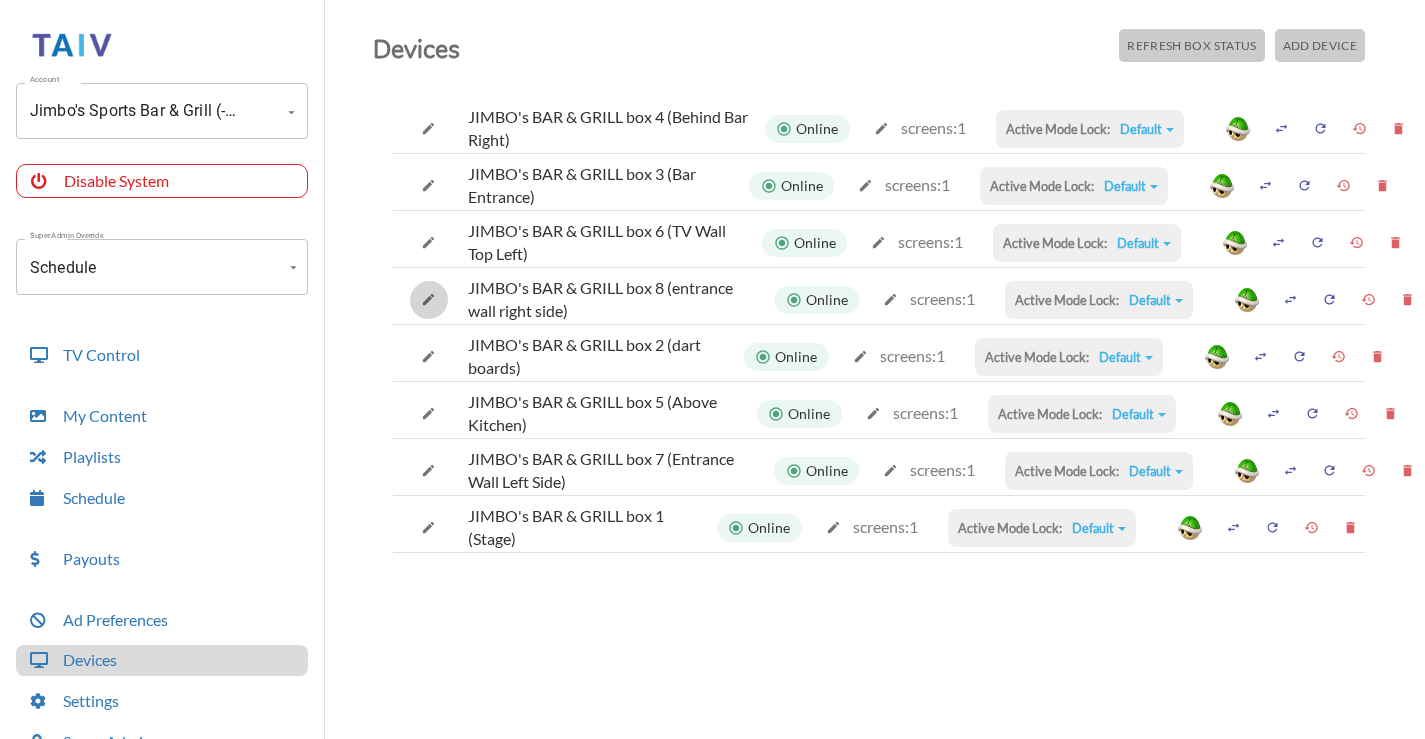 click at bounding box center [428, 128] 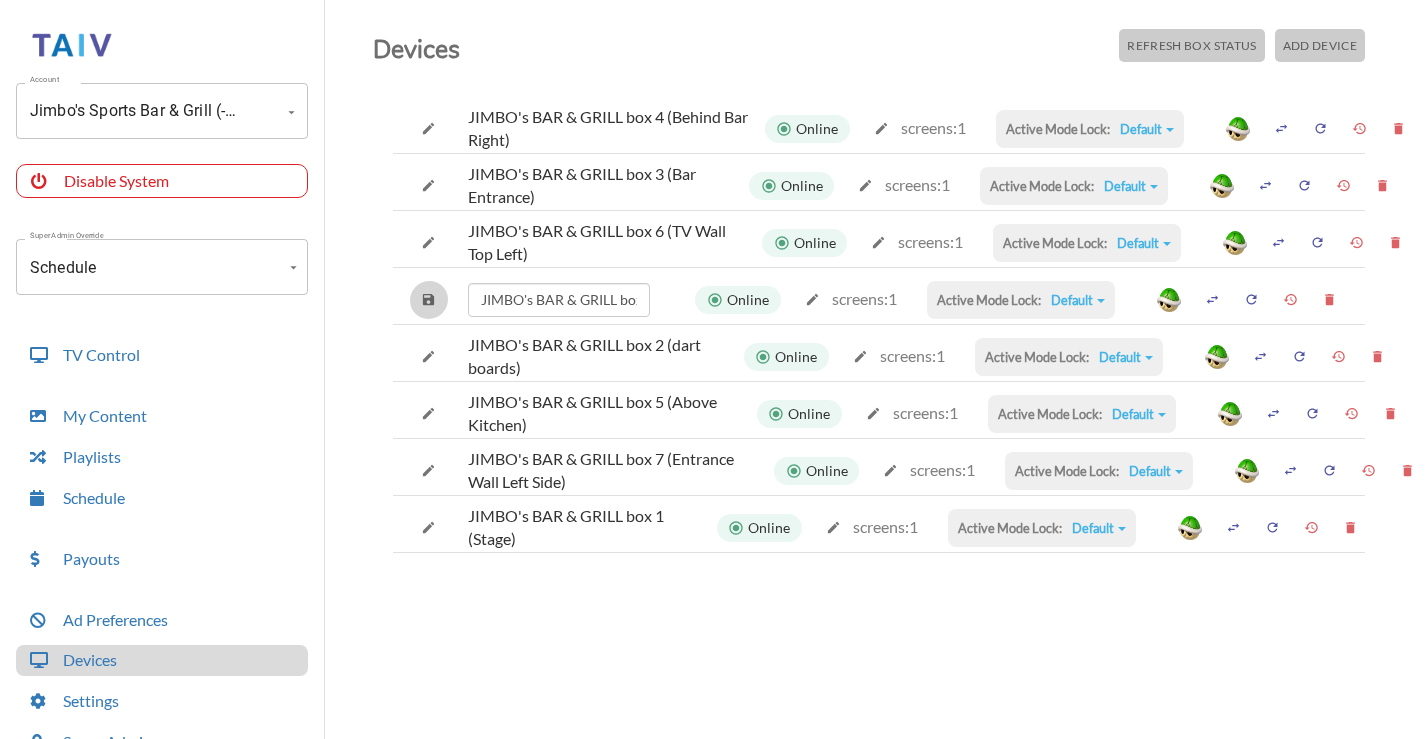 click at bounding box center (428, 128) 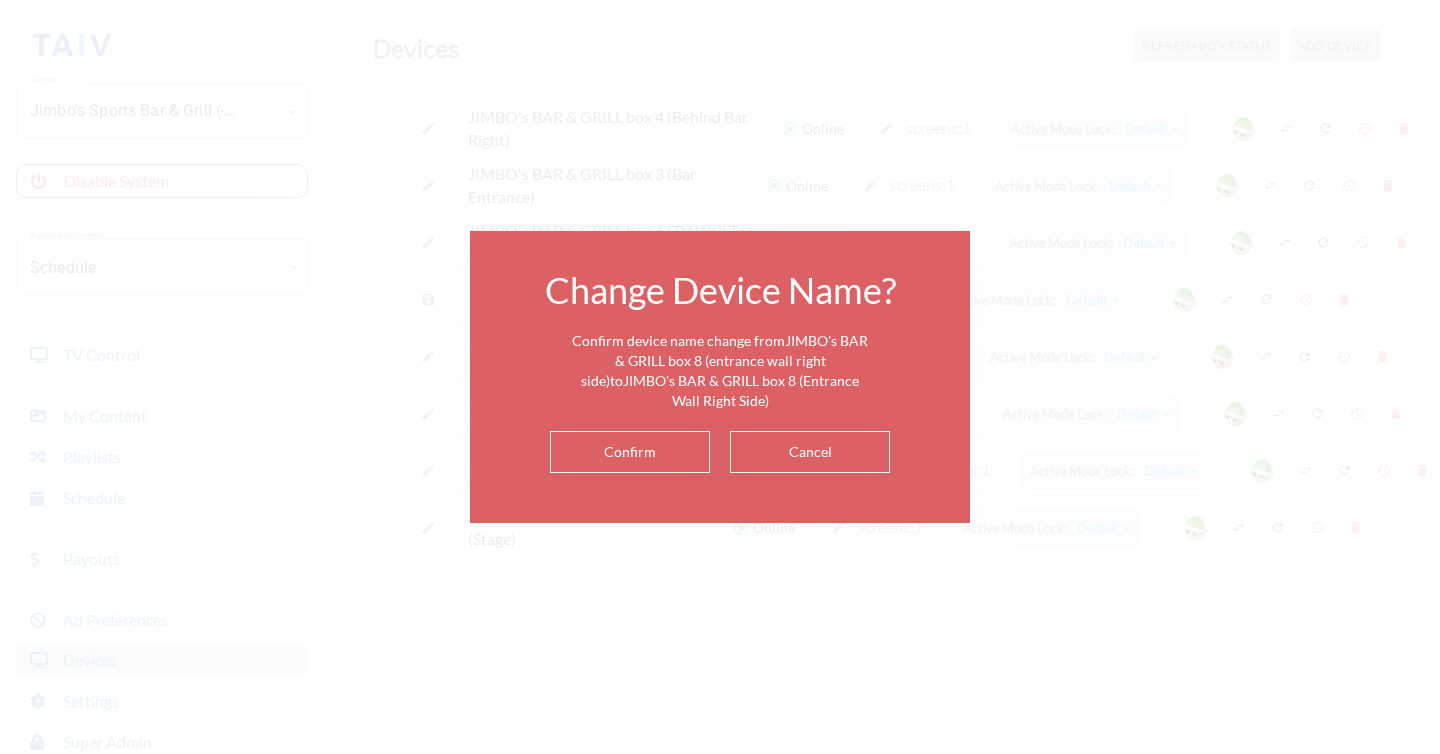 click on "Confirm" at bounding box center (630, 452) 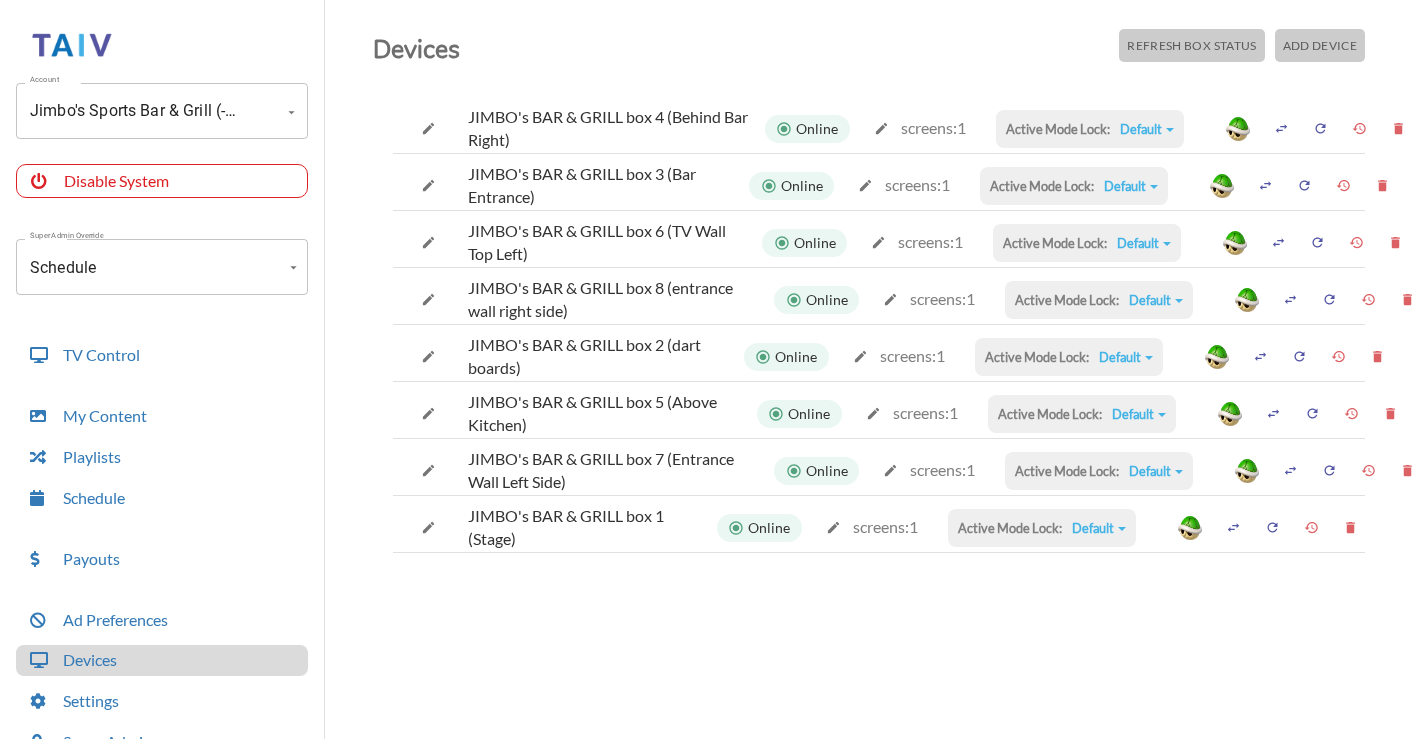 click at bounding box center [428, 128] 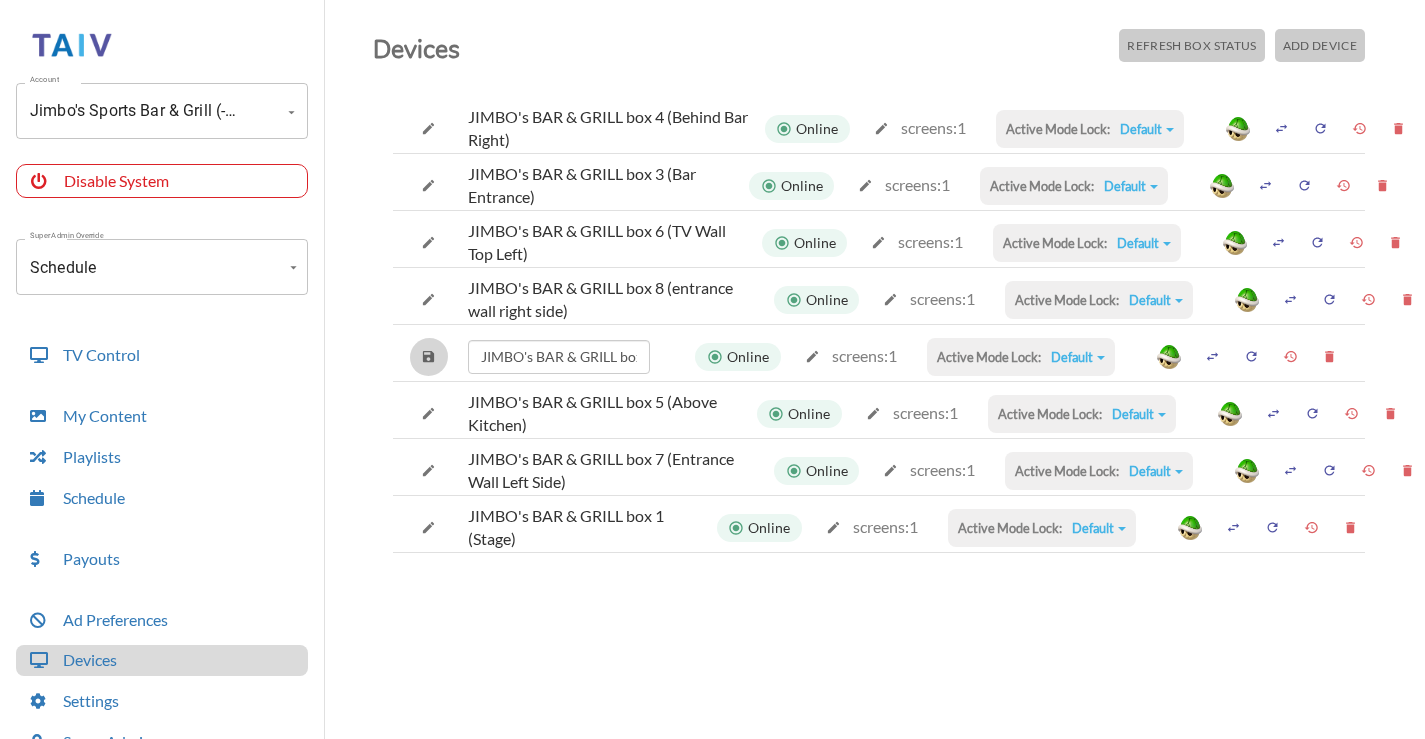 click at bounding box center [428, 128] 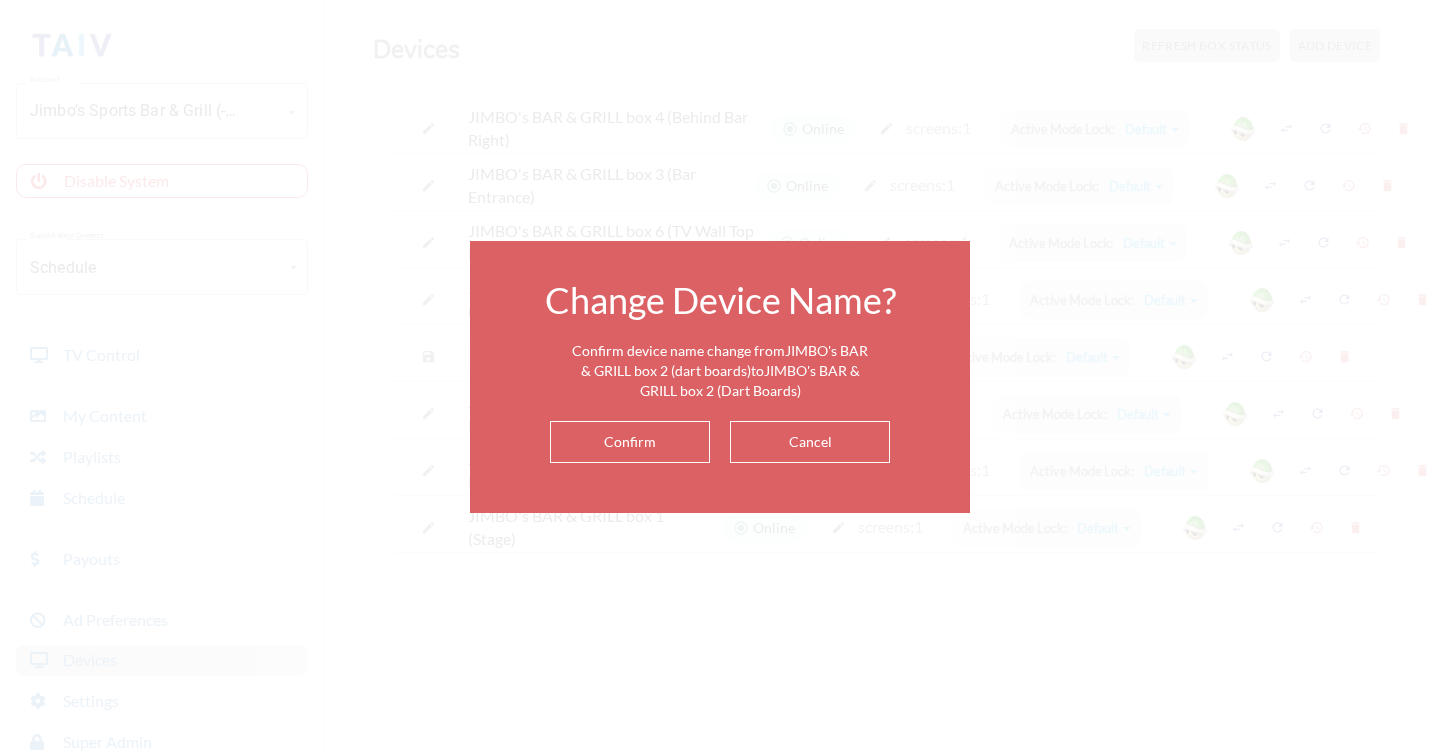 click on "Confirm" at bounding box center (630, 442) 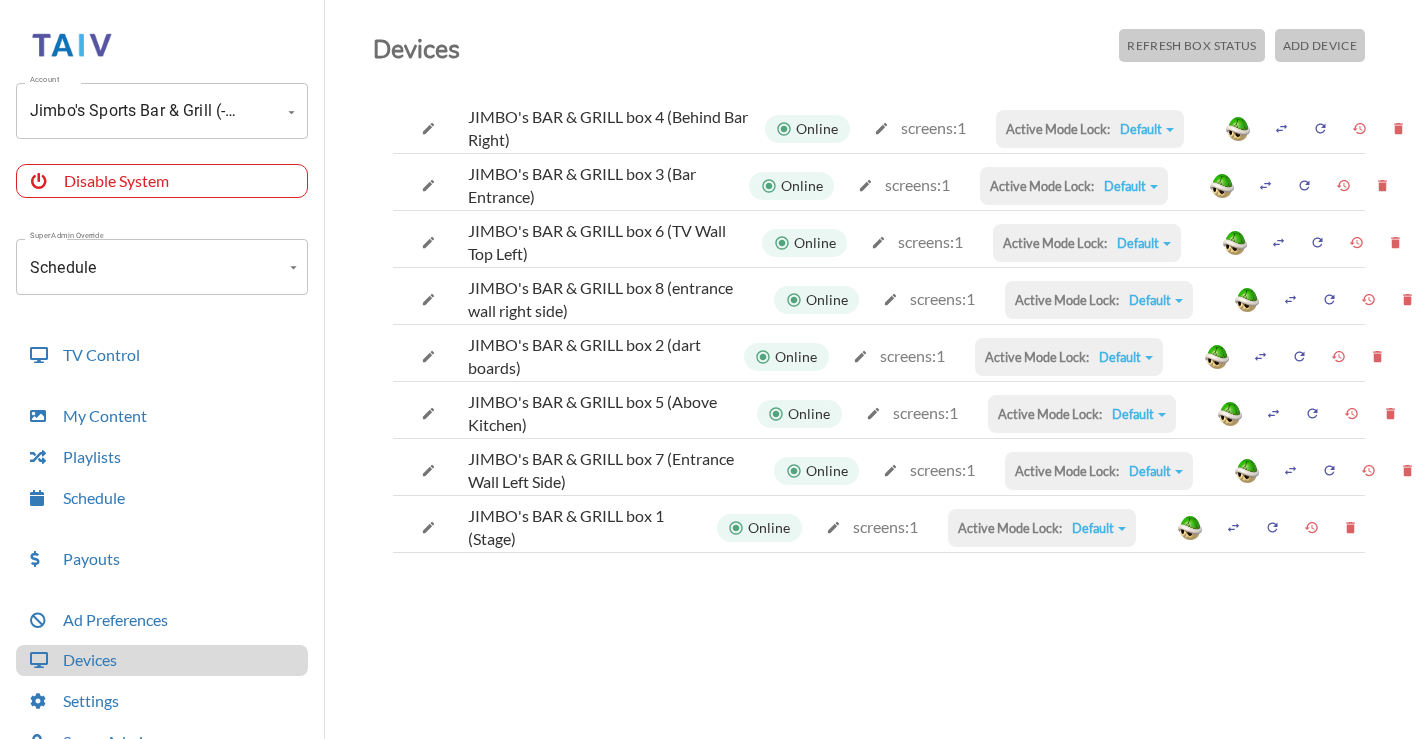 click at bounding box center [428, 128] 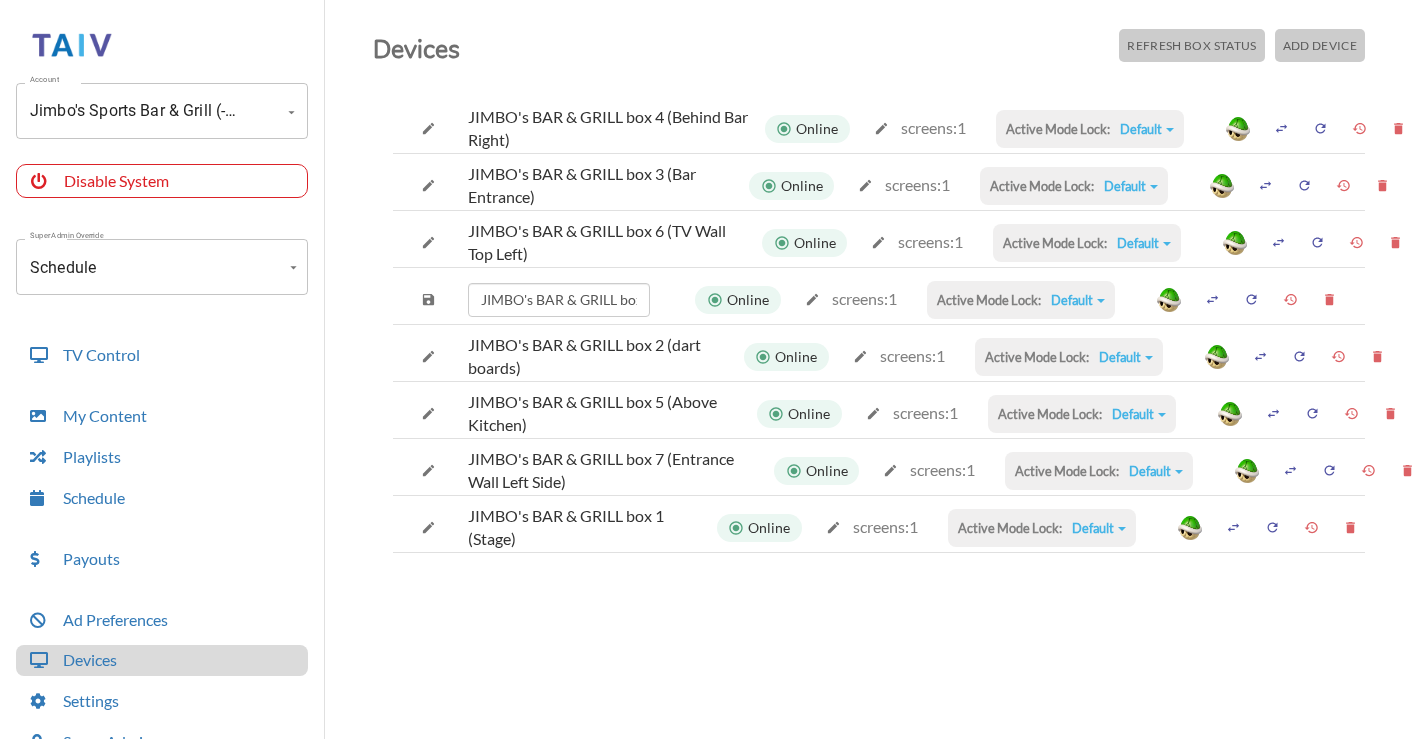 click at bounding box center [428, 128] 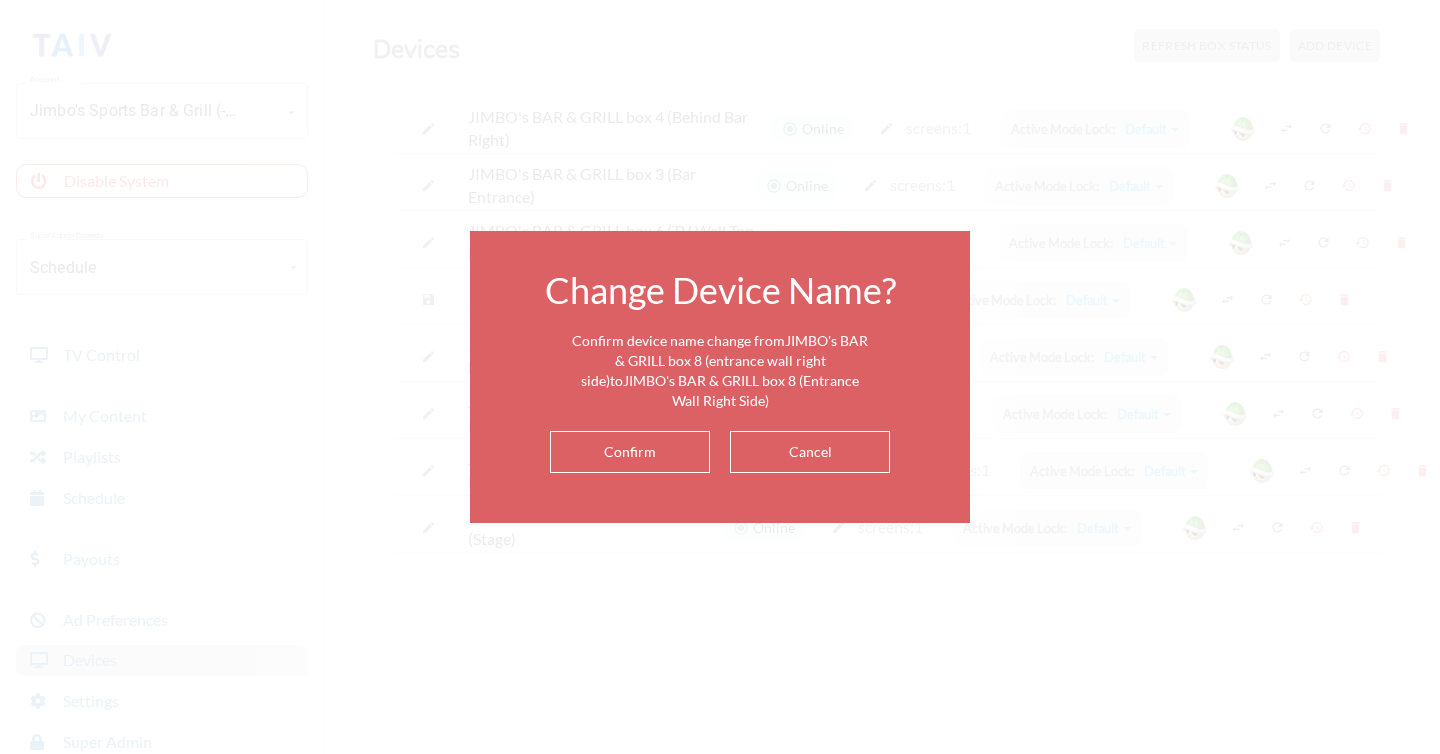 click on "Confirm" at bounding box center [630, 452] 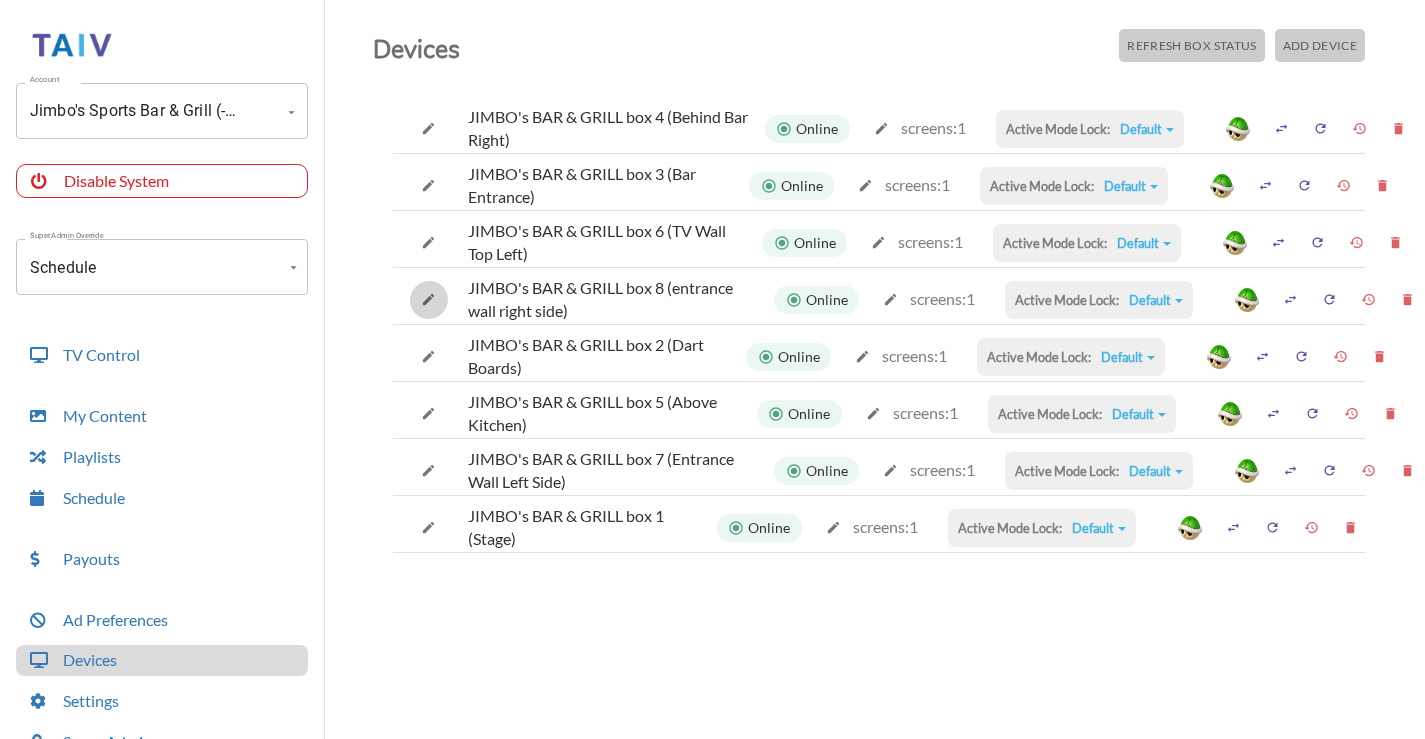 click at bounding box center (428, 128) 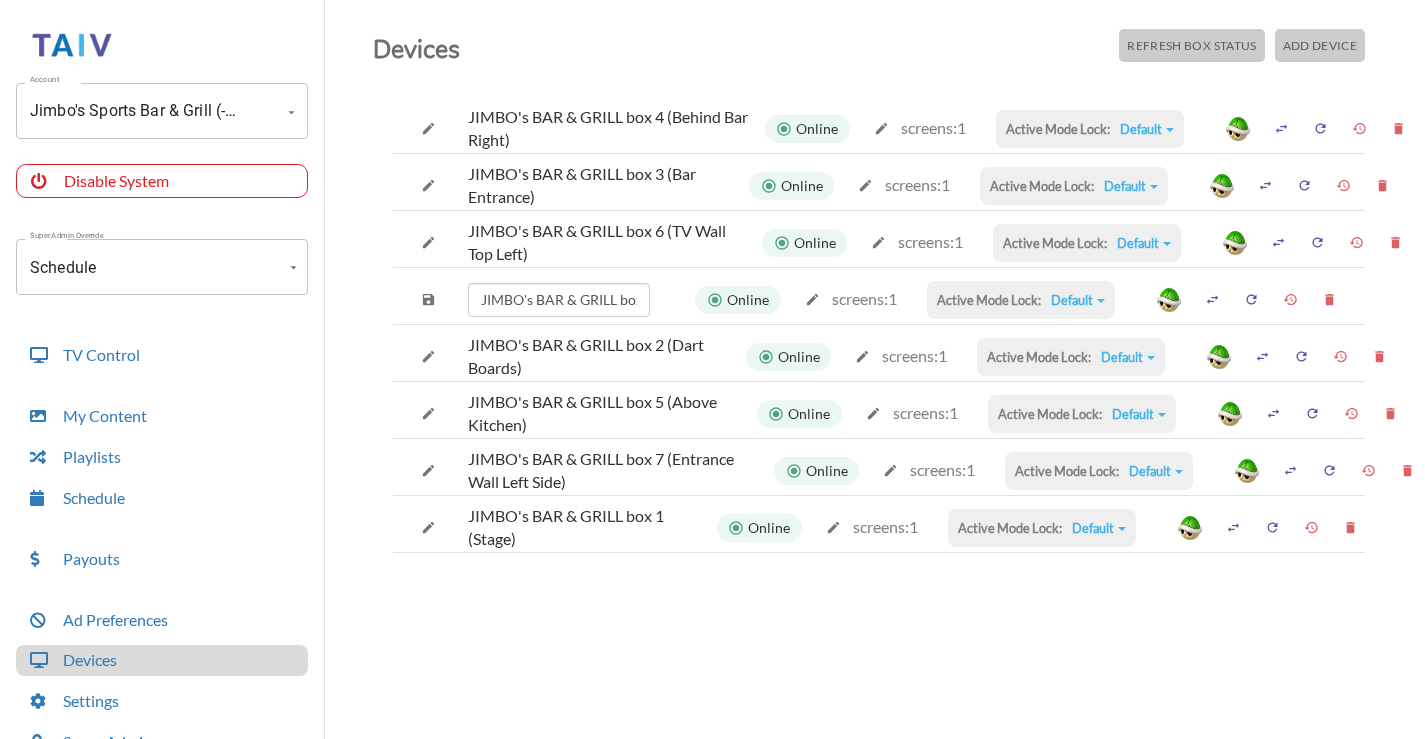 click at bounding box center (428, 128) 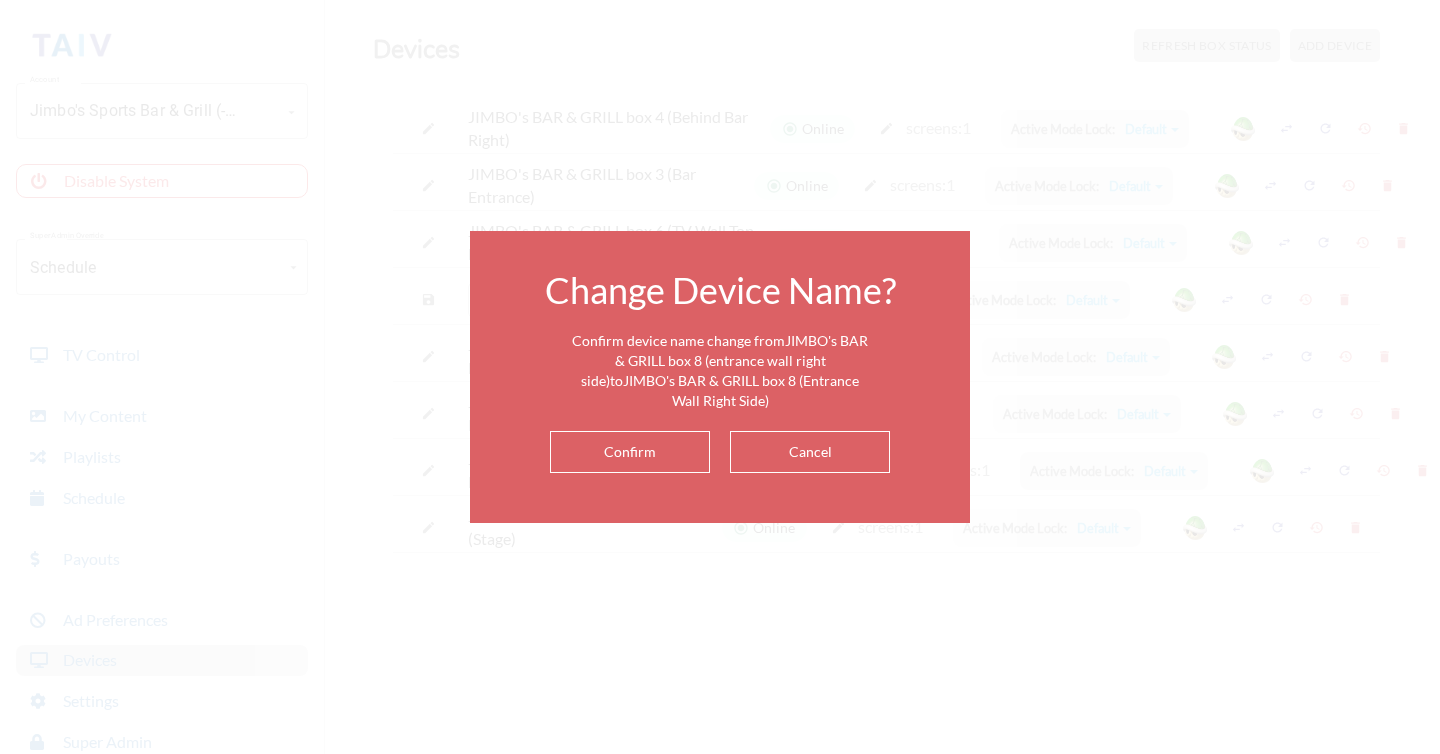 click on "Confirm" at bounding box center [630, 452] 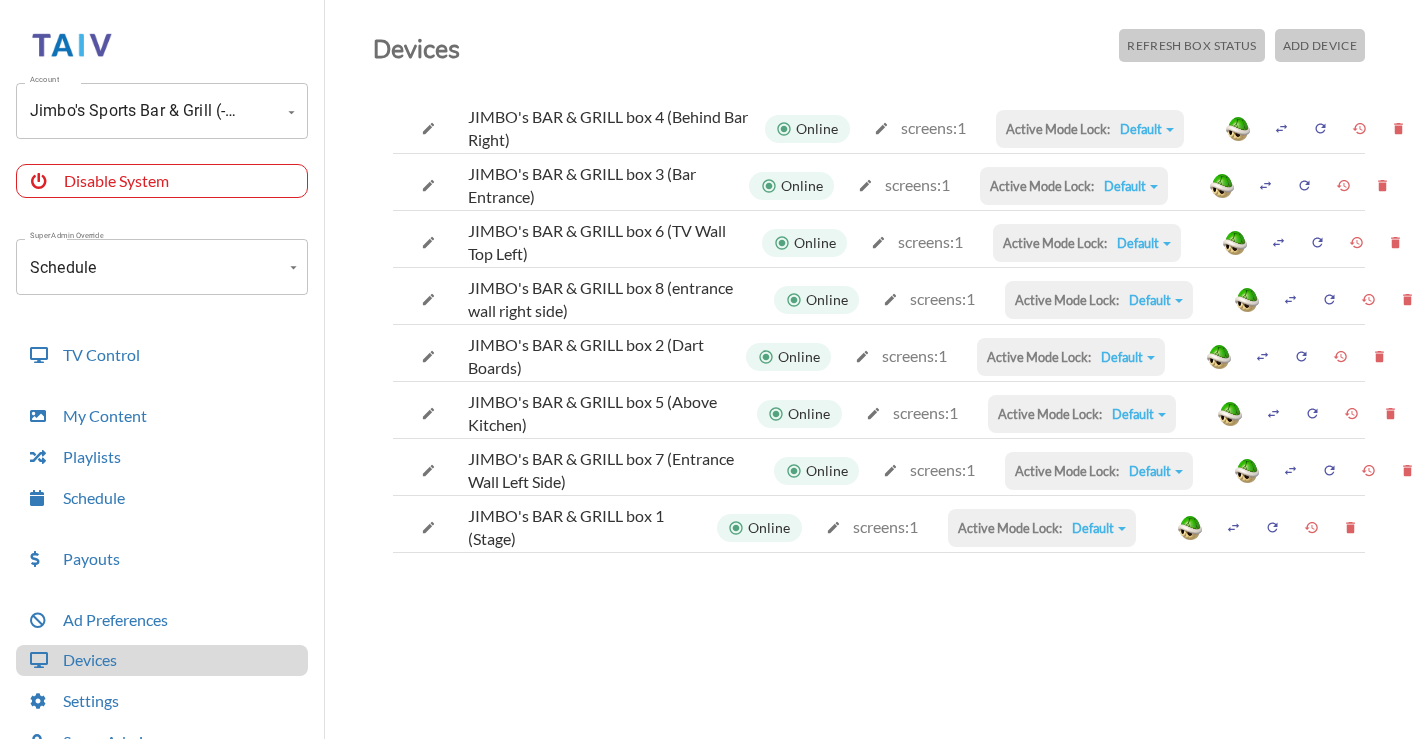 click at bounding box center [428, 128] 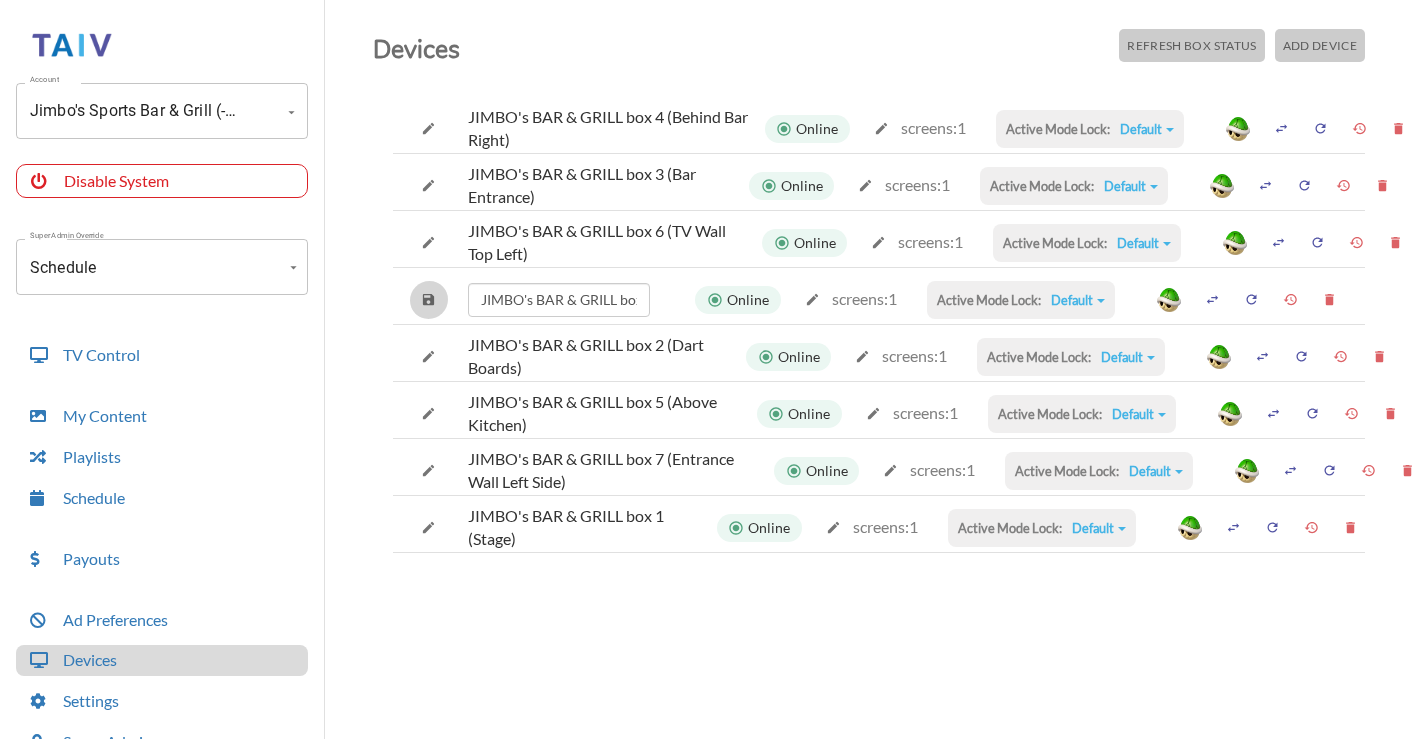 click at bounding box center (428, 128) 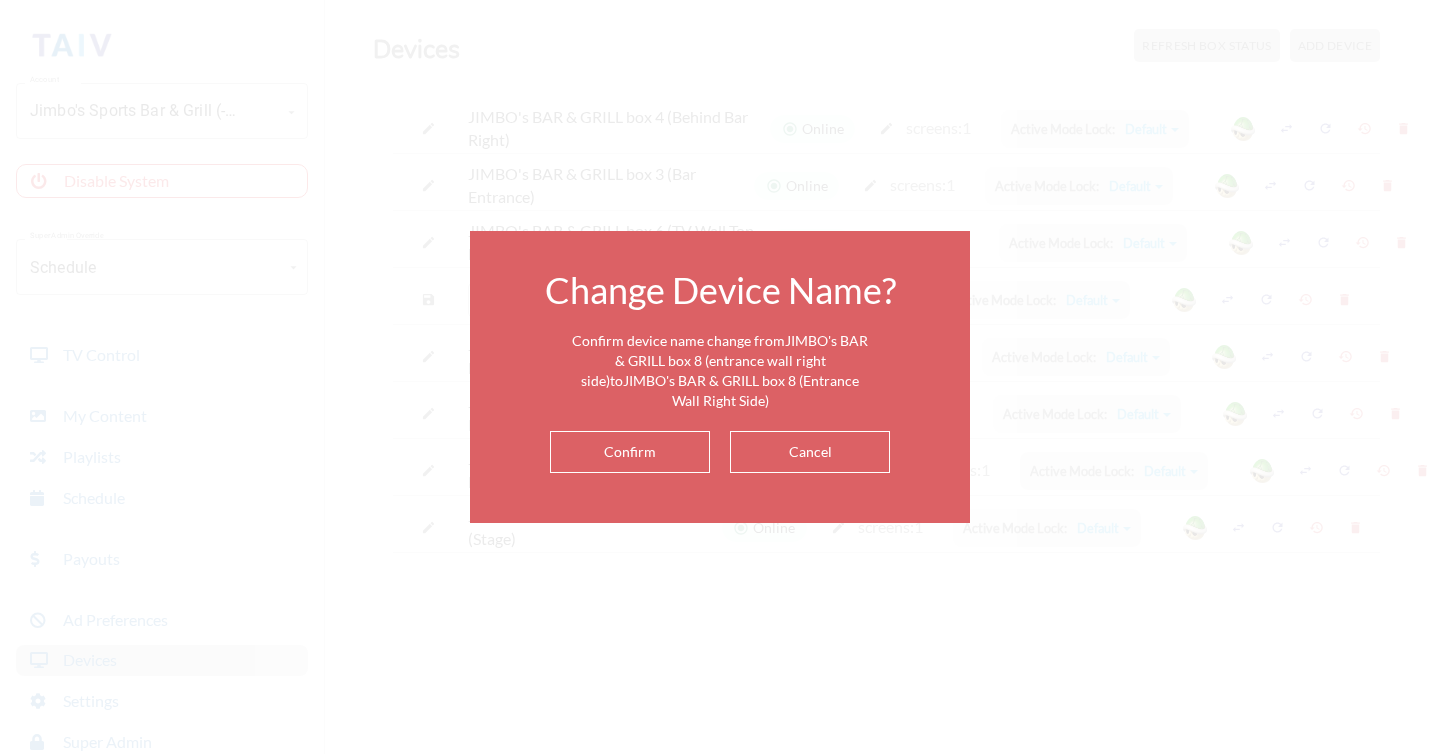 click on "Confirm" at bounding box center (630, 452) 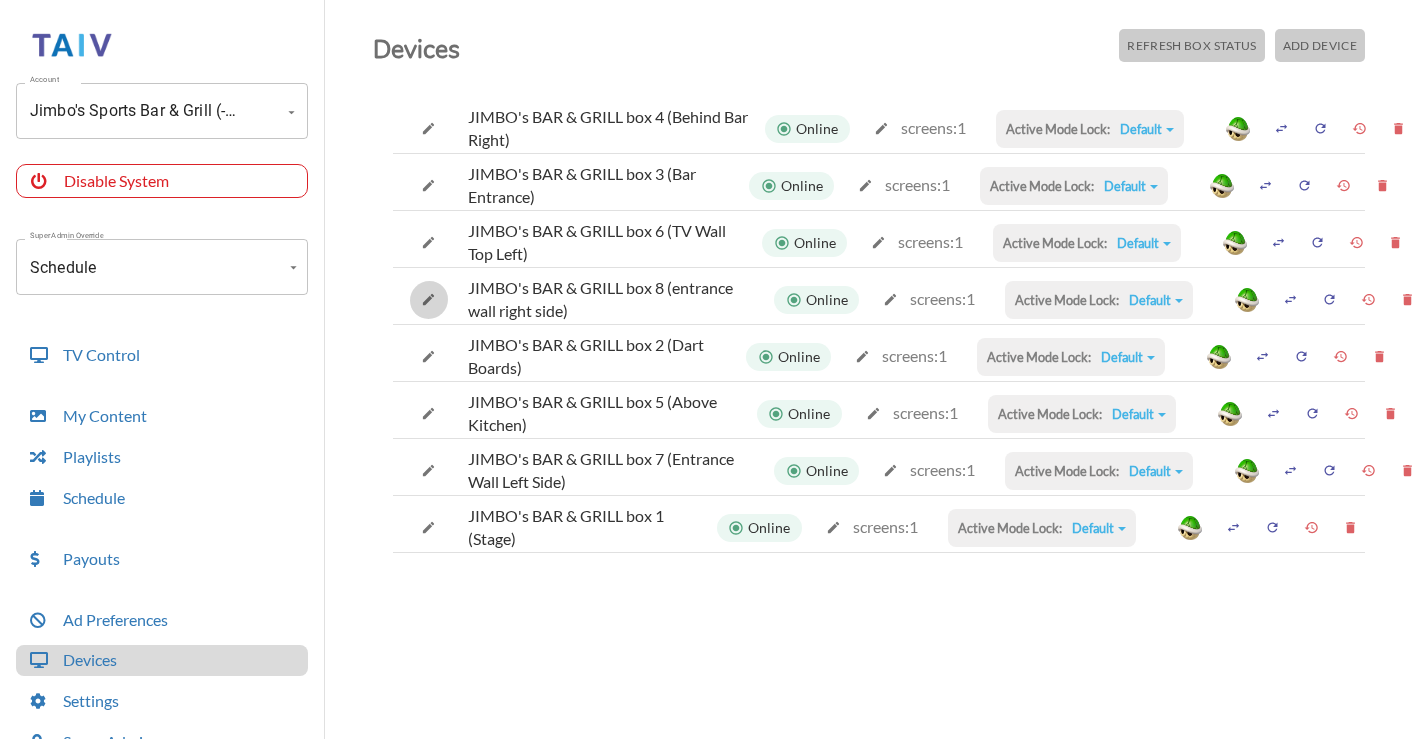 click at bounding box center [428, 128] 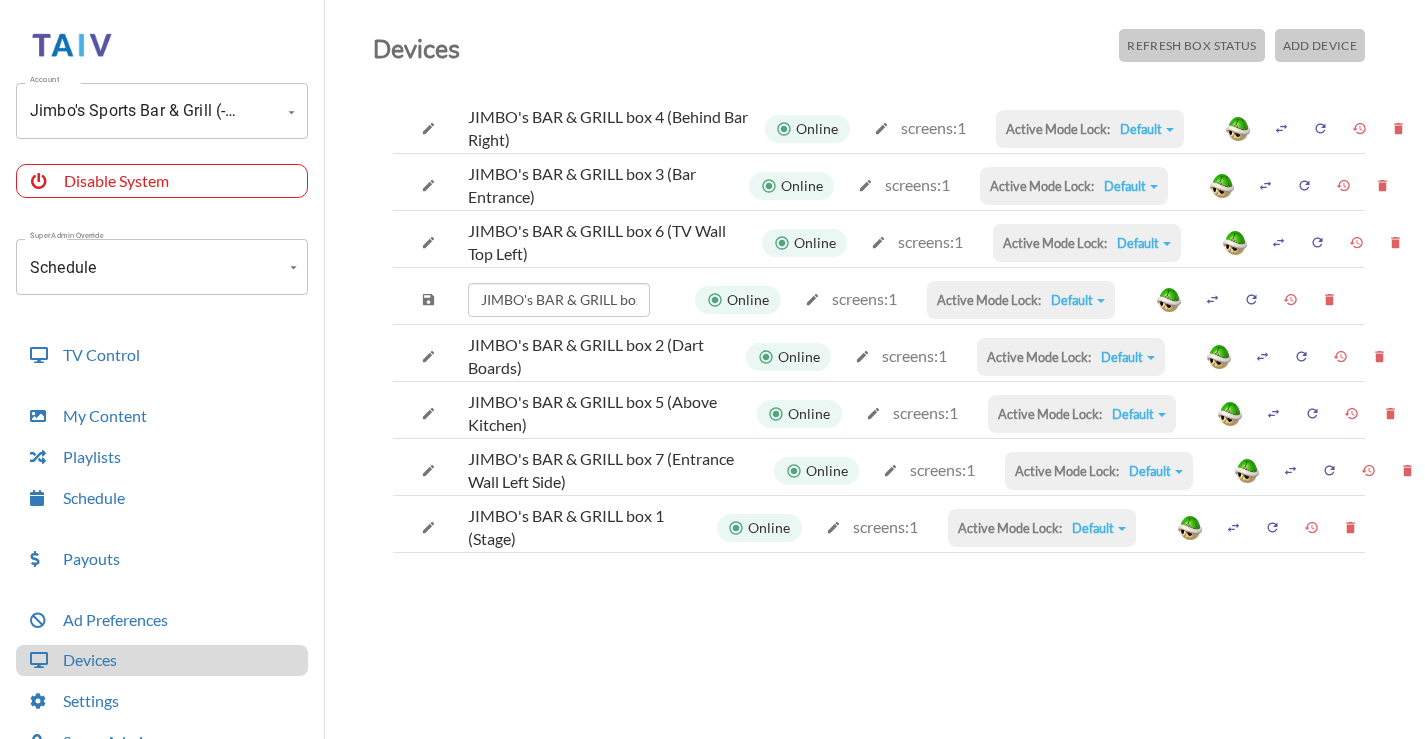 click at bounding box center [428, 128] 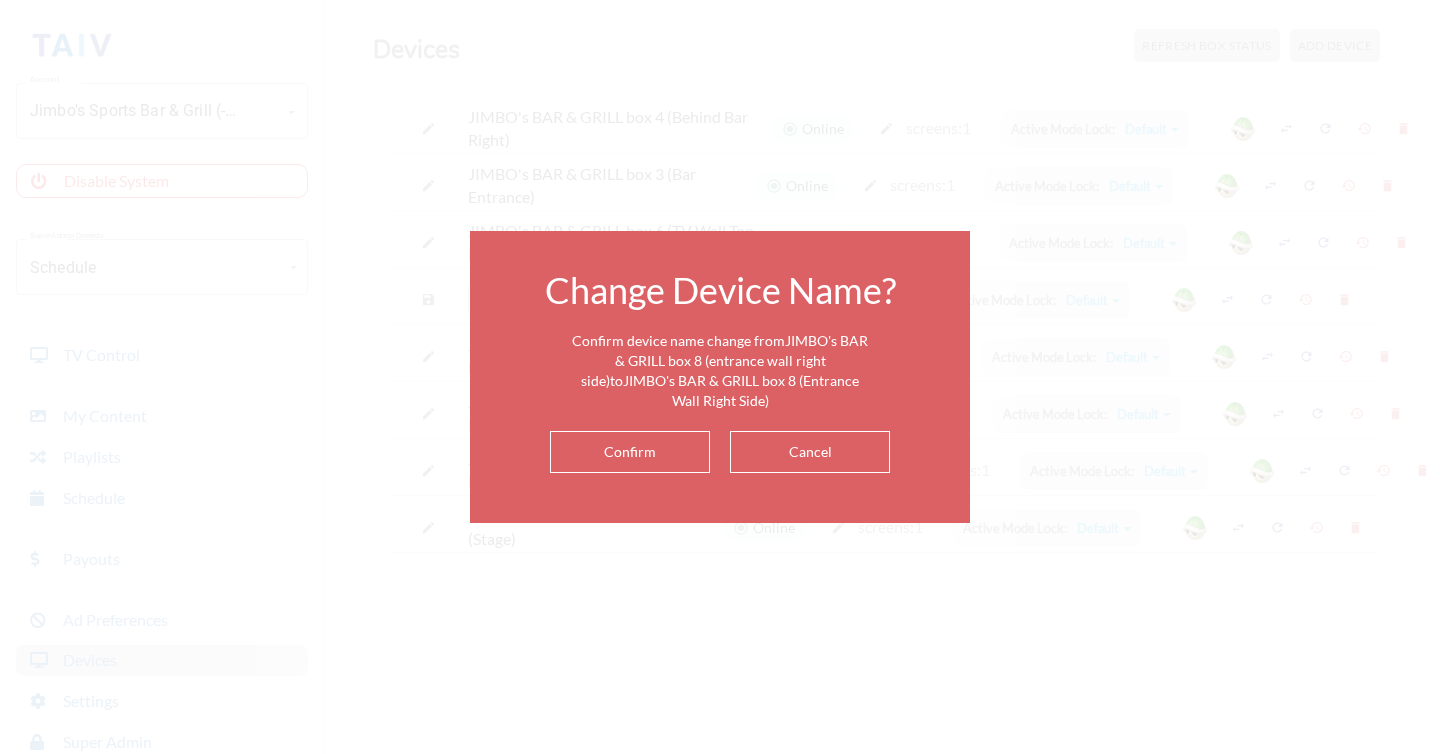 click on "Confirm" at bounding box center [630, 452] 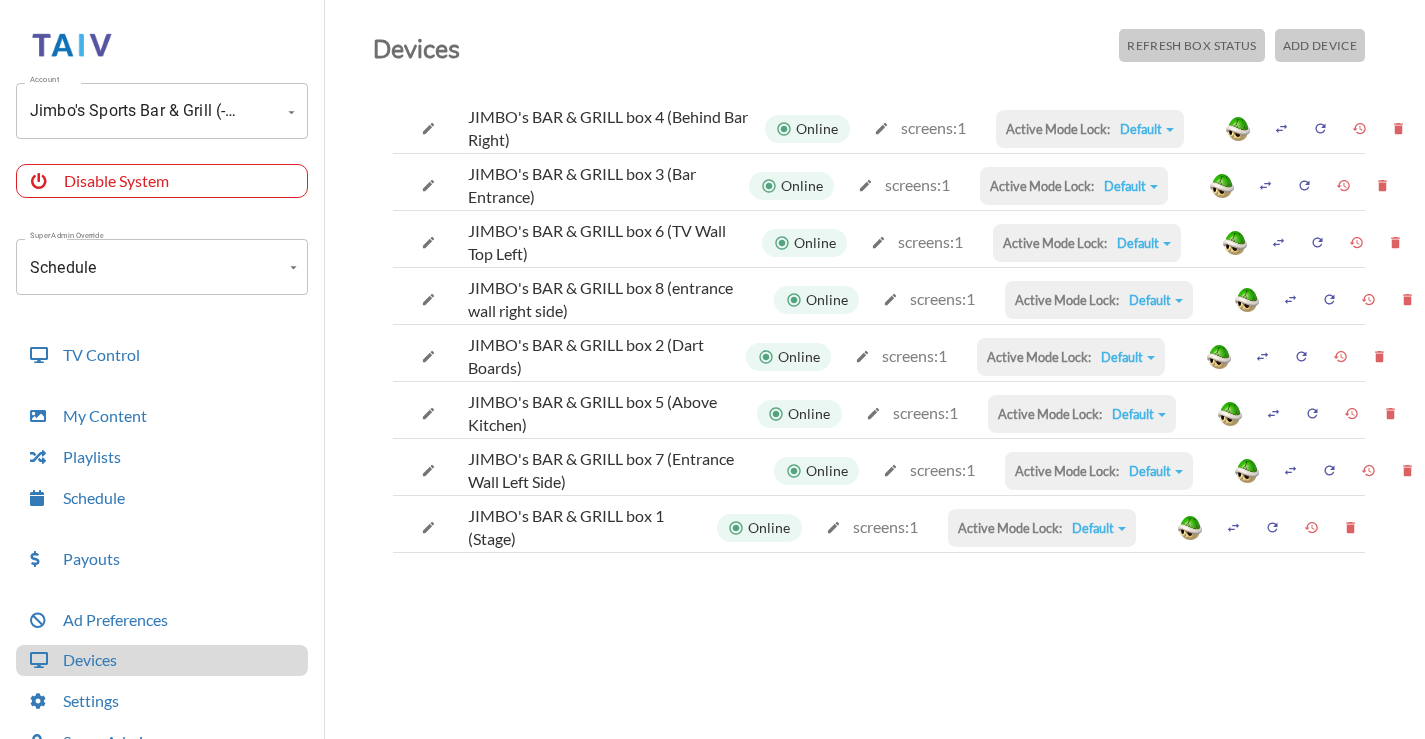 click at bounding box center (428, 128) 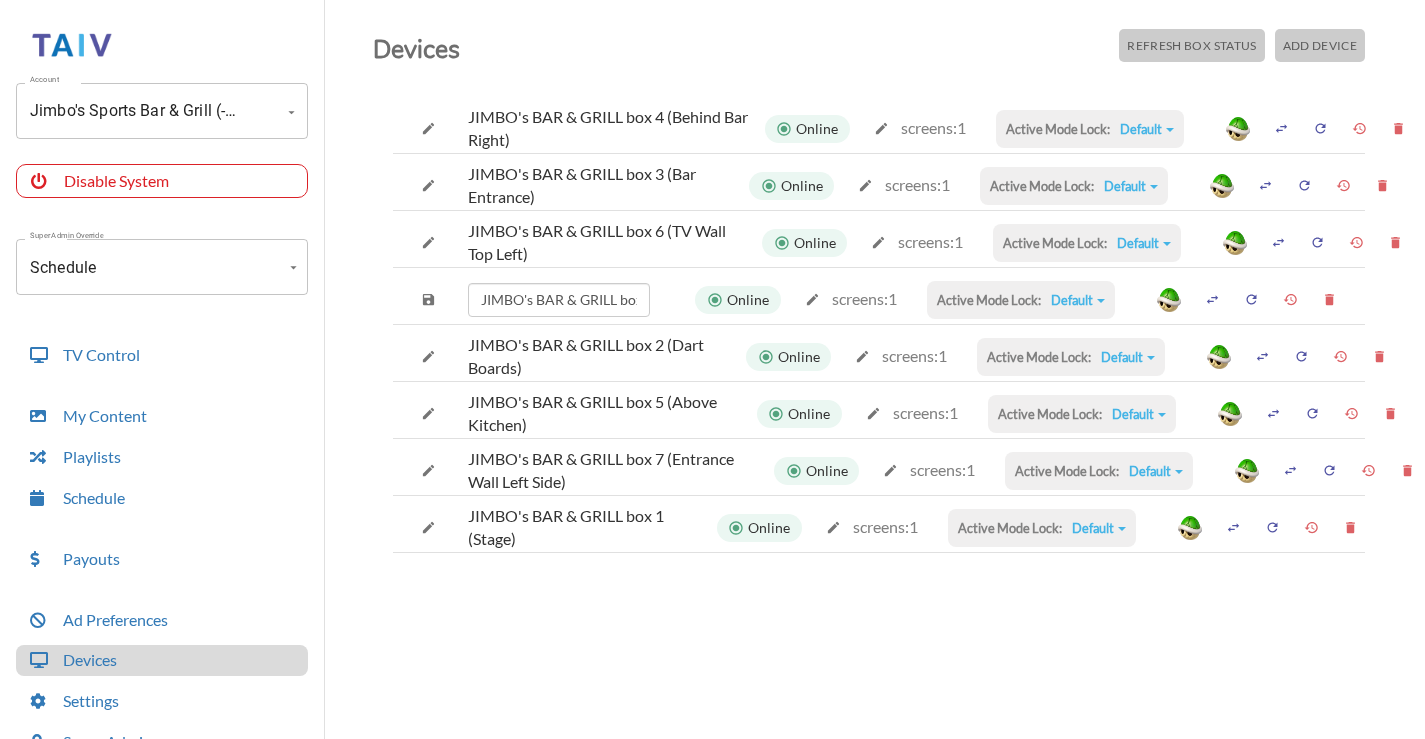click at bounding box center [428, 128] 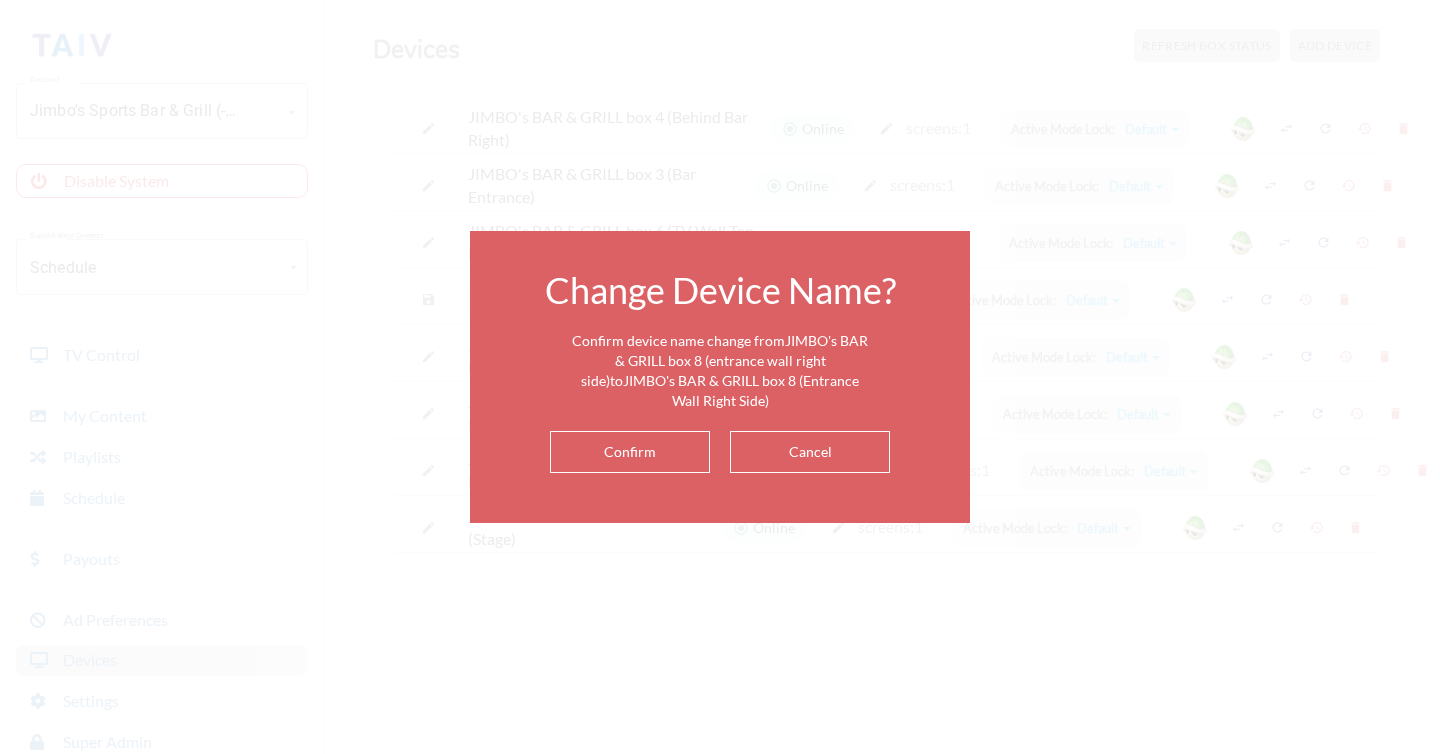 click on "Confirm" at bounding box center [630, 452] 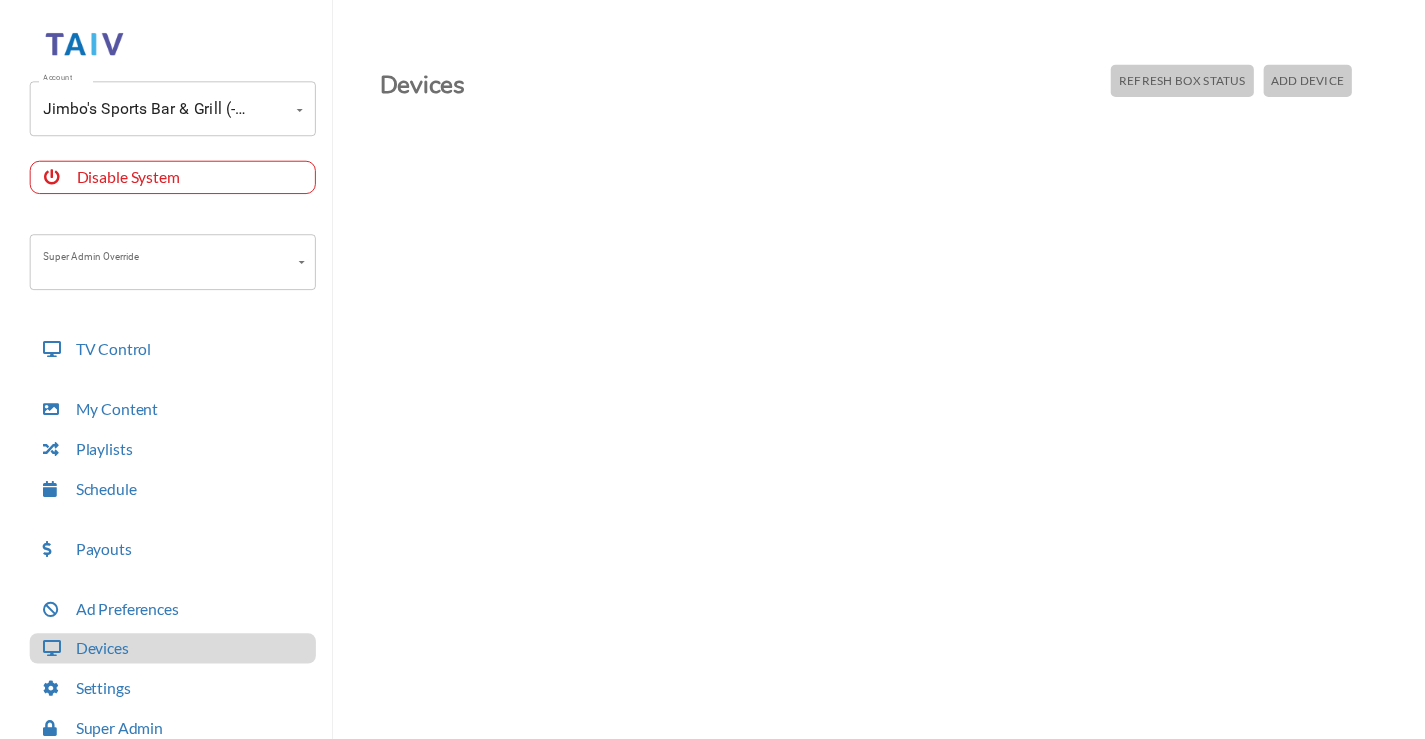 scroll, scrollTop: 37, scrollLeft: 0, axis: vertical 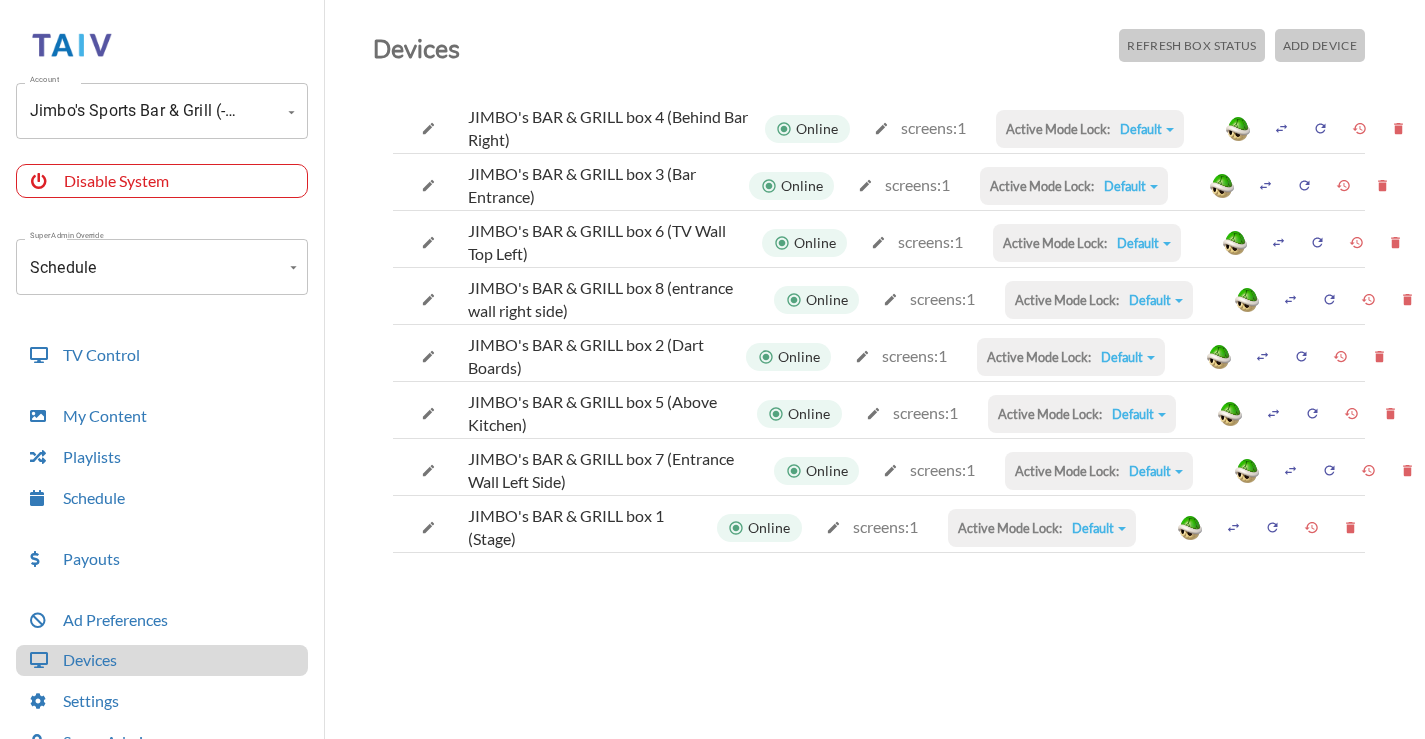 click at bounding box center (428, 128) 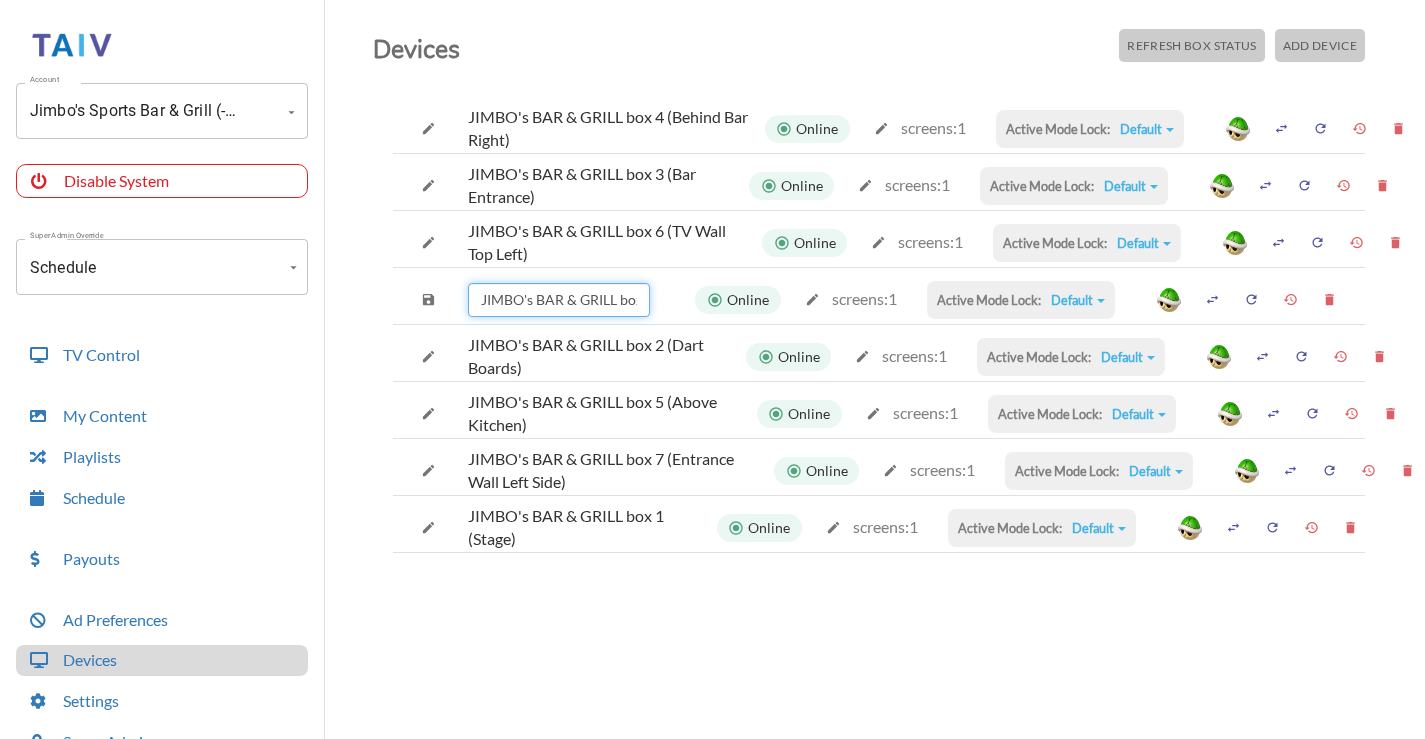 scroll, scrollTop: 0, scrollLeft: 176, axis: horizontal 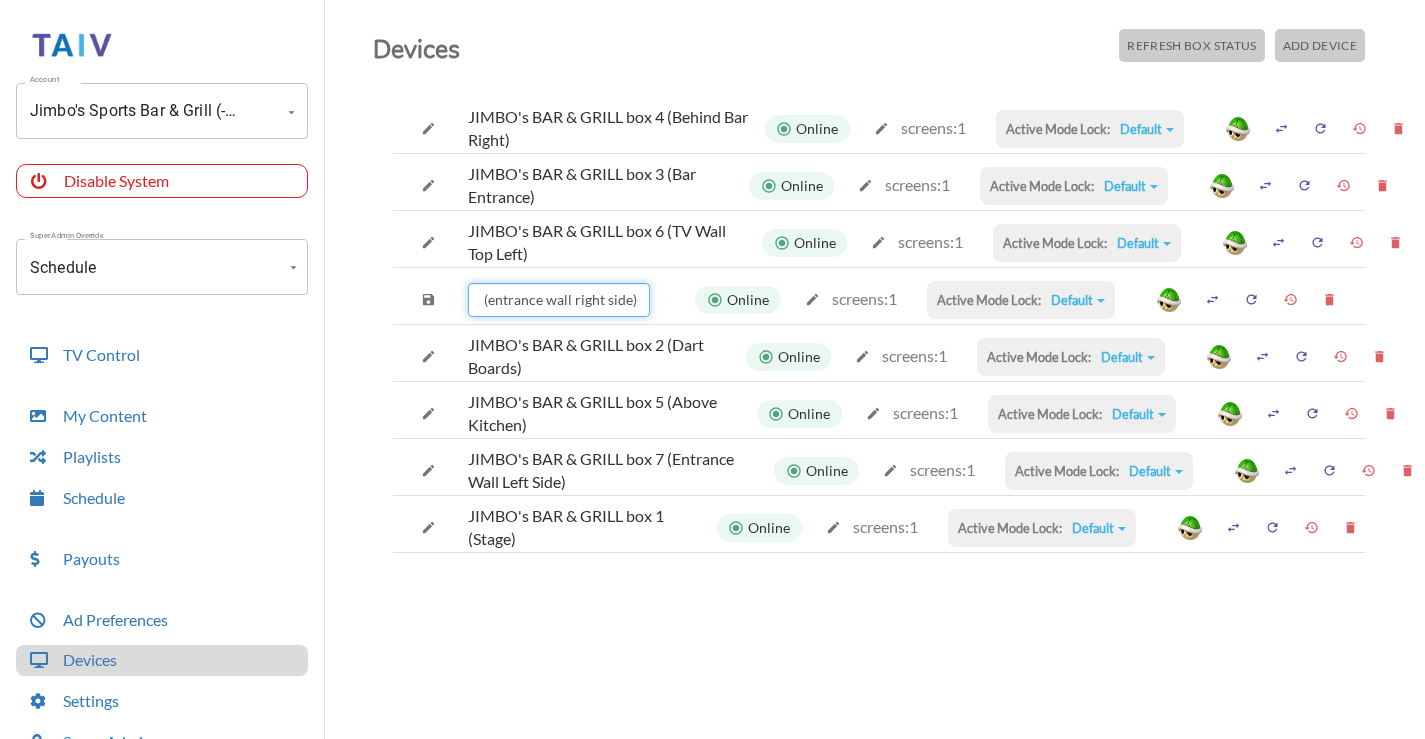 drag, startPoint x: 613, startPoint y: 304, endPoint x: 787, endPoint y: 289, distance: 174.64536 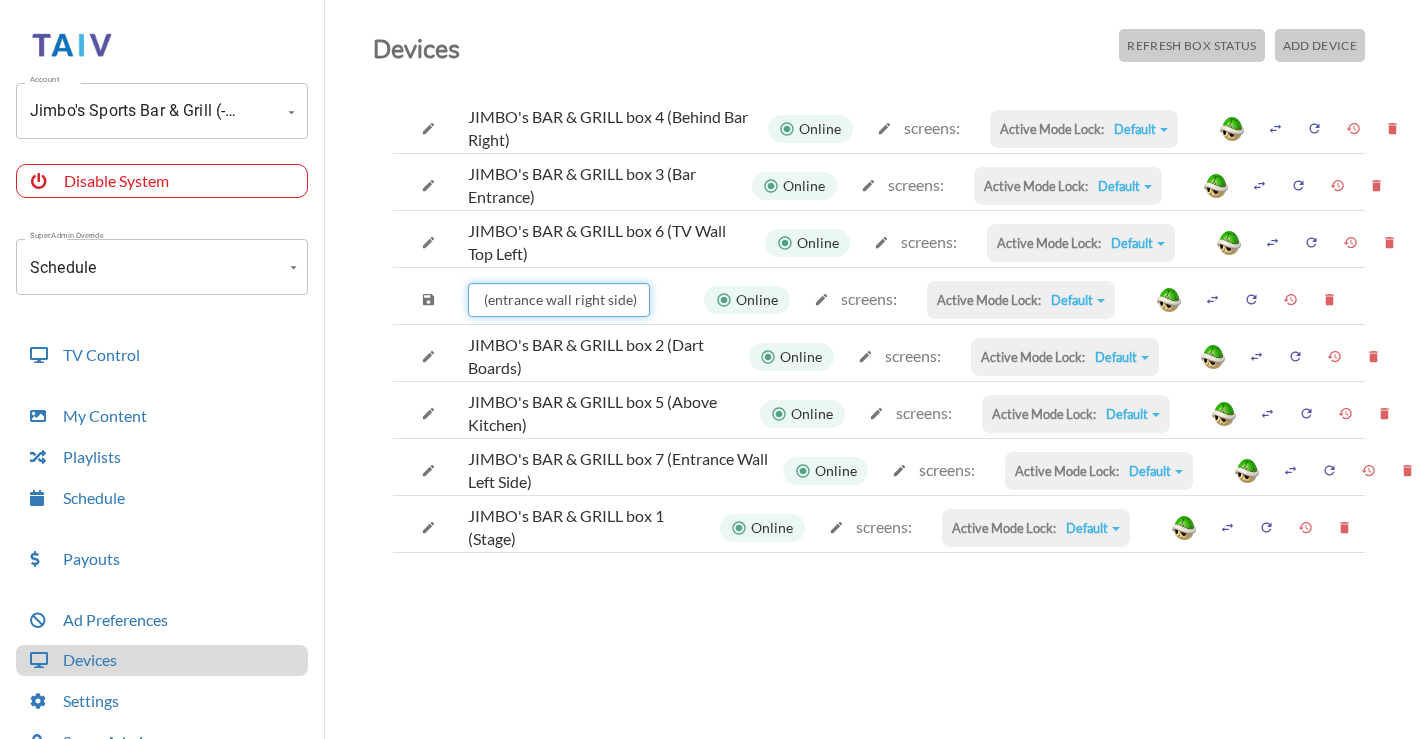 click on "JIMBO's BAR & GRILL box 8 (entrance wall right side)" at bounding box center [559, 300] 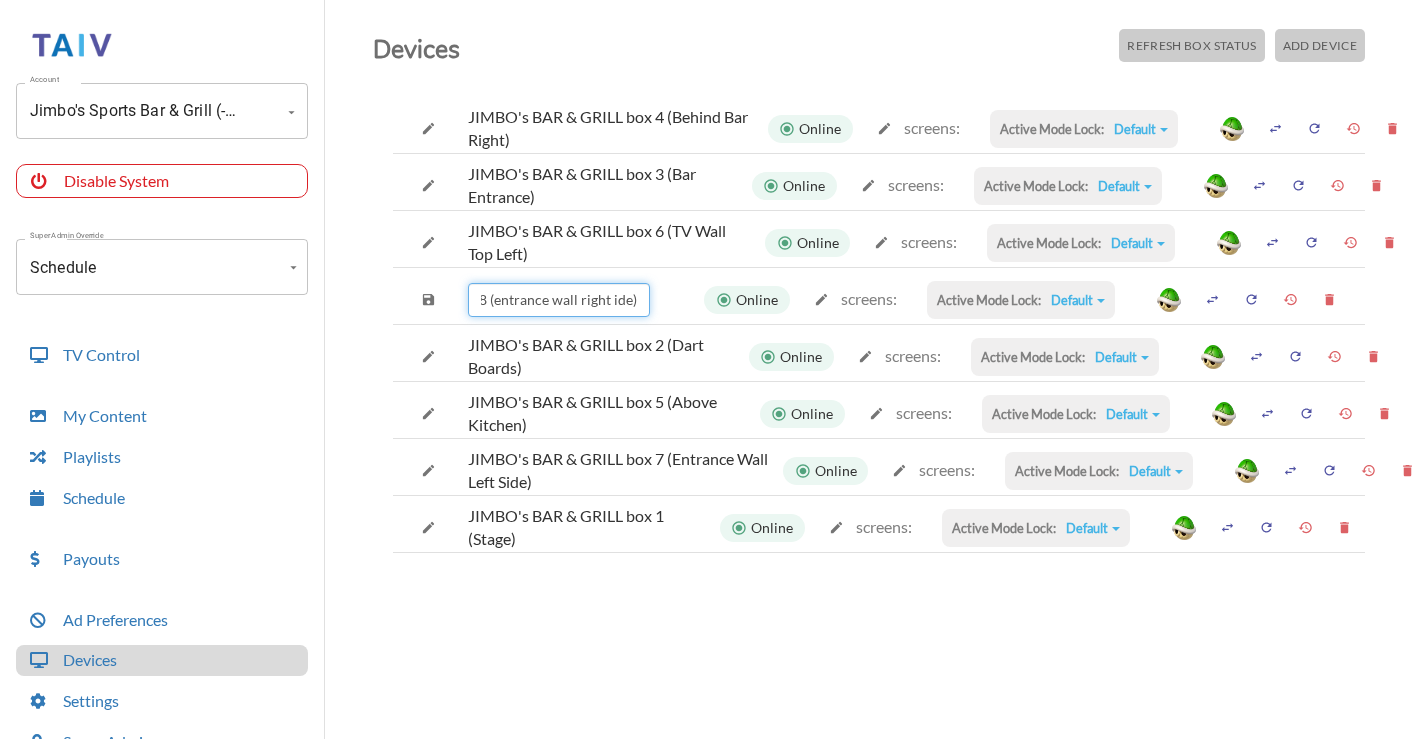 scroll, scrollTop: 0, scrollLeft: 170, axis: horizontal 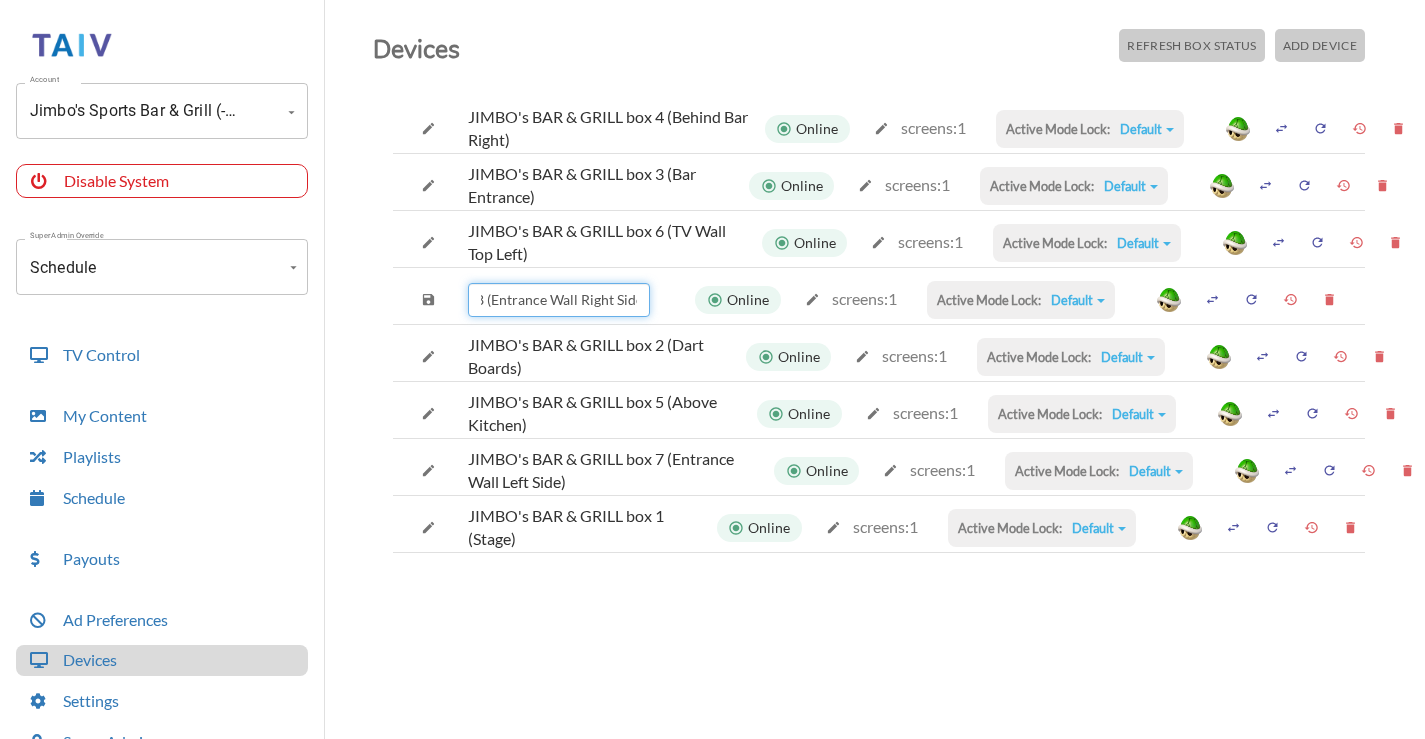 type on "JIMBO's BAR & GRILL box 8 (Entrance Wall Right Side)" 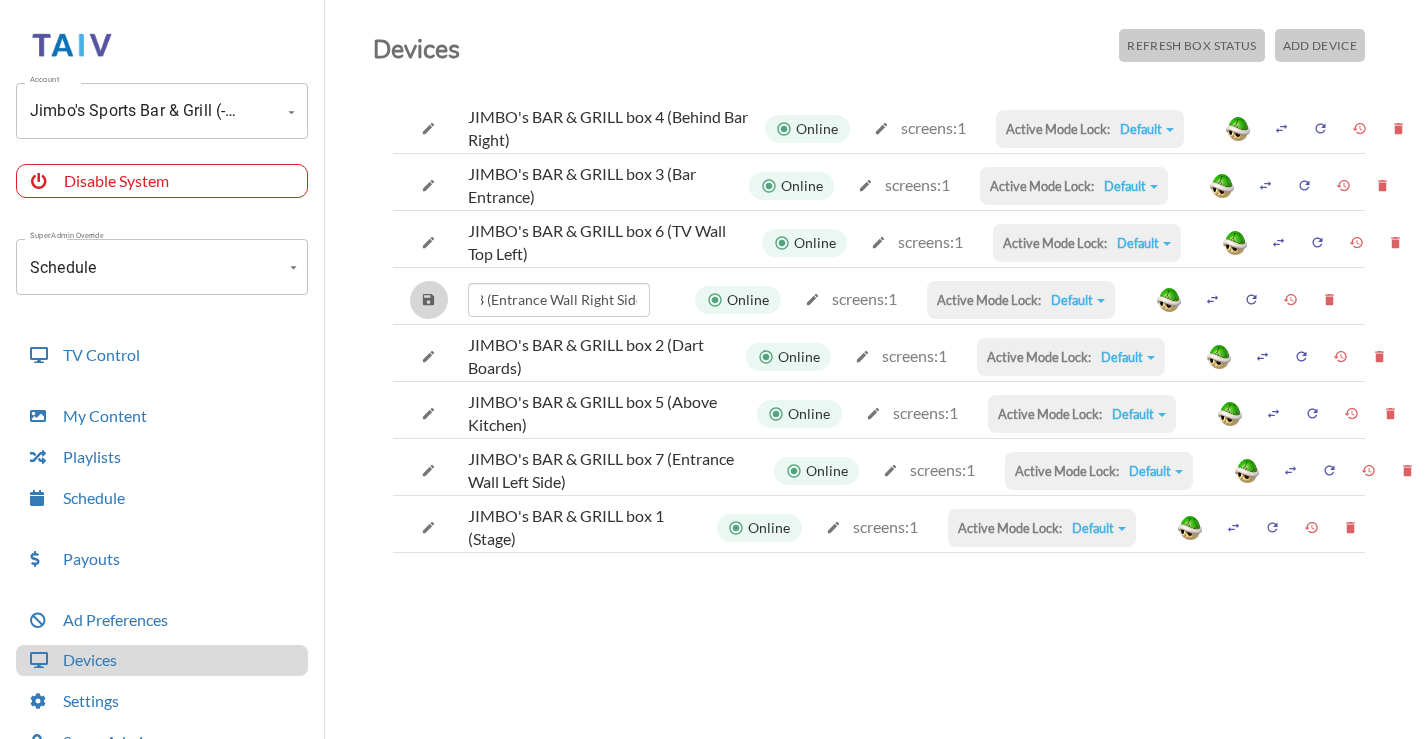 scroll, scrollTop: 0, scrollLeft: 0, axis: both 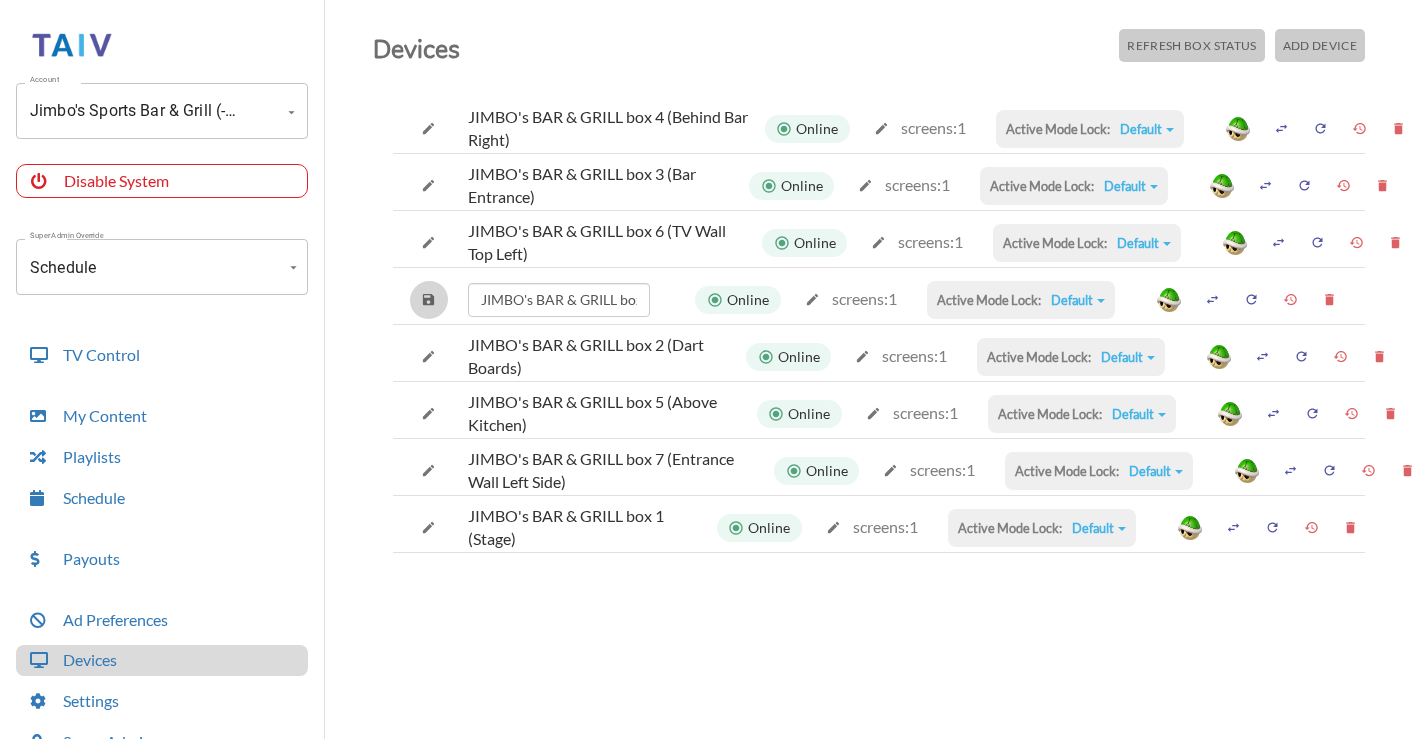 click at bounding box center [428, 128] 